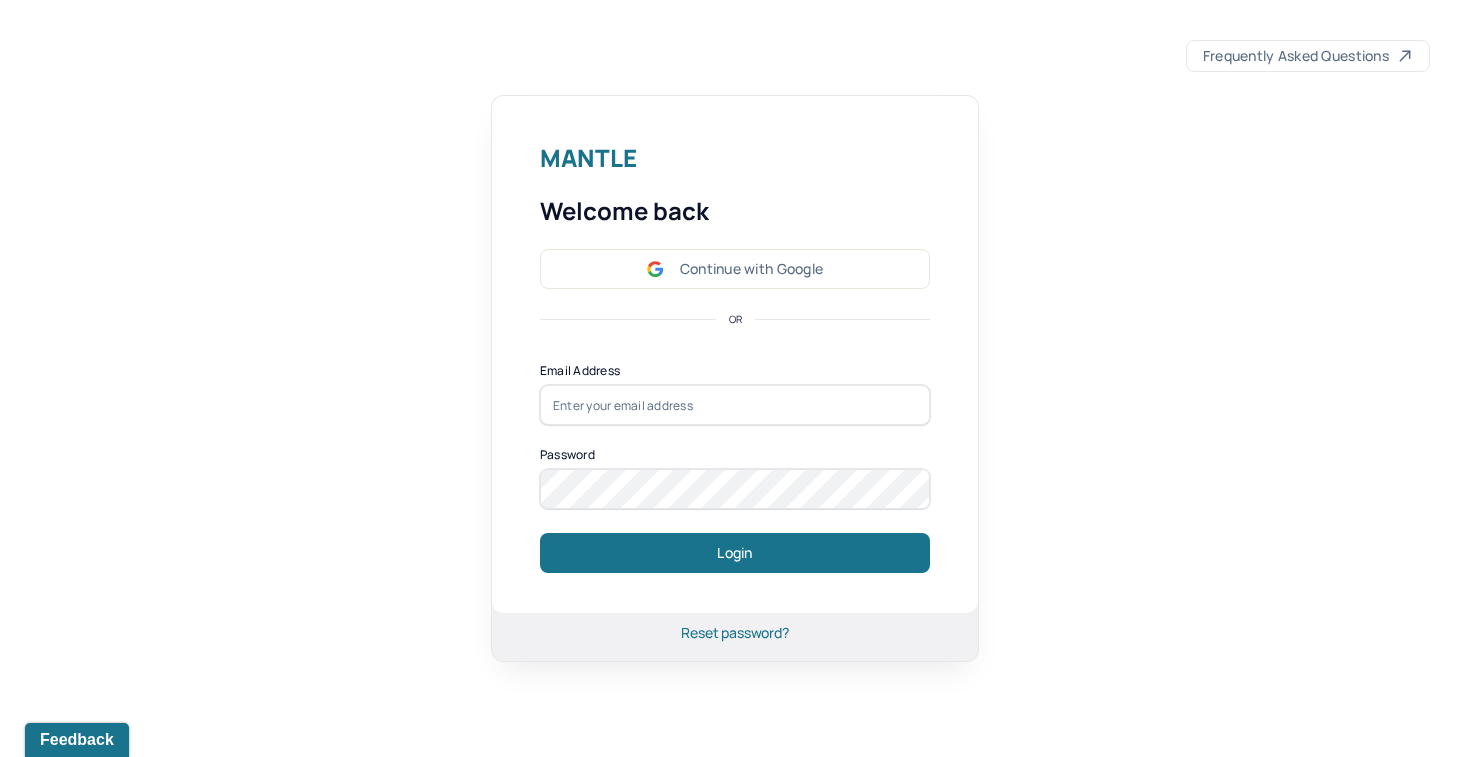 scroll, scrollTop: 0, scrollLeft: 0, axis: both 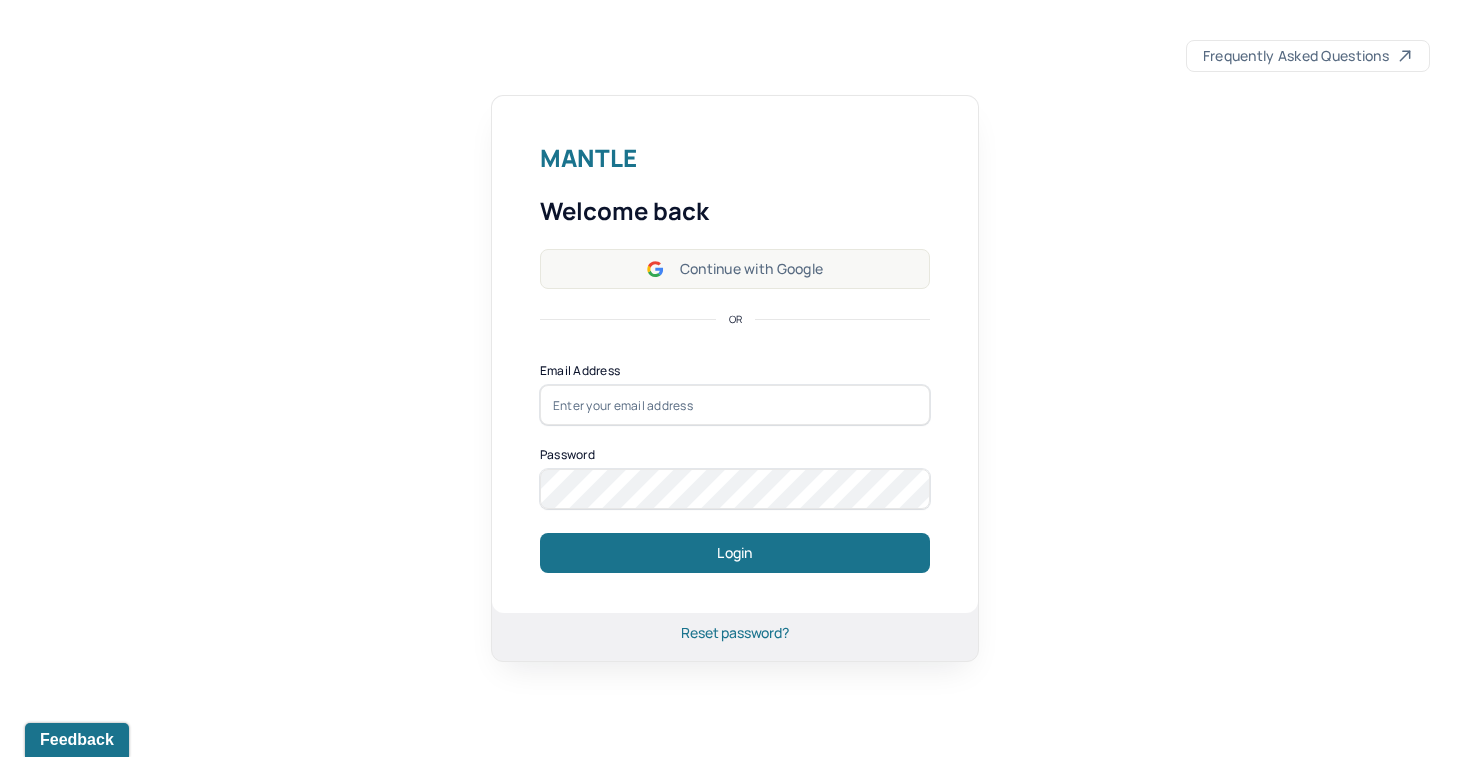 click on "Continue with Google" at bounding box center [735, 269] 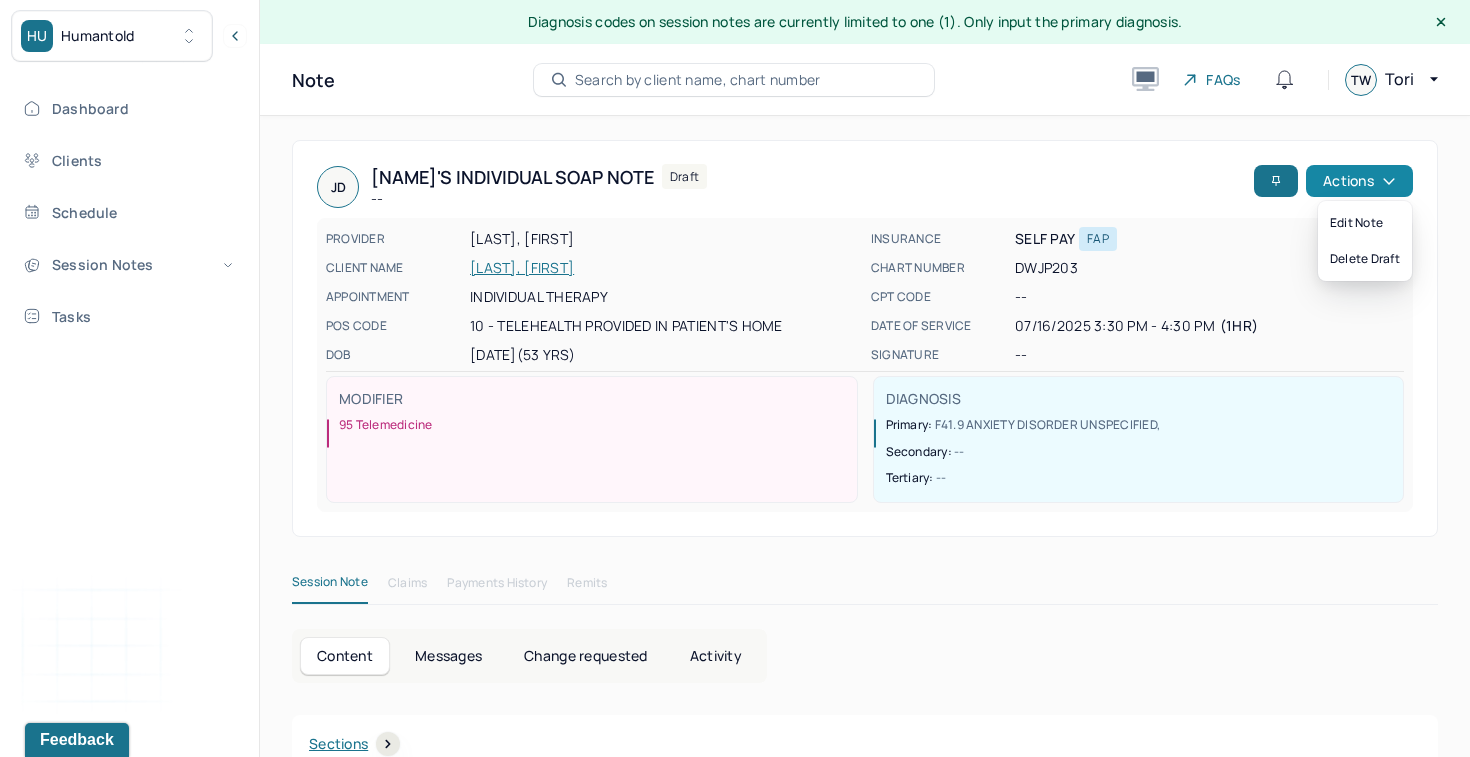 click on "Actions" at bounding box center (1359, 181) 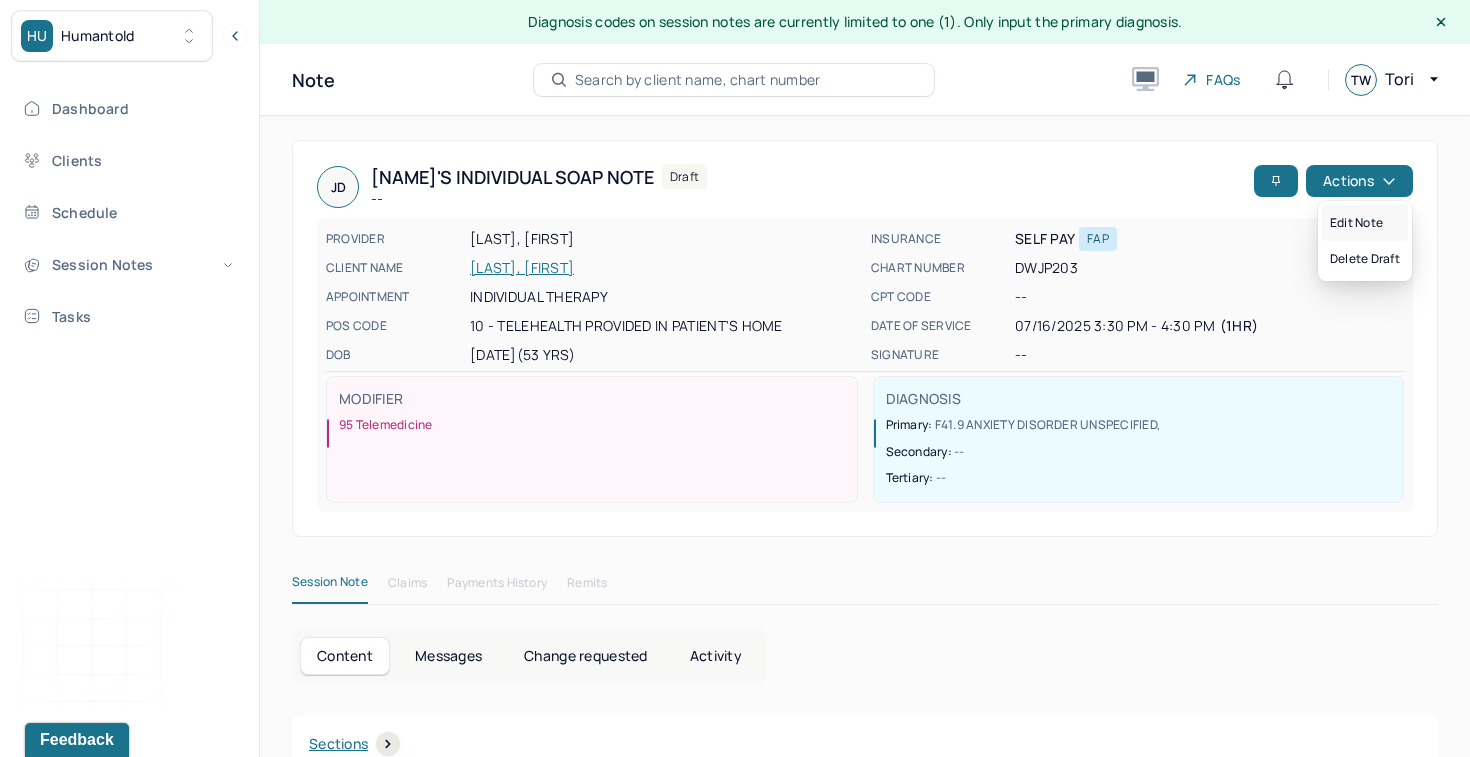 click on "Edit note" at bounding box center [1365, 223] 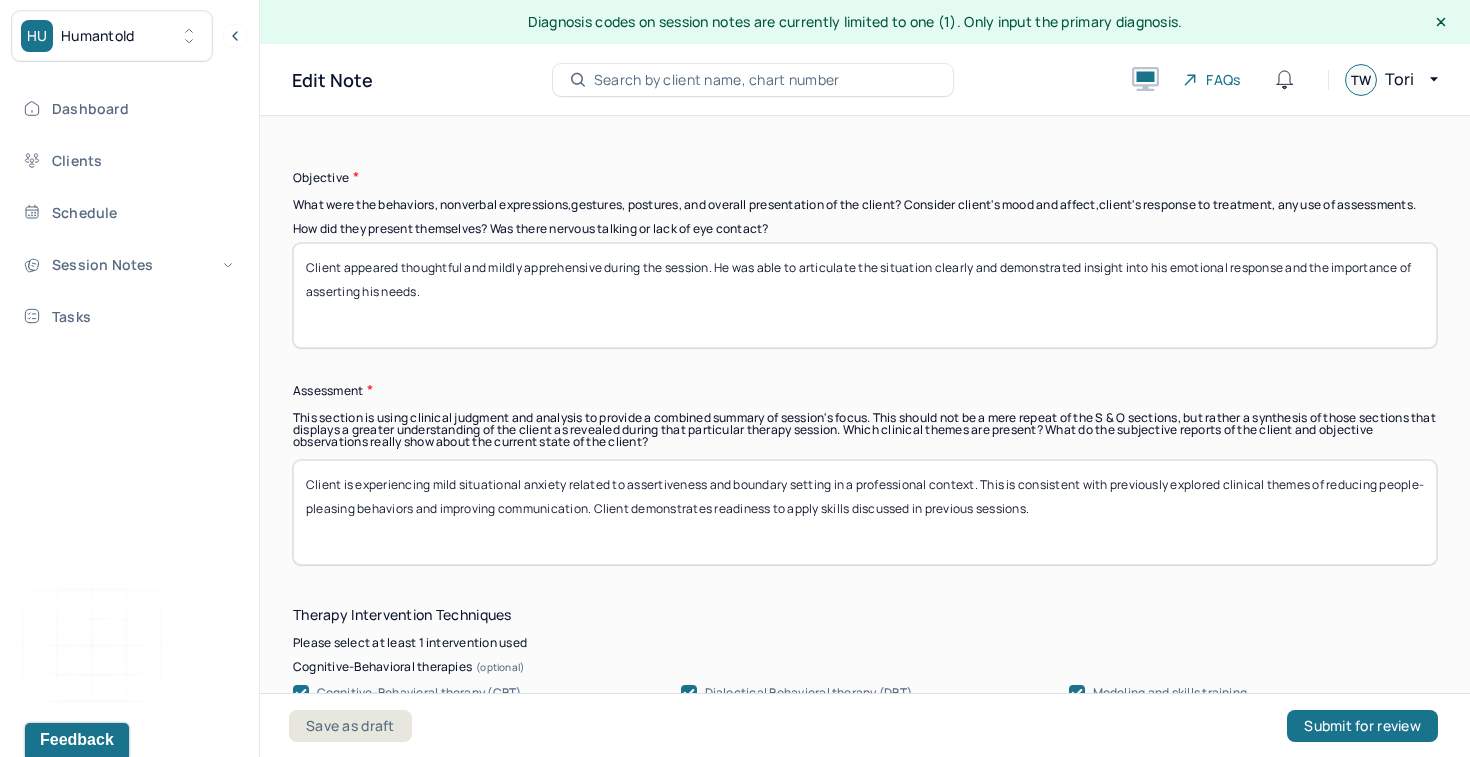 scroll, scrollTop: 1637, scrollLeft: 0, axis: vertical 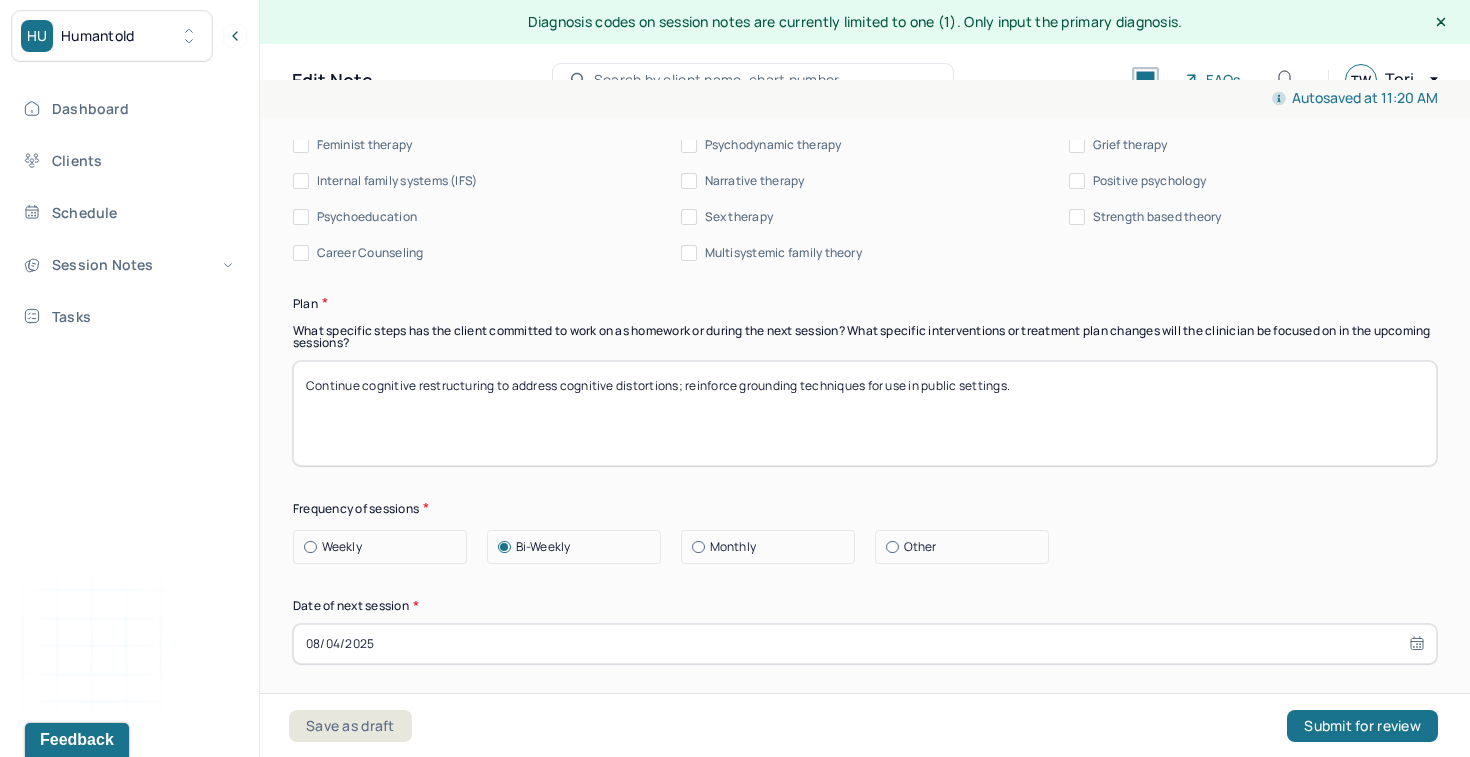 type on "Client is experiencing mild situational anxiety related to assertiveness and boundary setting in a professional context. This is consistent with previously explored clinical themes of reducing people-pleasing behaviors and improving communication. Client demonstrates readiness to apply skills discussed in previous sessions. Interventions for this session focused on supporting reduction of anticipatory anxiety and strengthening boundary forming behaviors." 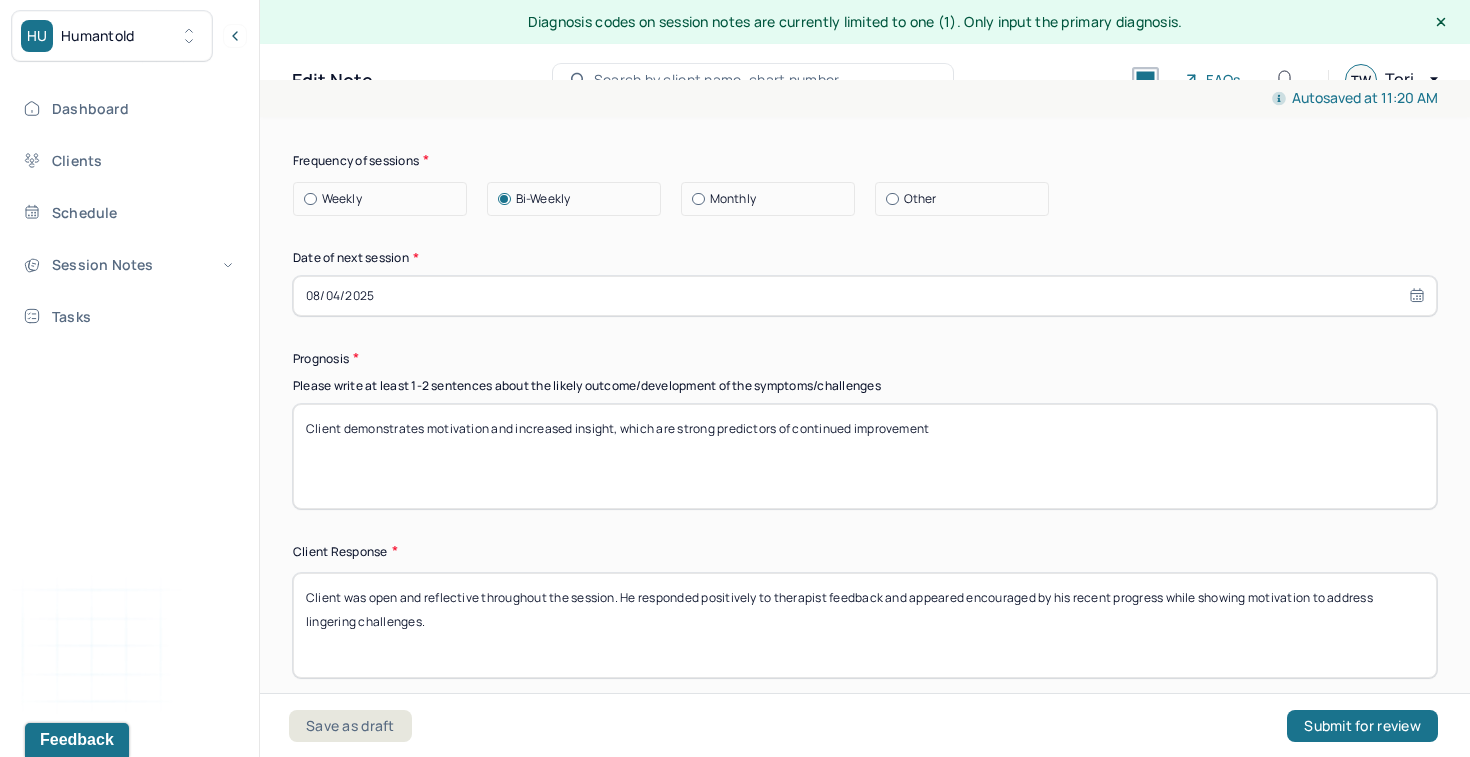 scroll, scrollTop: 2825, scrollLeft: 0, axis: vertical 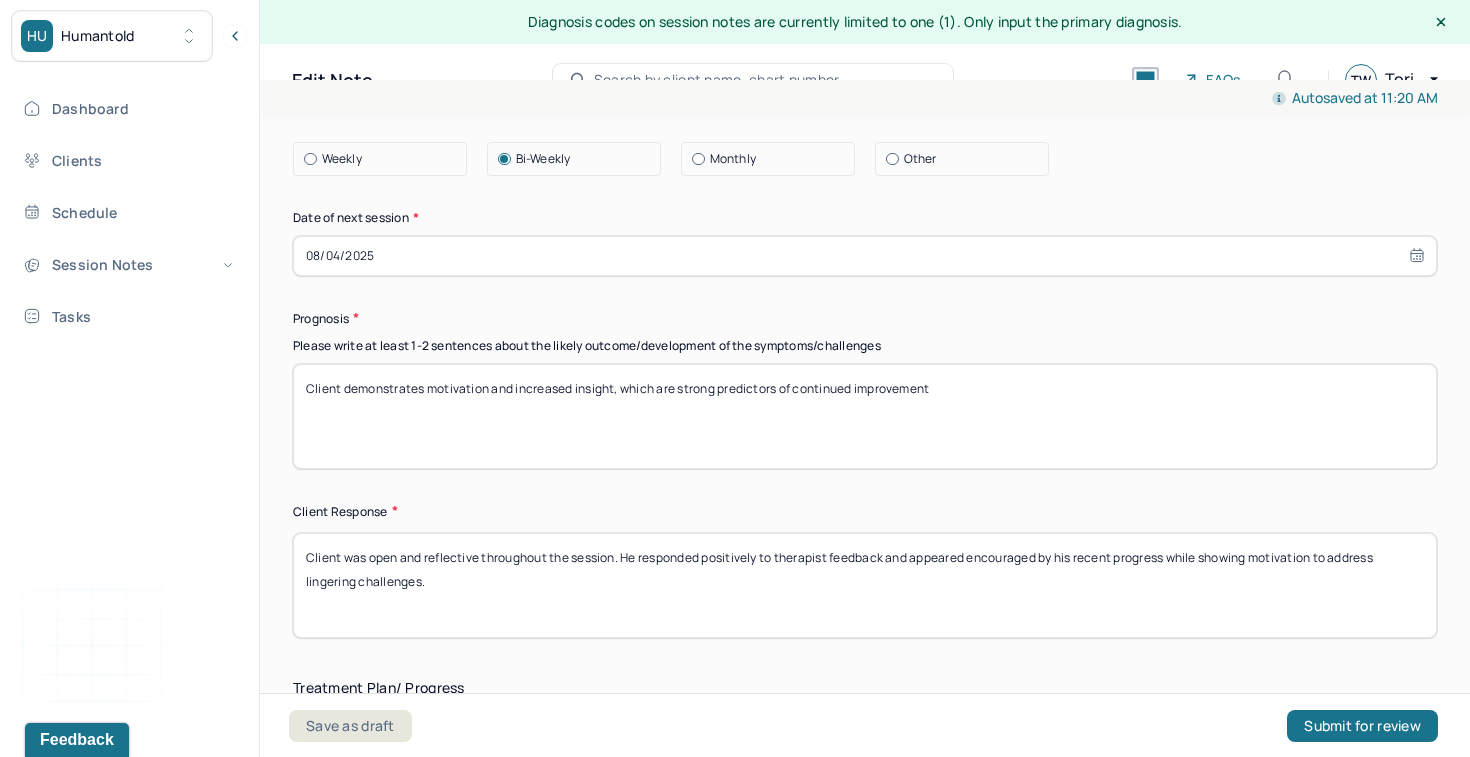 drag, startPoint x: 1013, startPoint y: 417, endPoint x: 259, endPoint y: 325, distance: 759.592 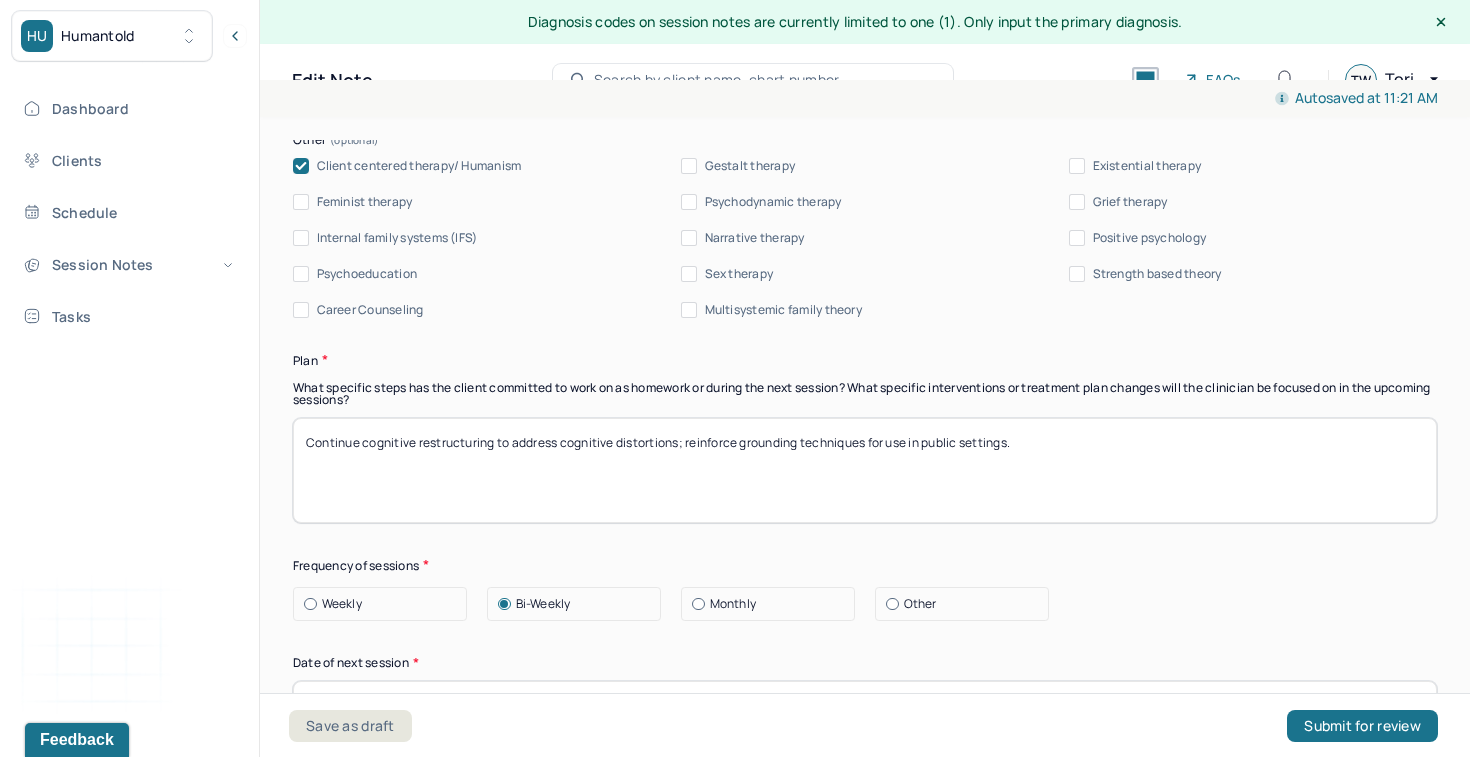 scroll, scrollTop: 2410, scrollLeft: 0, axis: vertical 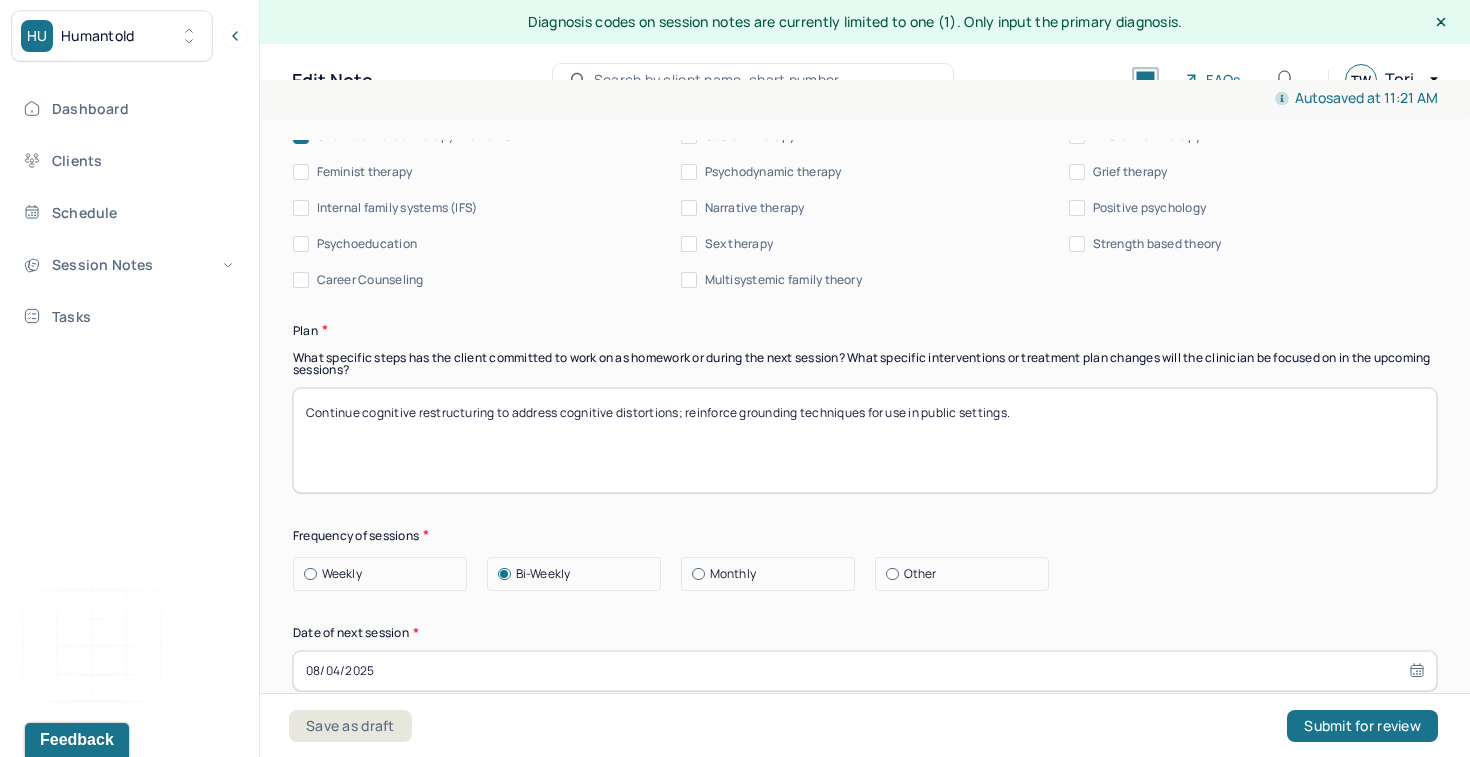 type on "Mild anxiety is expected in this context and is likely to decrease with increased practice and self-efficacy. Prognosis is good." 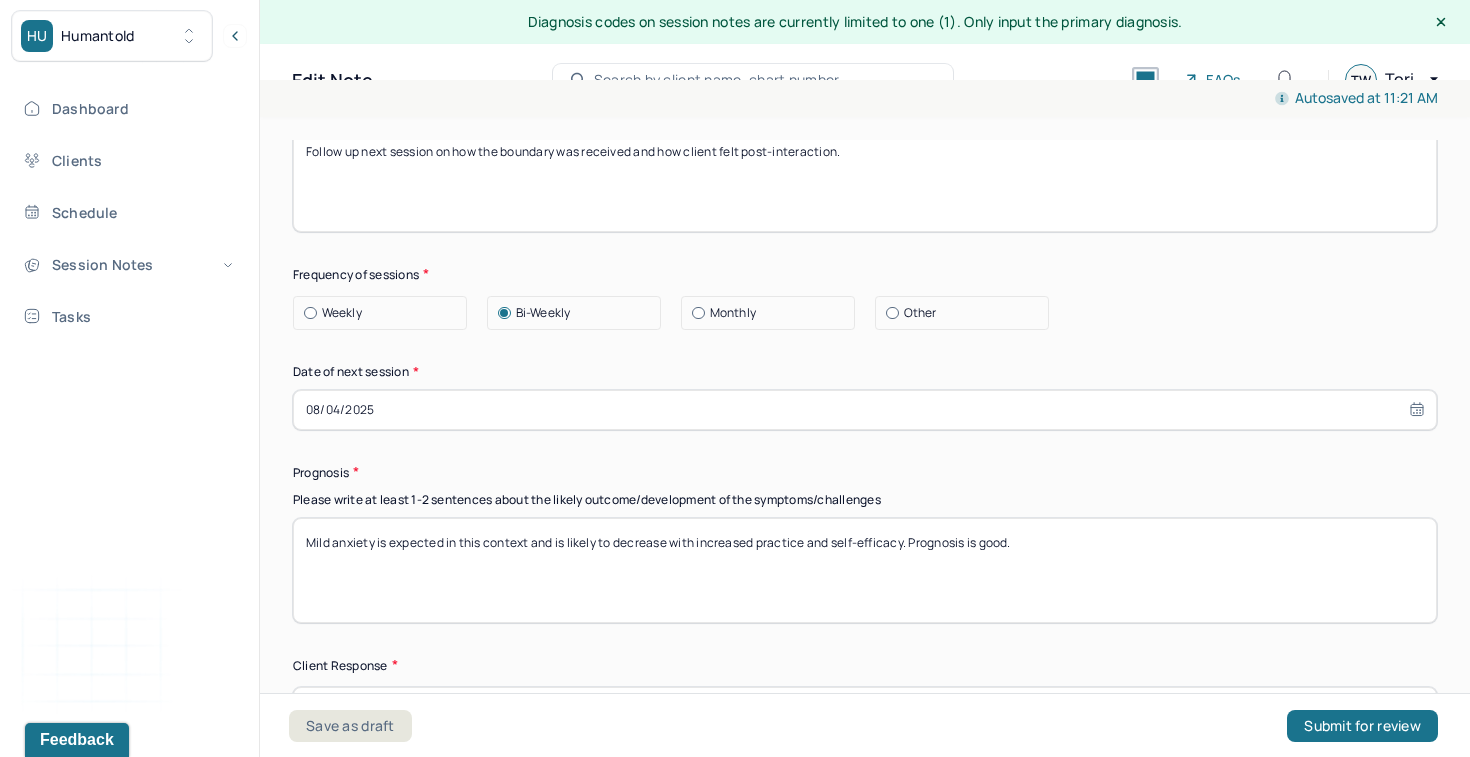 scroll, scrollTop: 2735, scrollLeft: 0, axis: vertical 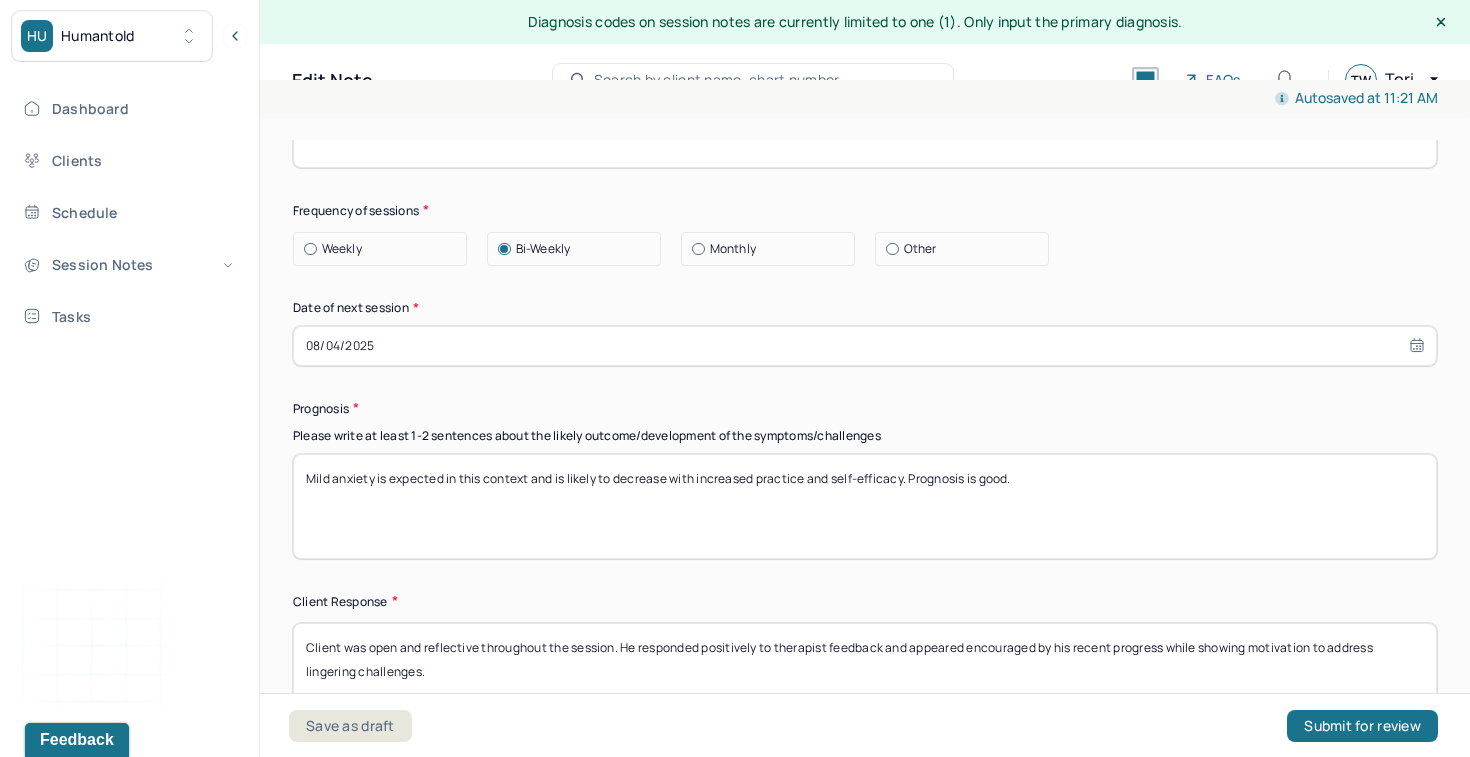 type on "Follow up next session on how the boundary was received and how client felt post-interaction." 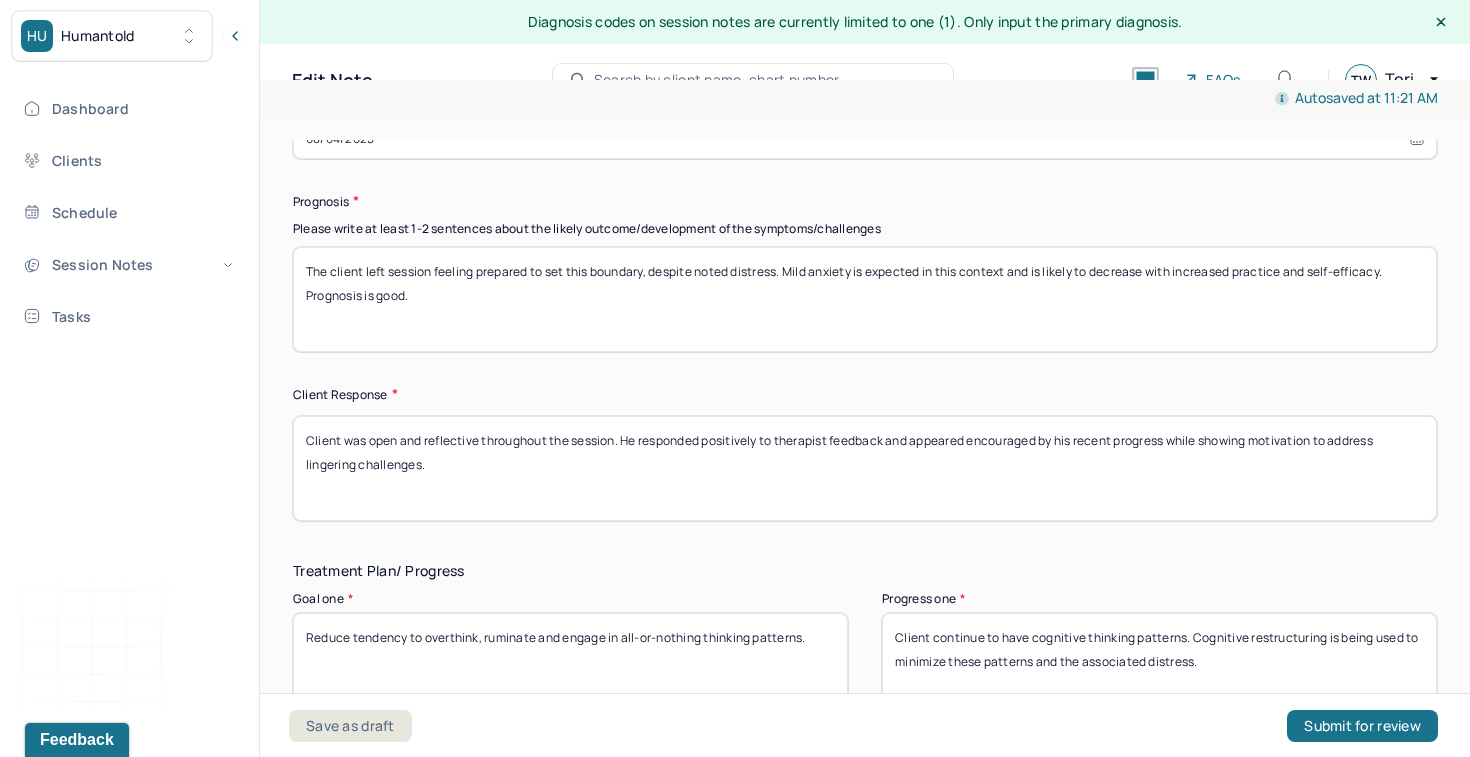 scroll, scrollTop: 2948, scrollLeft: 0, axis: vertical 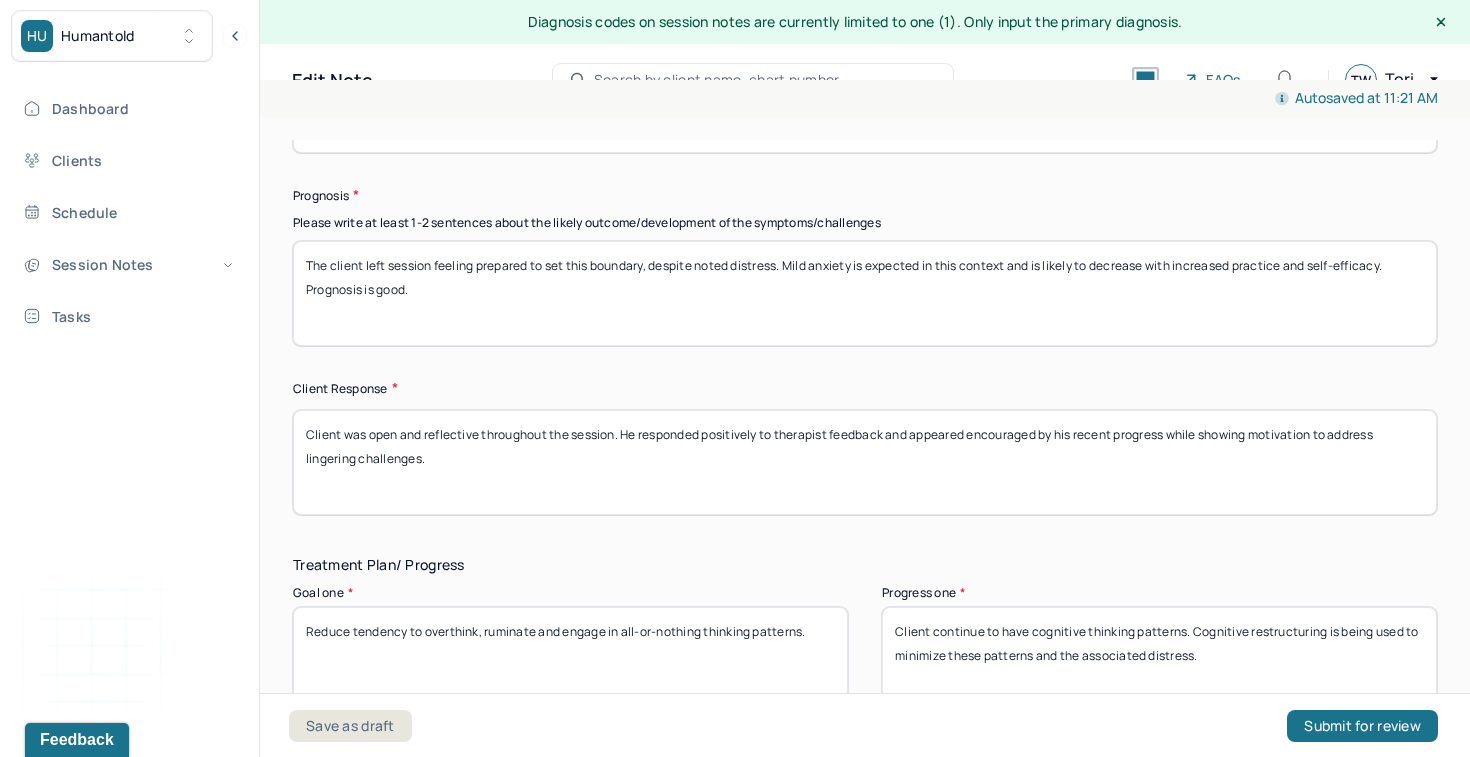 type on "The client left session feeling prepared to set this boundary, despite noted distress. Mild anxiety is expected in this context and is likely to decrease with increased practice and self-efficacy. Prognosis is good." 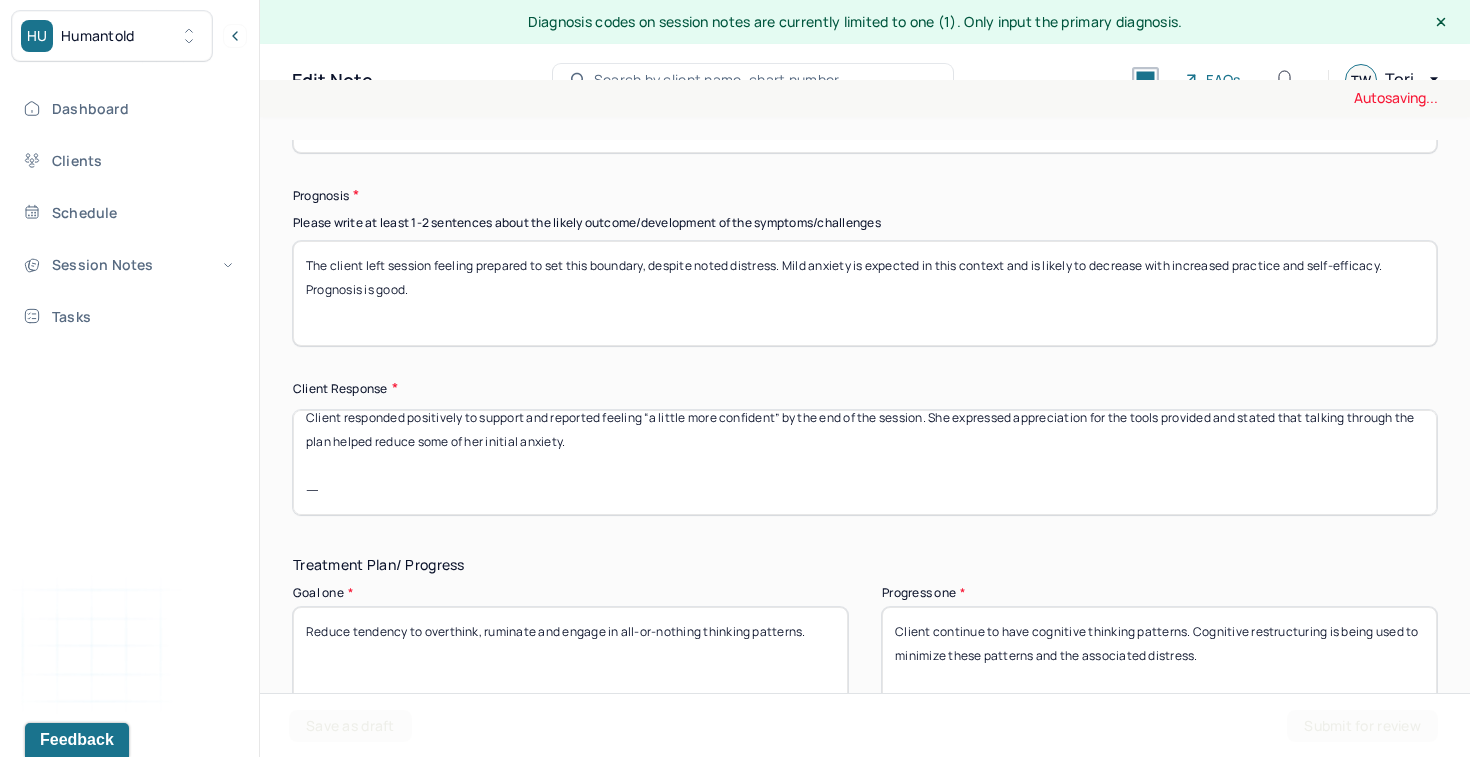 scroll, scrollTop: 16, scrollLeft: 0, axis: vertical 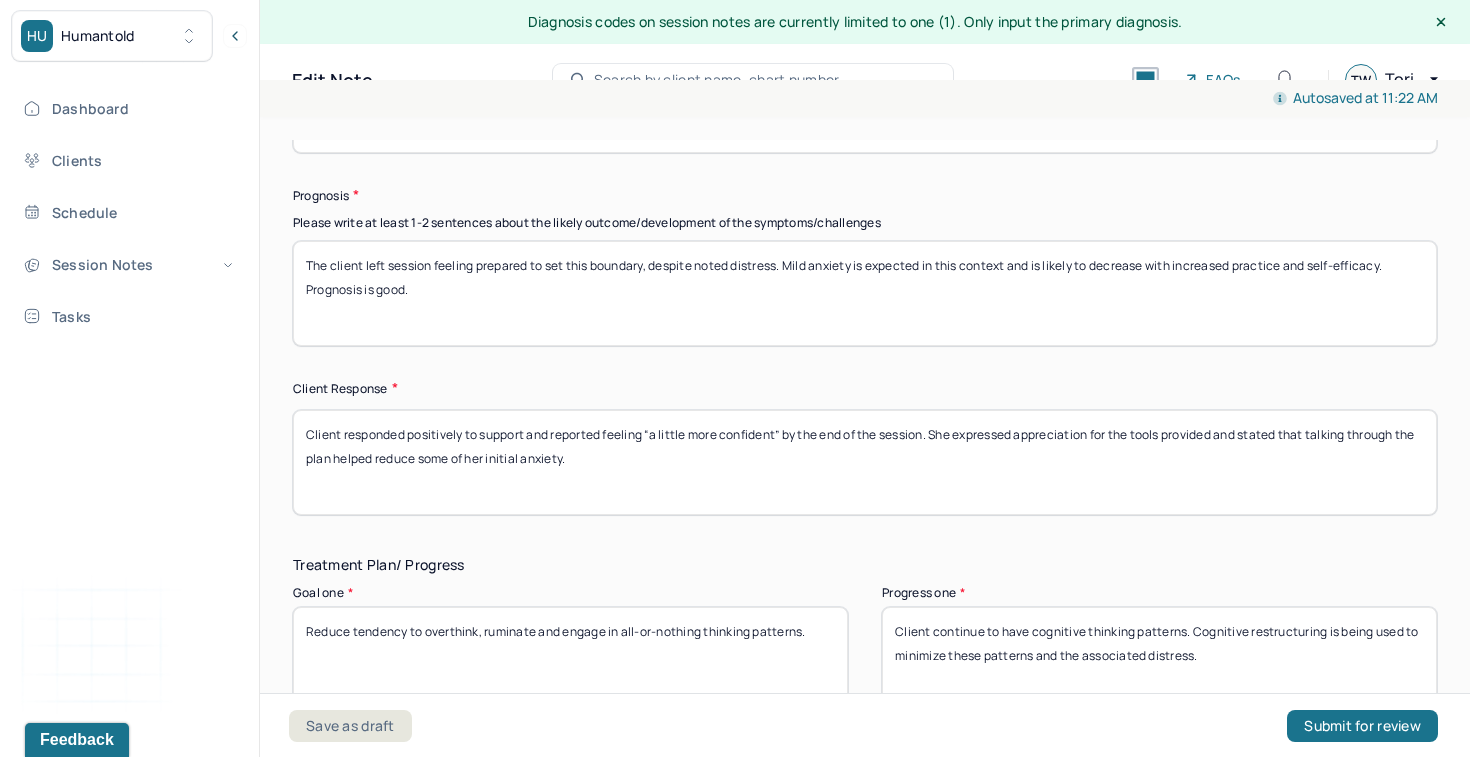 click on "Client responded positively to support and reported feeling “a little more confident” by the end of the session. She expressed appreciation for the tools provided and stated that talking through the plan helped reduce some of her initial anxiety." at bounding box center [865, 462] 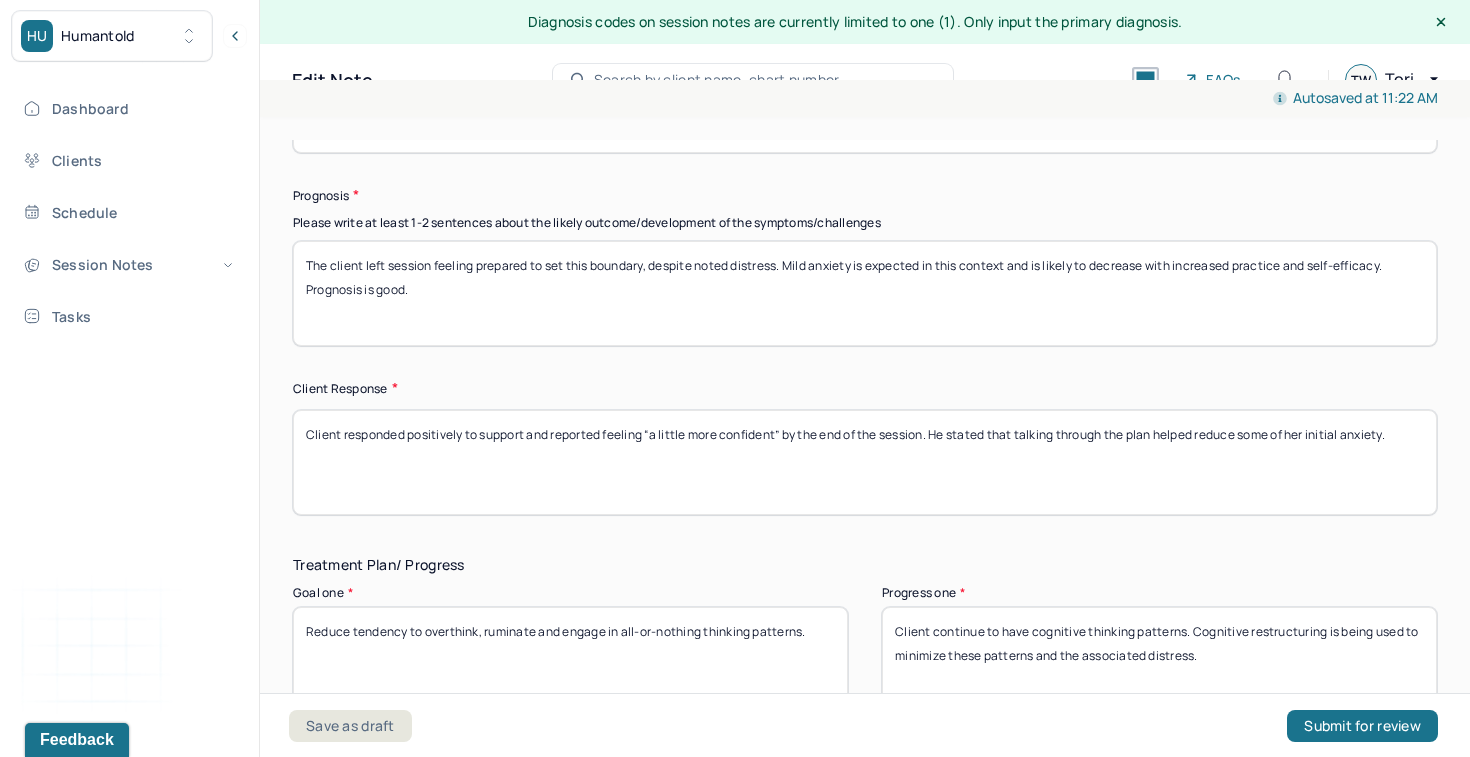 click on "Client responded positively to support and reported feeling “a little more confident” by the end of the session. He stated that talking through the plan helped reduce some of her initial anxiety." at bounding box center [865, 462] 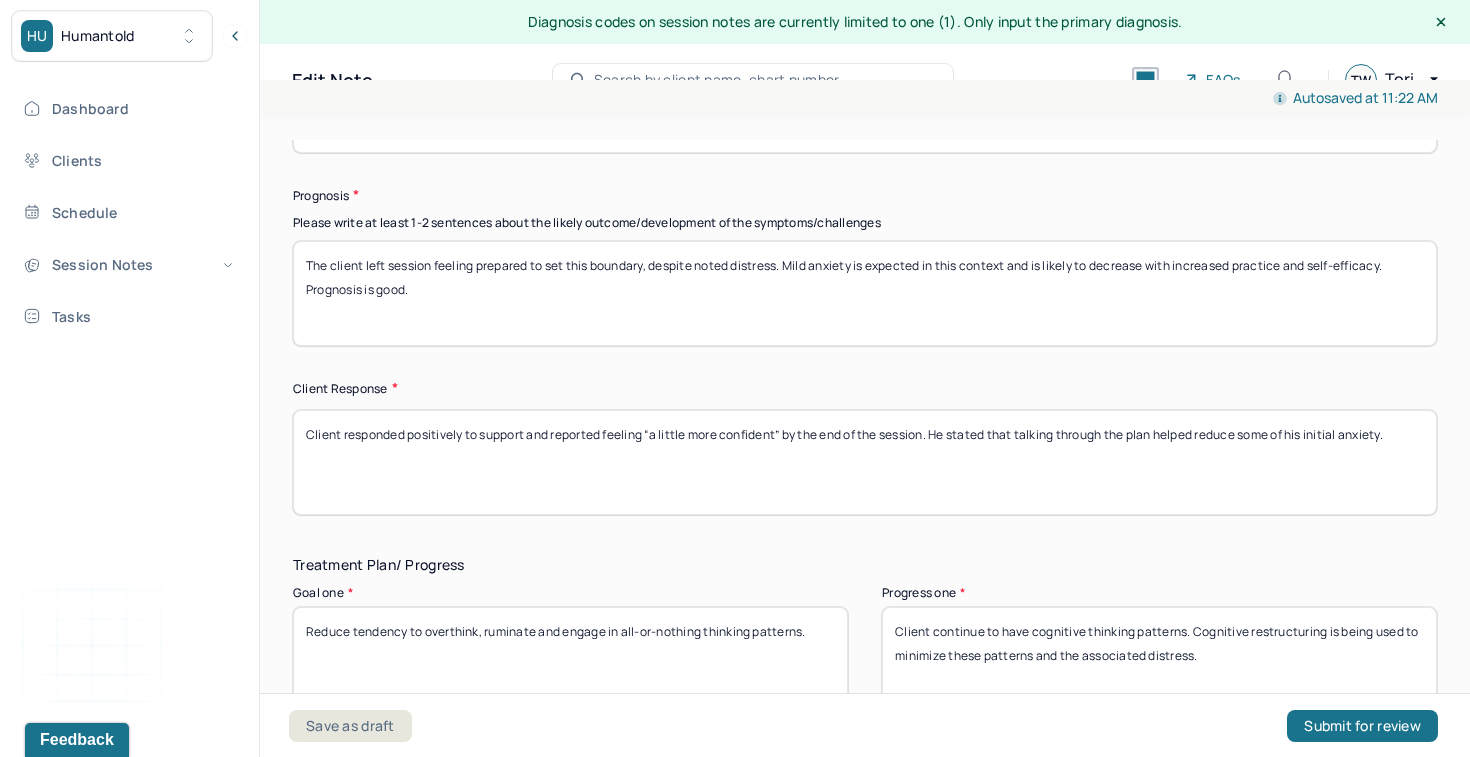 click on "Client responded positively to support and reported feeling “a little more confident” by the end of the session. He stated that talking through the plan helped reduce some of his initial anxiety." at bounding box center [865, 462] 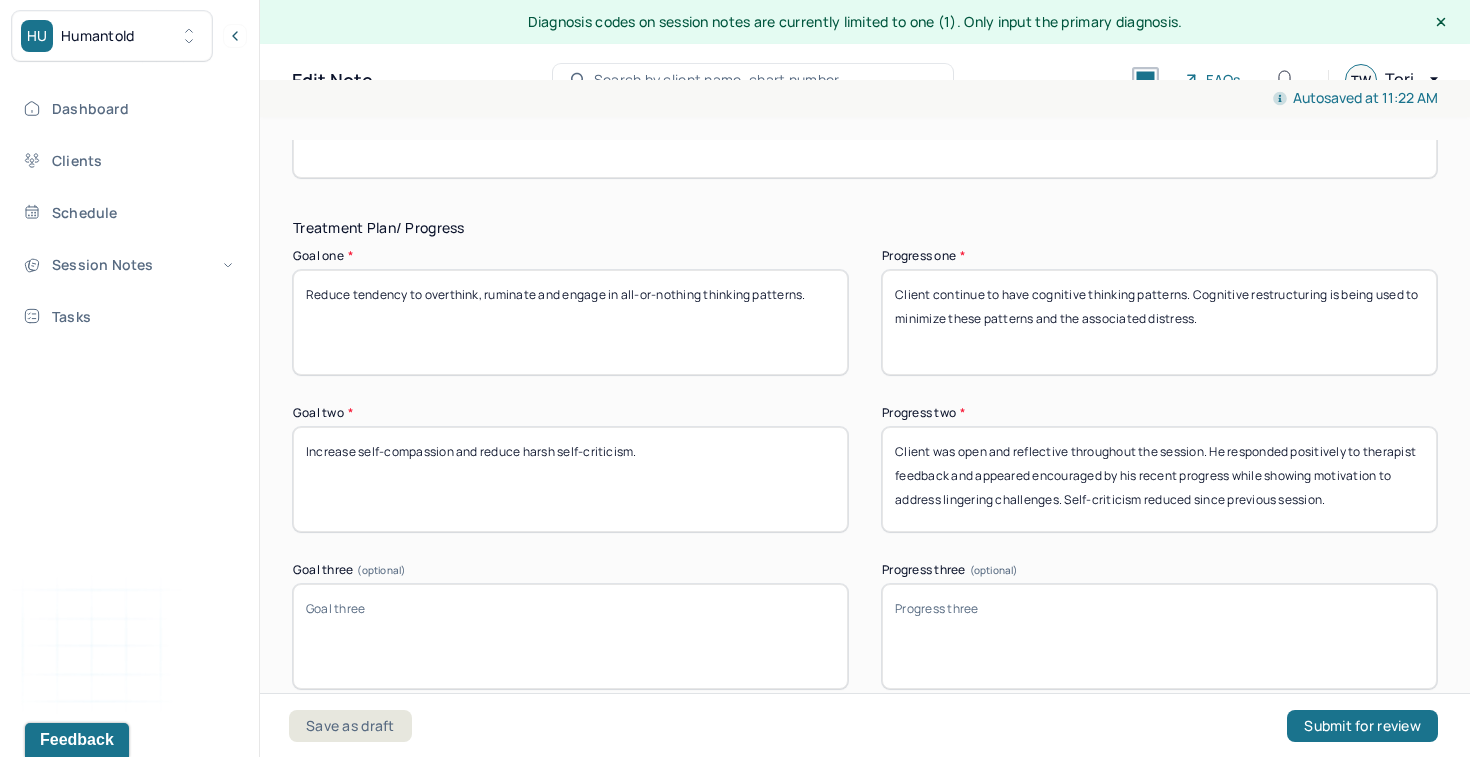 scroll, scrollTop: 3286, scrollLeft: 0, axis: vertical 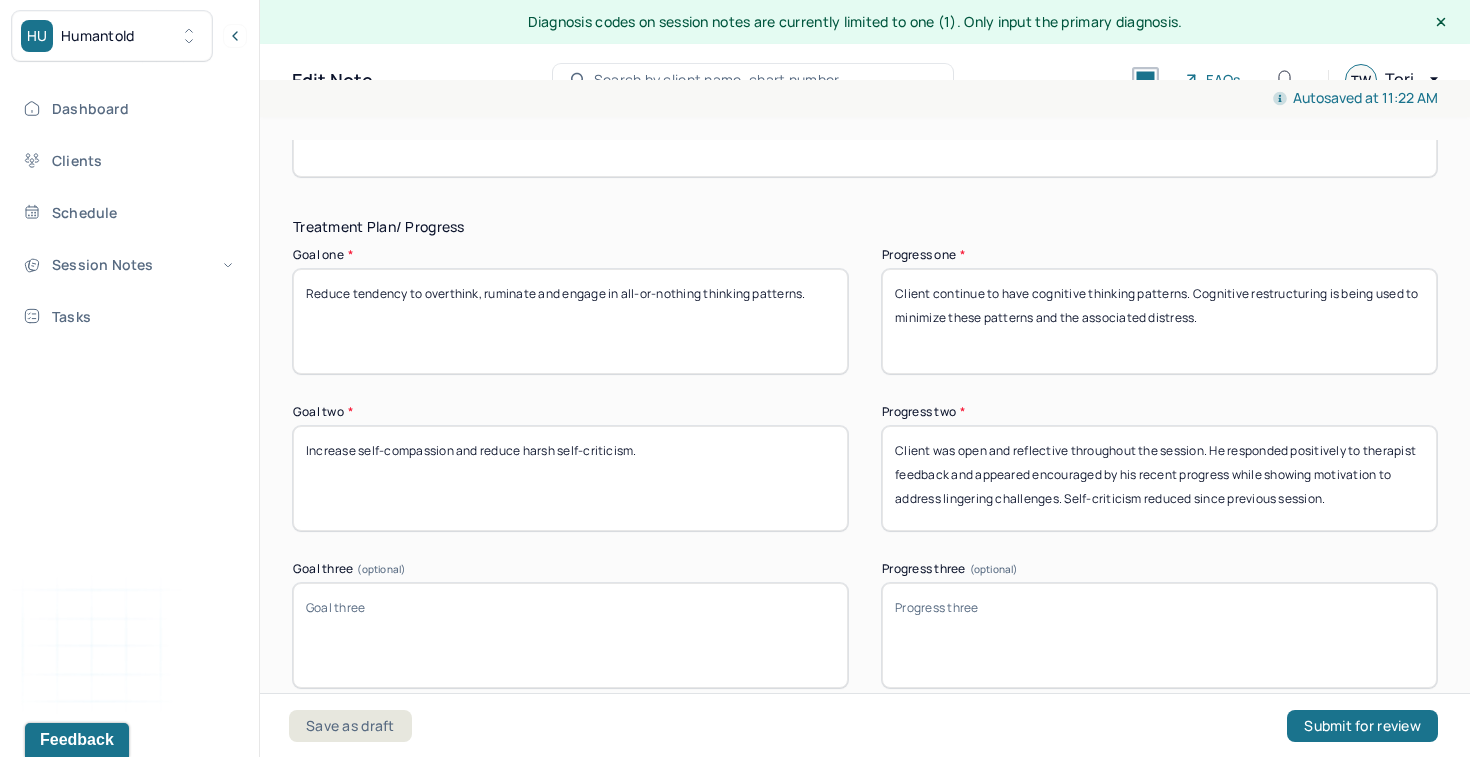 type on "Client responded positively to support and reported feeling “a little more confident” by the end of the session. He stated that talking through the plan helped reduce some of his initial anxiety." 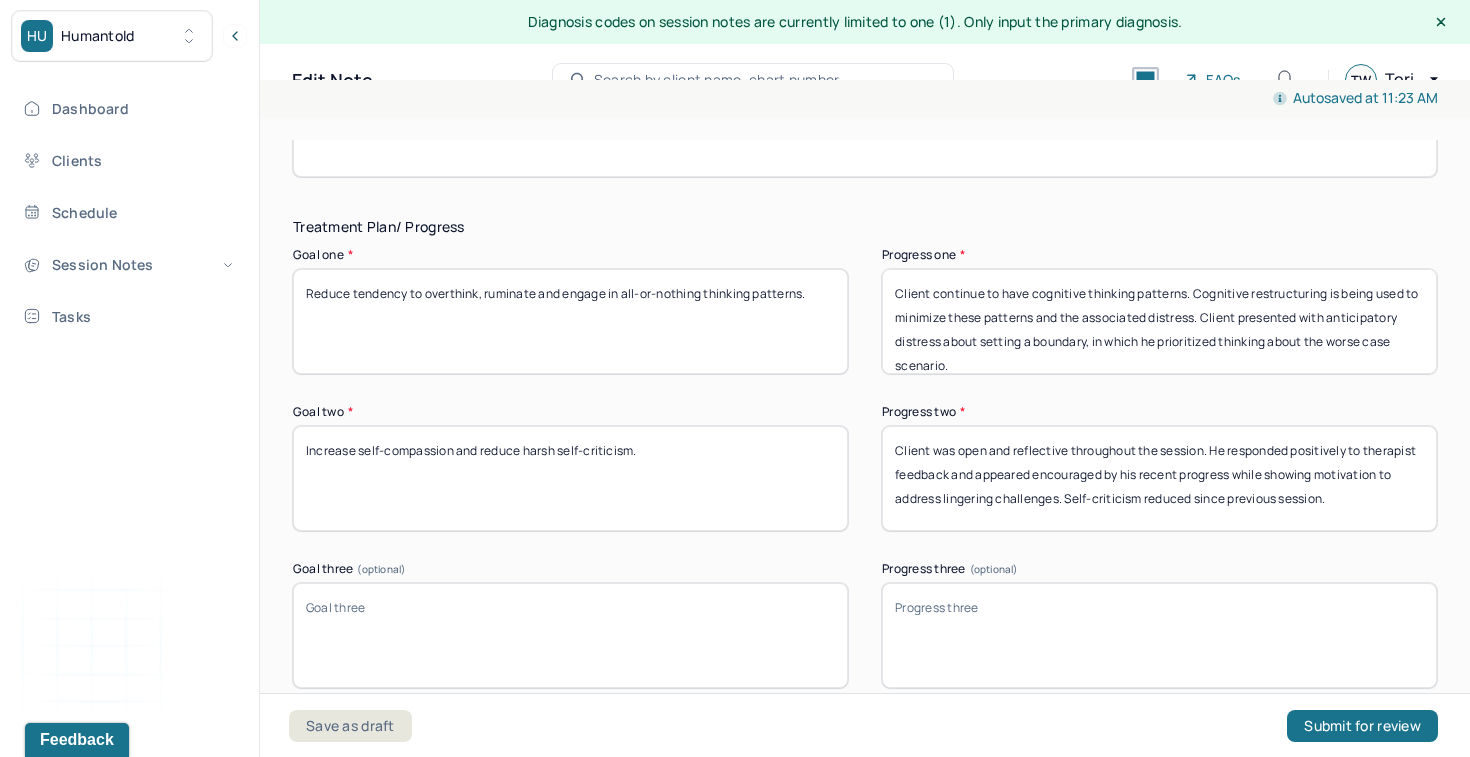 drag, startPoint x: 1200, startPoint y: 324, endPoint x: 1194, endPoint y: 303, distance: 21.84033 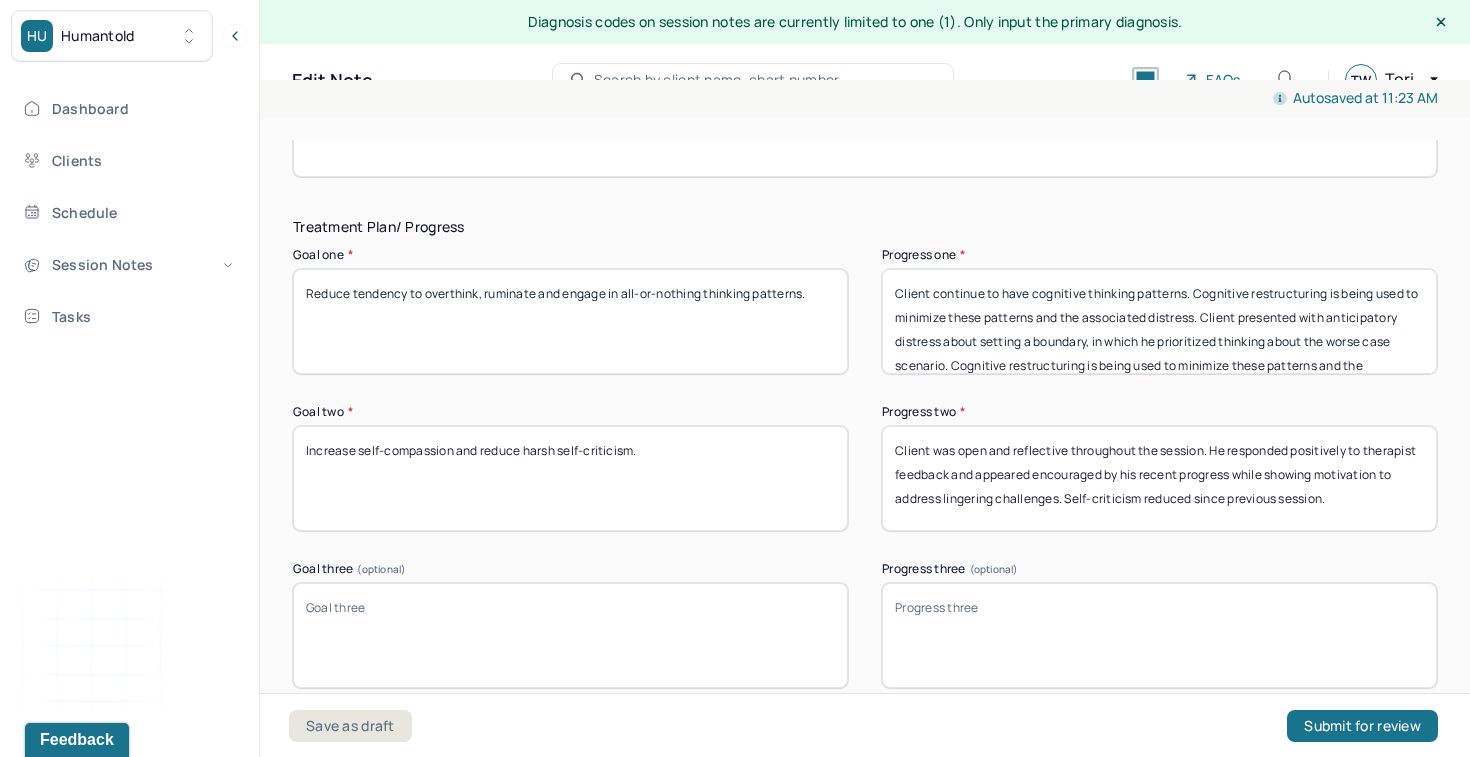 scroll, scrollTop: 24, scrollLeft: 0, axis: vertical 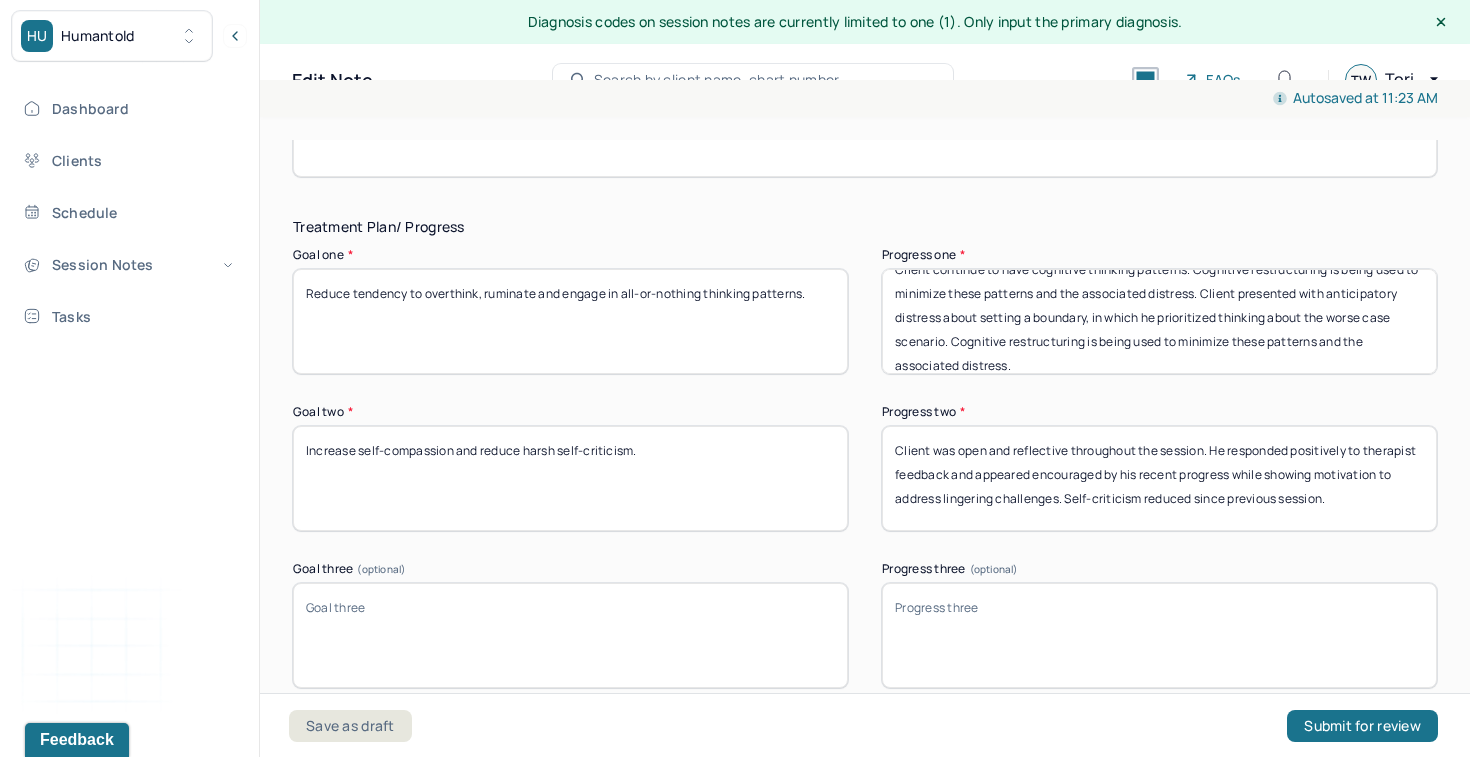 click on "Client continue to have cognitive thinking patterns. Cognitive restructuring is being used to minimize these patterns and the associated distress. Client presented with anticipatory distress about setting a boundary, in which he prioritized thinking about the worse case scenario. Cognitive restructuring is being used to minimize these patterns and the associated distress." at bounding box center [1159, 321] 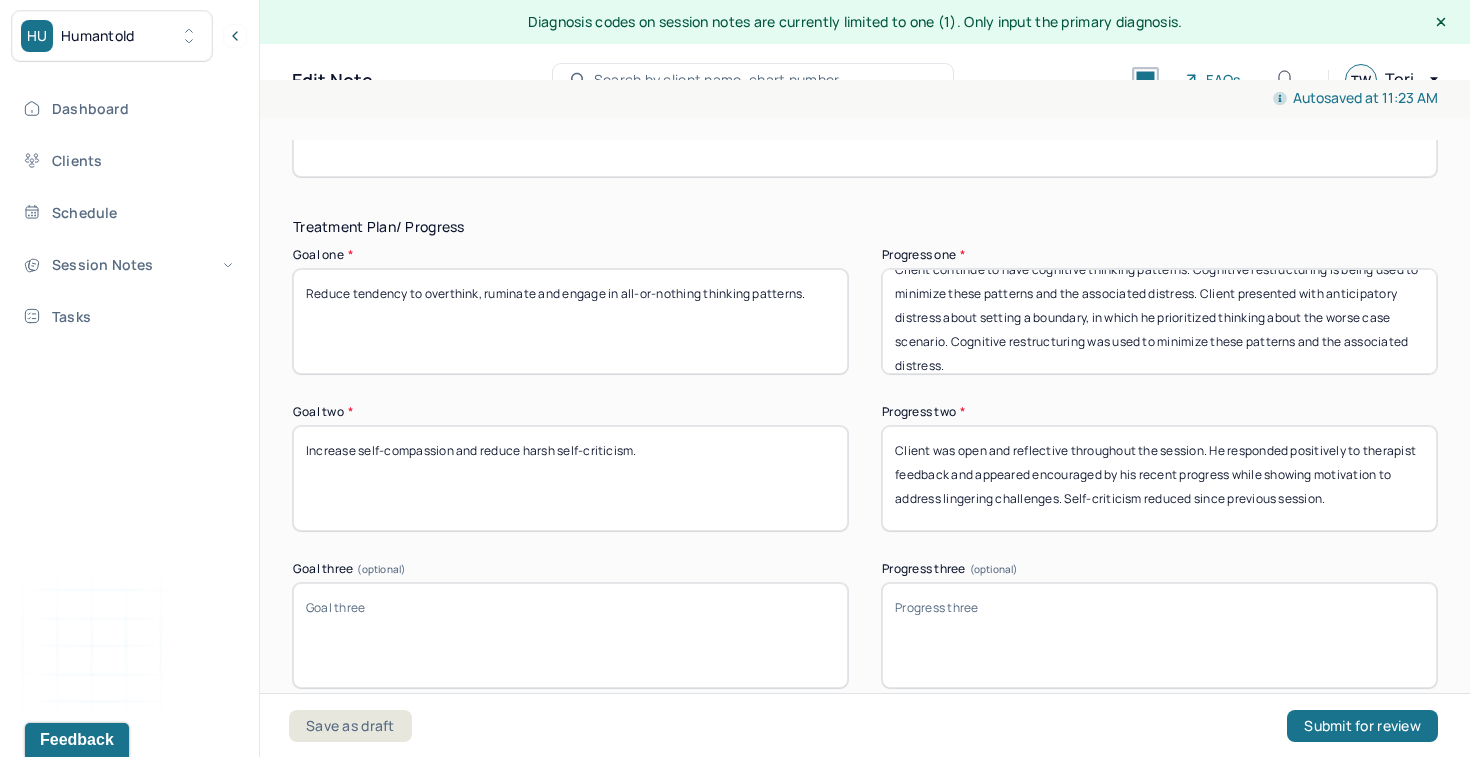 scroll, scrollTop: 0, scrollLeft: 0, axis: both 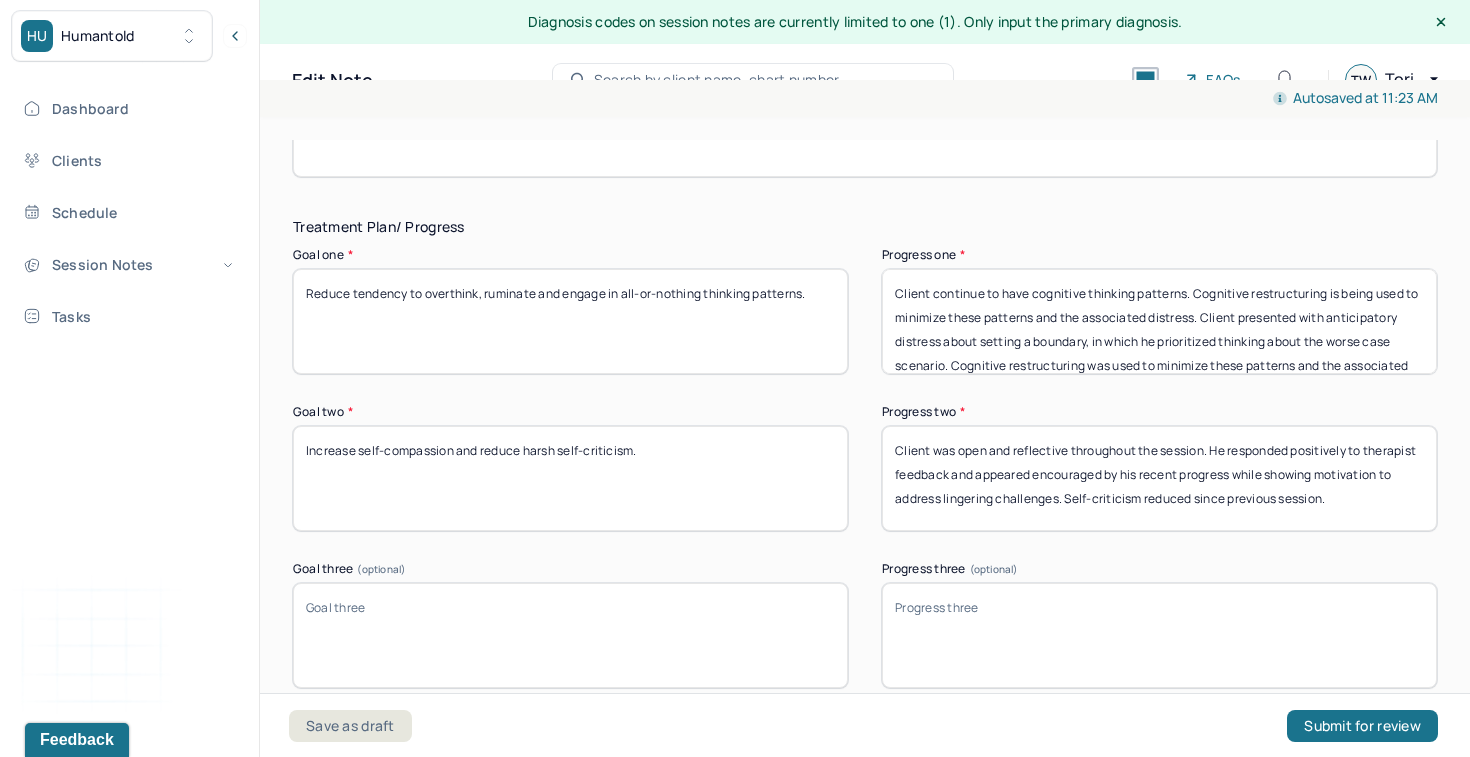 drag, startPoint x: 1193, startPoint y: 322, endPoint x: 865, endPoint y: 278, distance: 330.93805 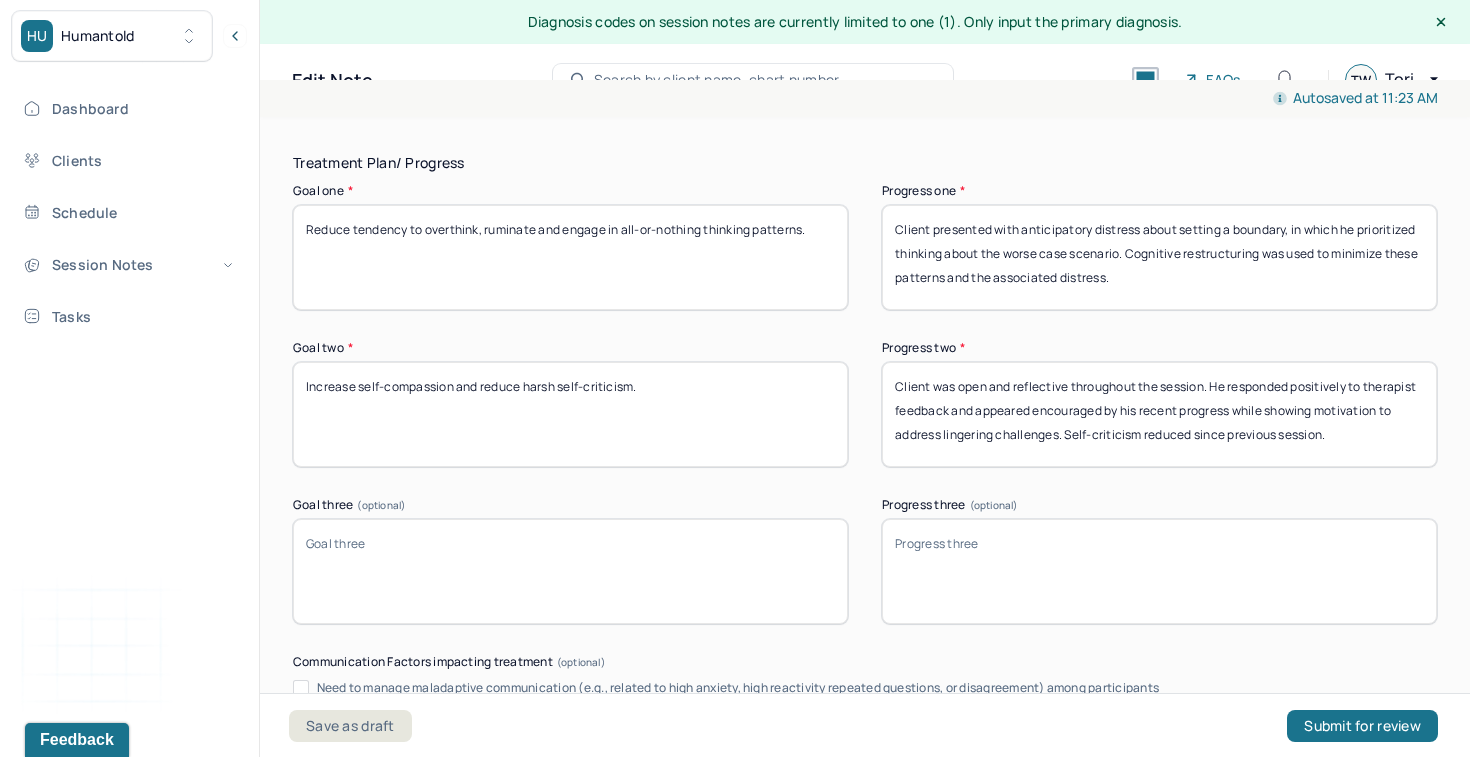 scroll, scrollTop: 3351, scrollLeft: 0, axis: vertical 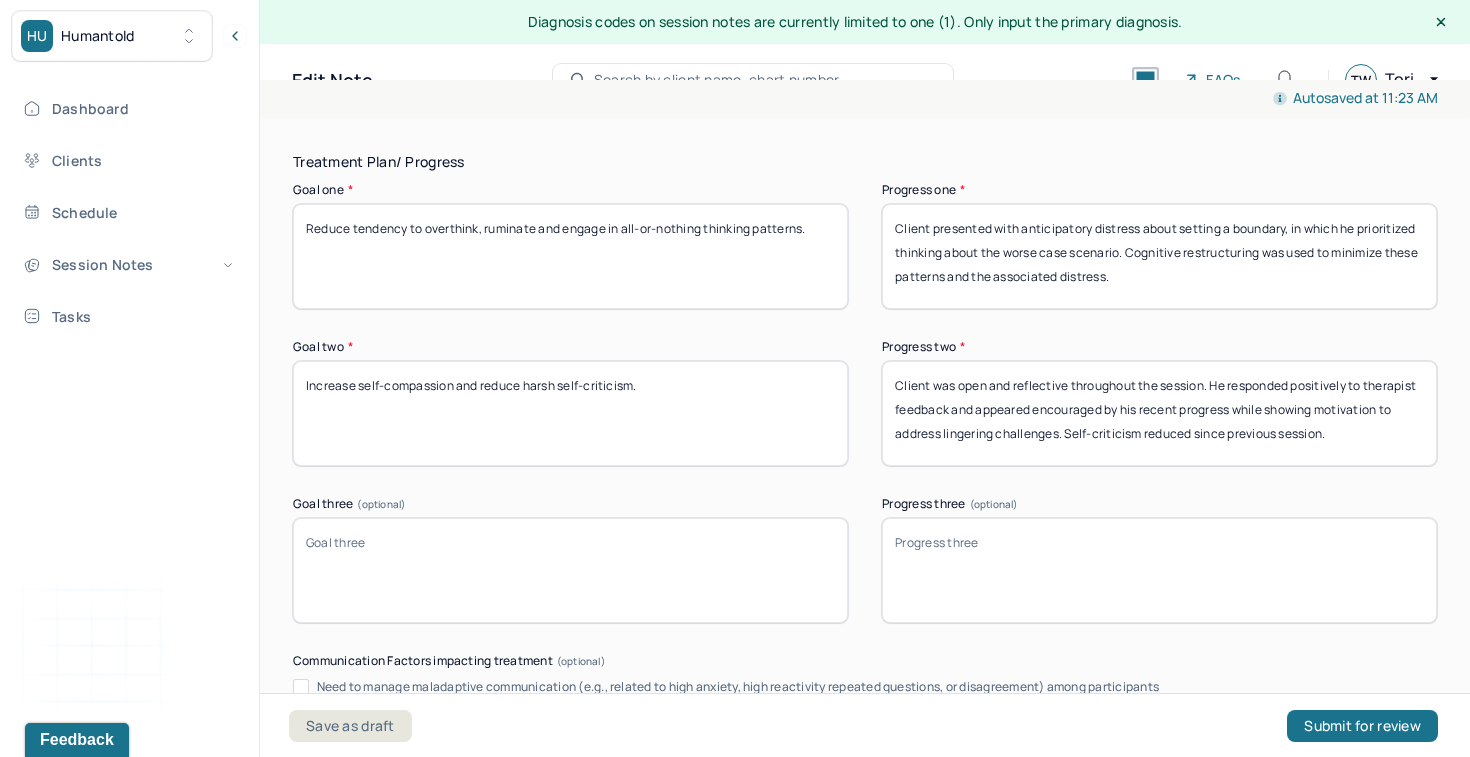 click on "Client presented with anticipatory distress about setting a boundary, in which he prioritized thinking about the worse case scenario. Cognitive restructuring was used to minimize these patterns and the associated distress." at bounding box center (1159, 256) 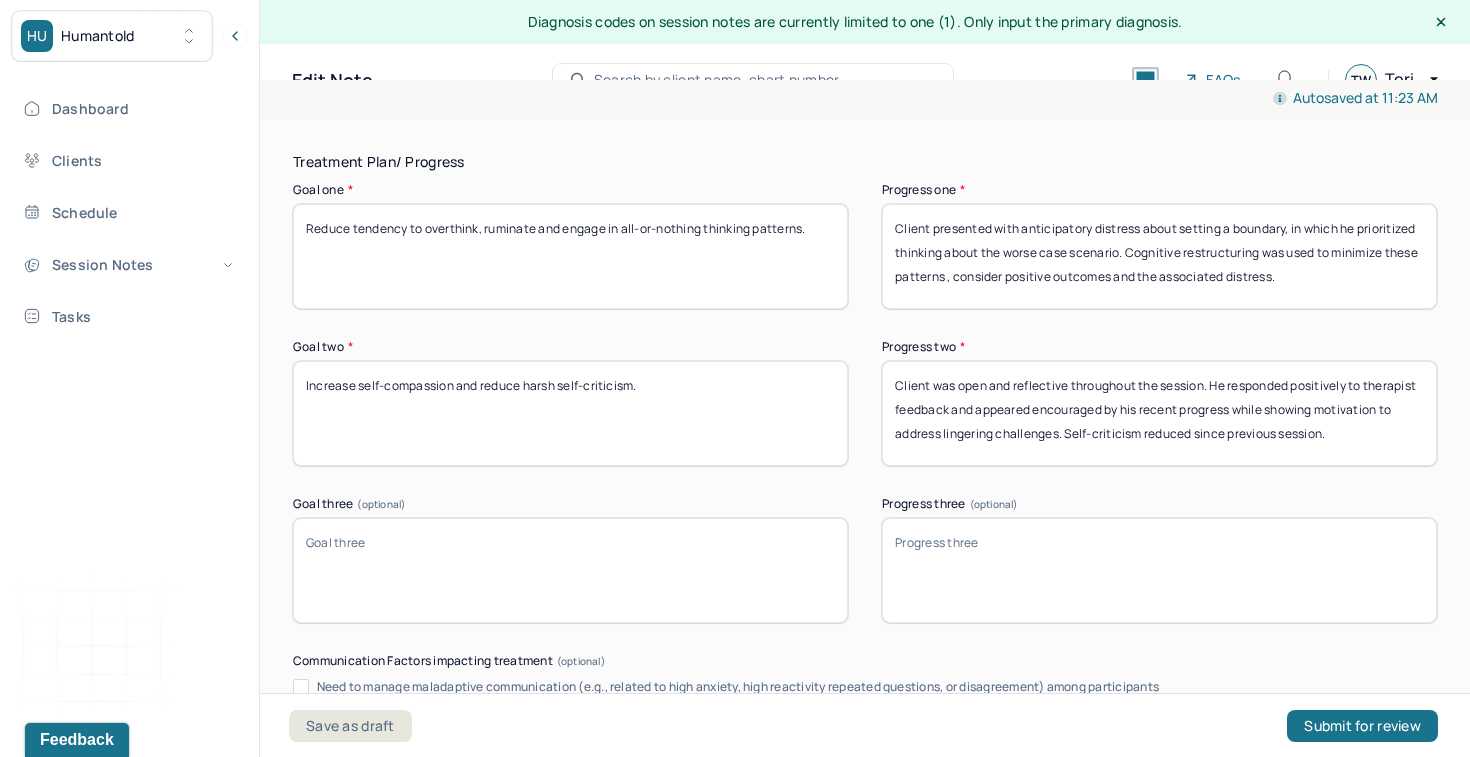 click on "Client presented with anticipatory distress about setting a boundary, in which he prioritized thinking about the worse case scenario. Cognitive restructuring was used to minimize these patterns and the associated distress." at bounding box center [1159, 256] 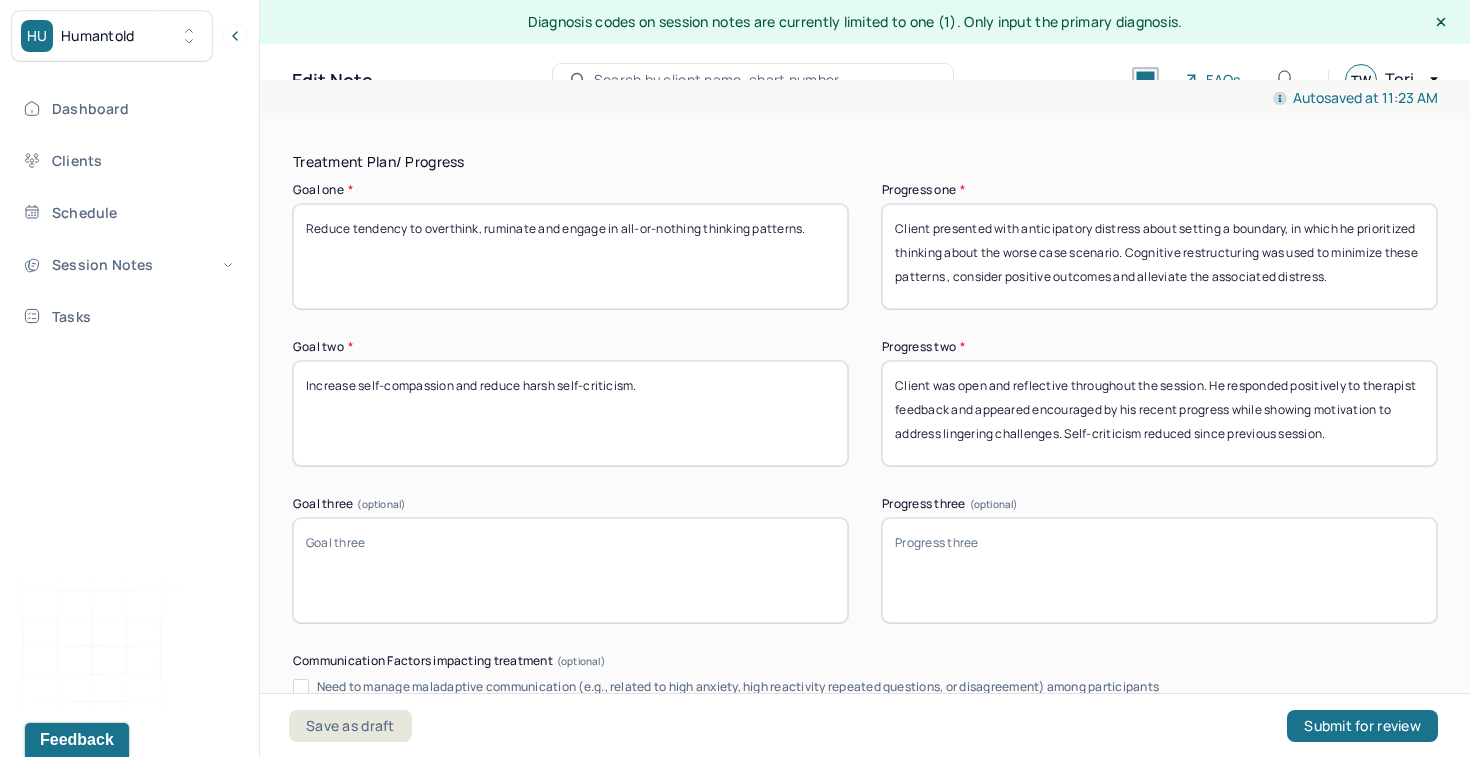 click on "Client presented with anticipatory distress about setting a boundary, in which he prioritized thinking about the worse case scenario. Cognitive restructuring was used to minimize these patterns , consider positive outcomes and the associated distress." at bounding box center (1159, 256) 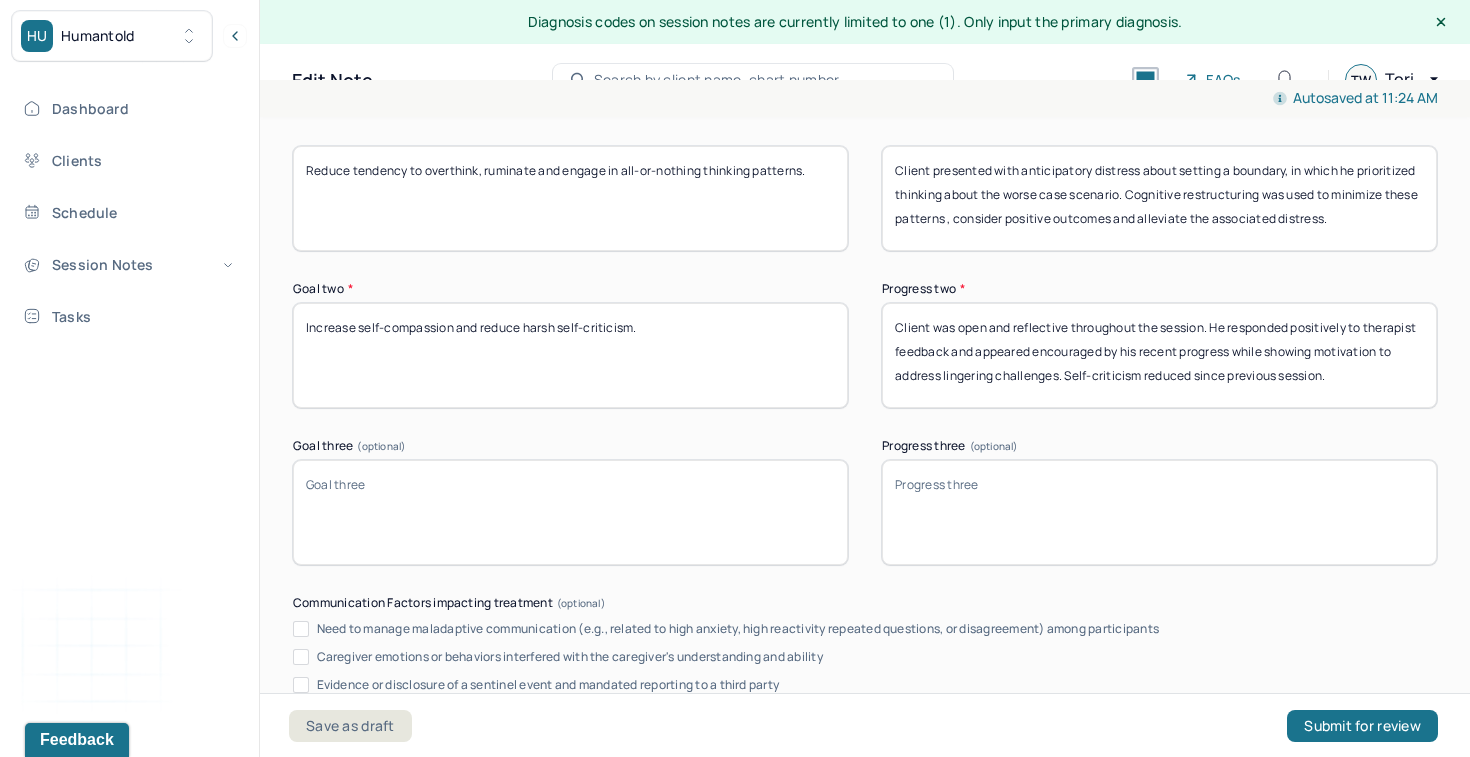 scroll, scrollTop: 3421, scrollLeft: 0, axis: vertical 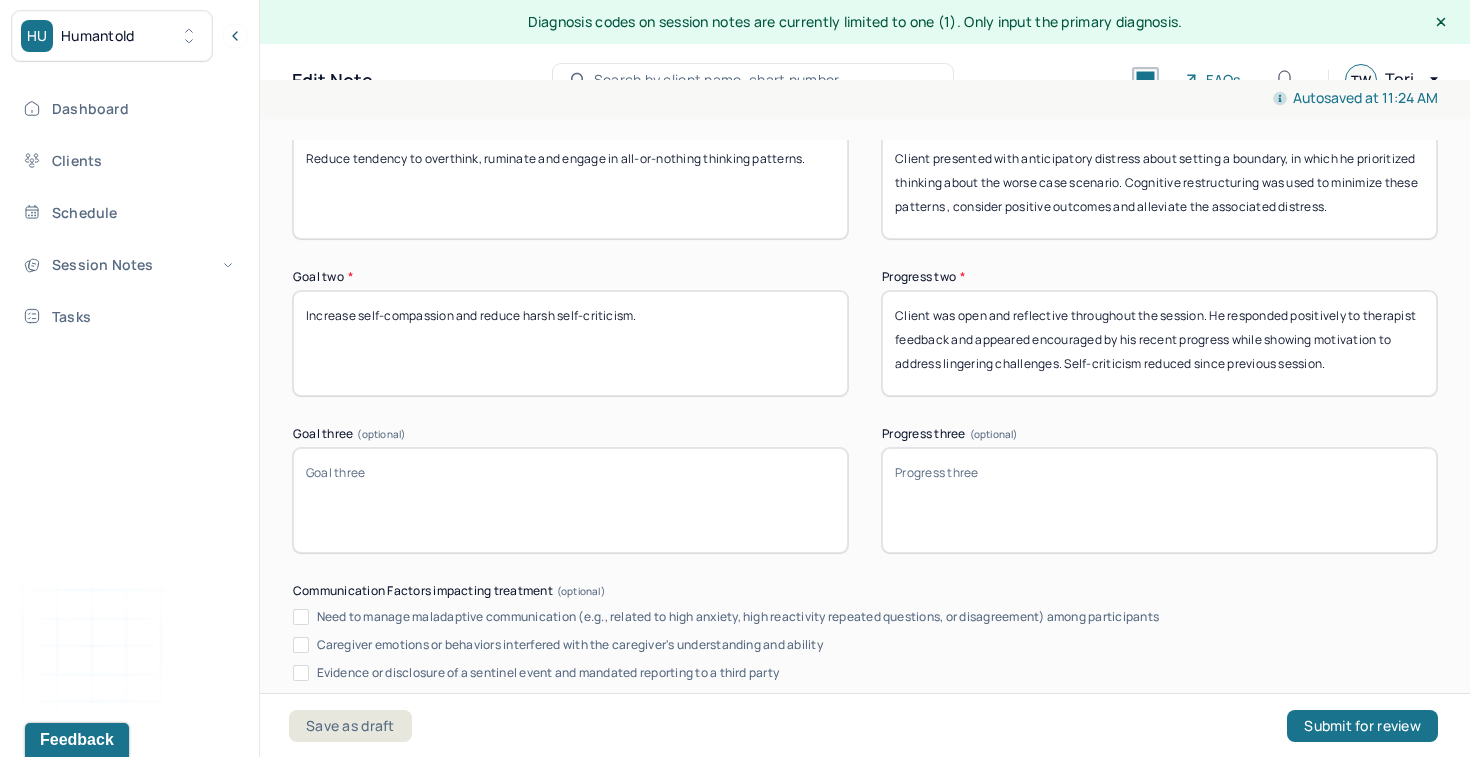 type on "Client presented with anticipatory distress about setting a boundary, in which he prioritized thinking about the worse case scenario. Cognitive restructuring was used to minimize these patterns , consider positive outcomes and alleviate the associated distress." 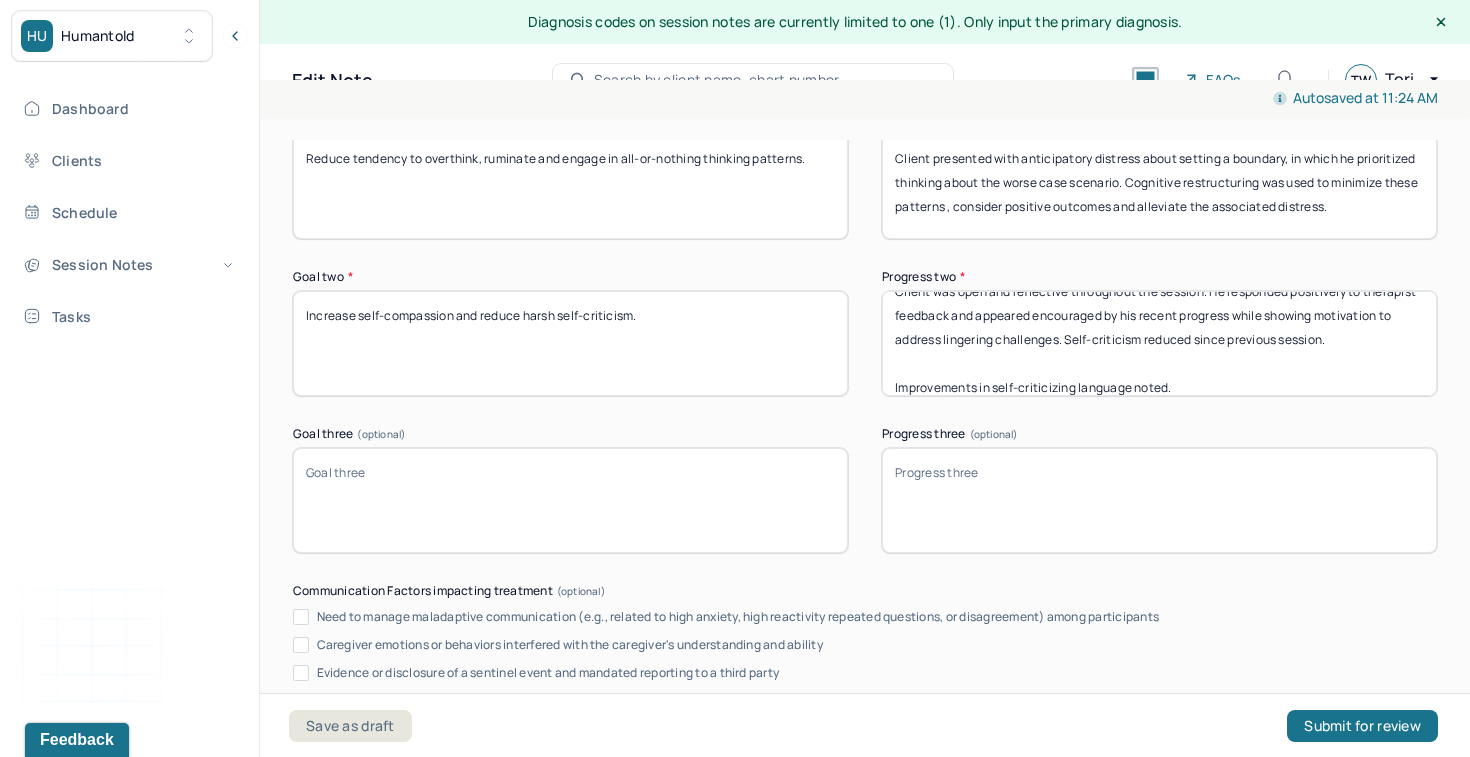 scroll, scrollTop: 0, scrollLeft: 0, axis: both 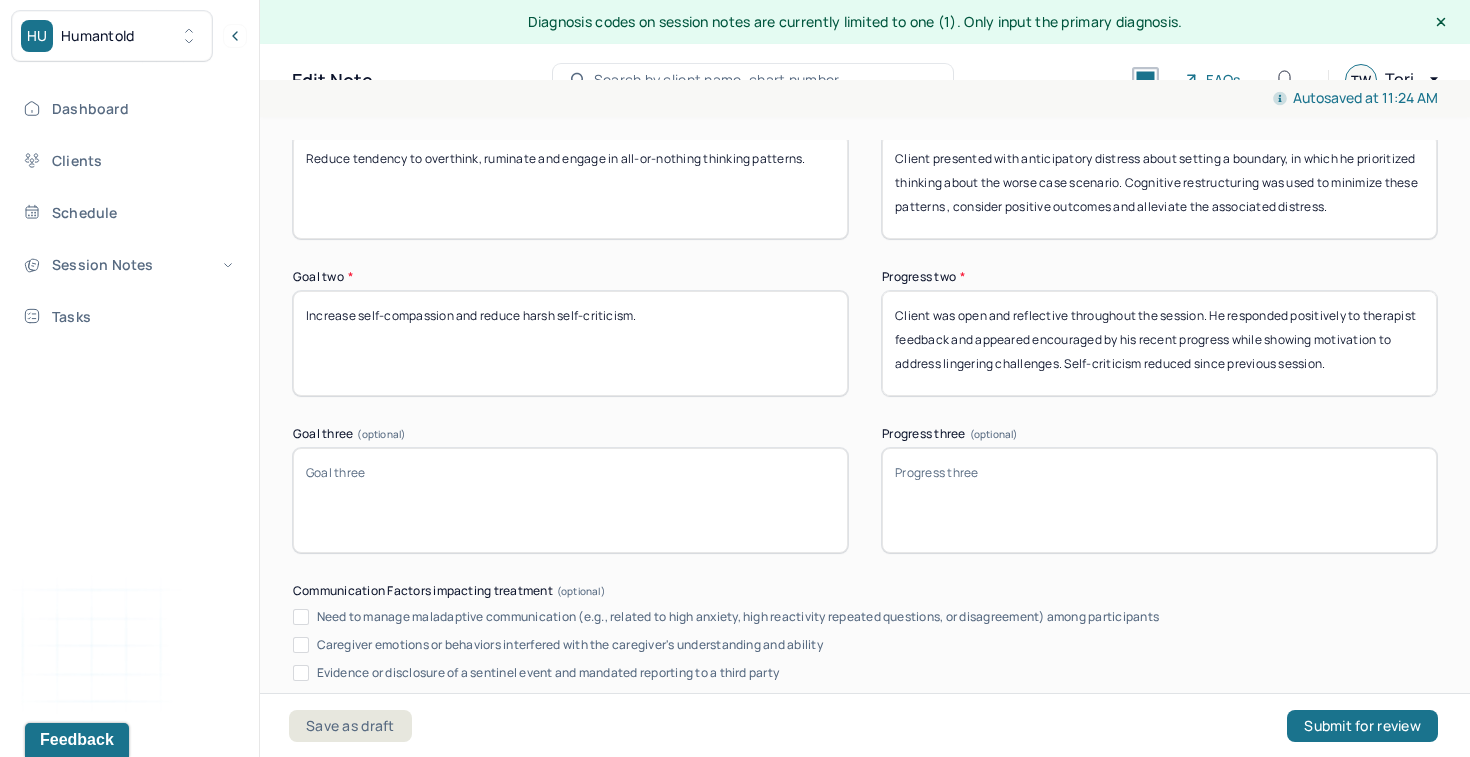 drag, startPoint x: 1355, startPoint y: 337, endPoint x: 931, endPoint y: 285, distance: 427.1768 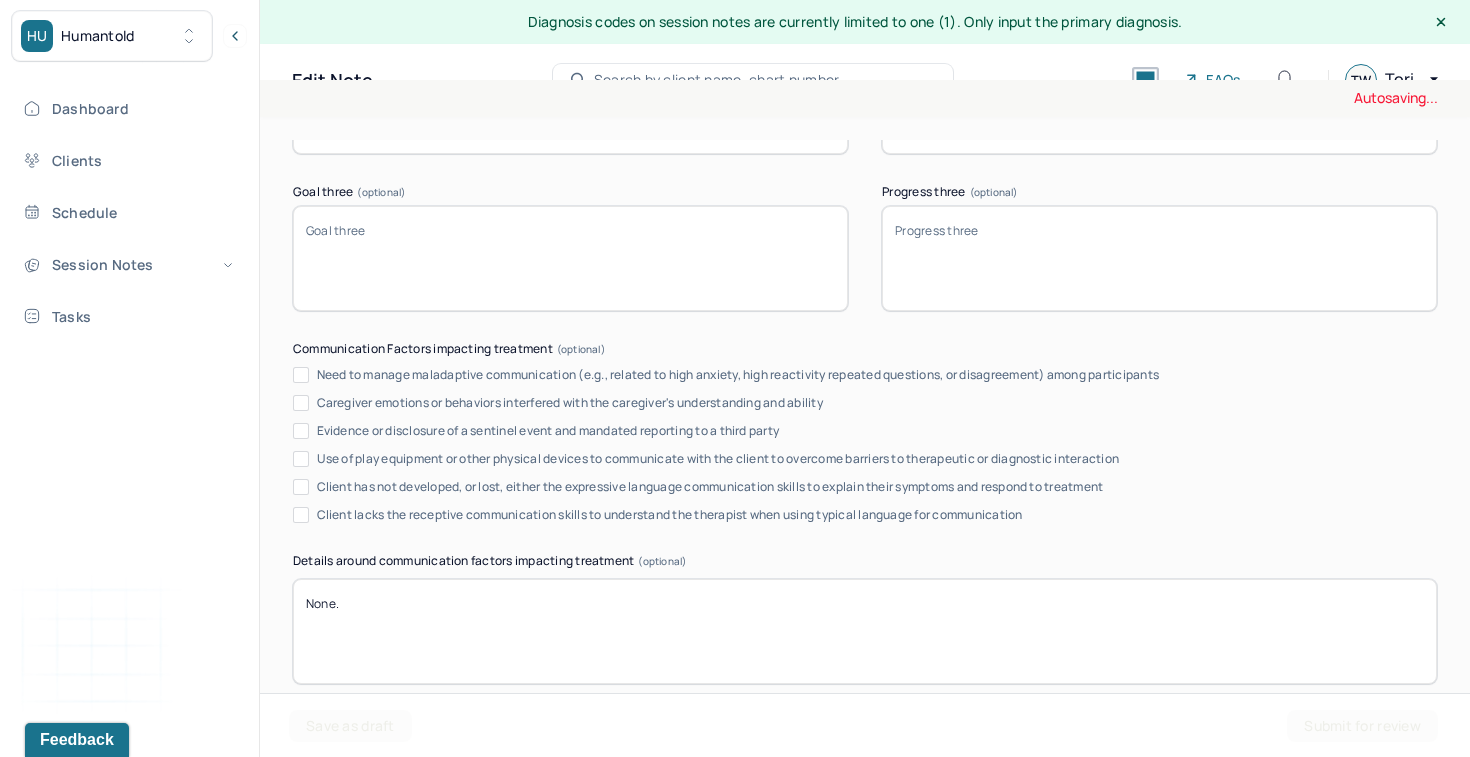 scroll, scrollTop: 3902, scrollLeft: 0, axis: vertical 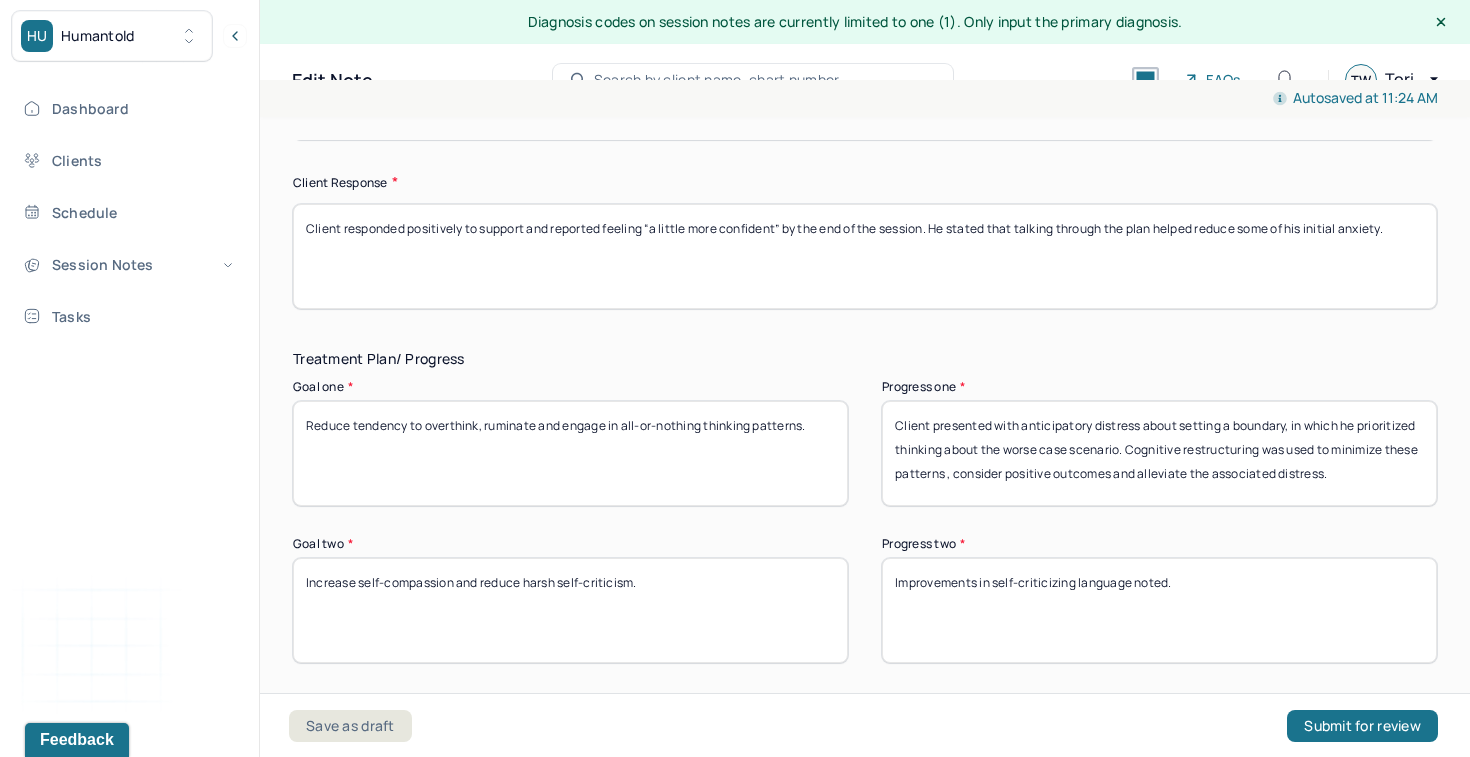 type on "Improvements in self-criticizing language noted." 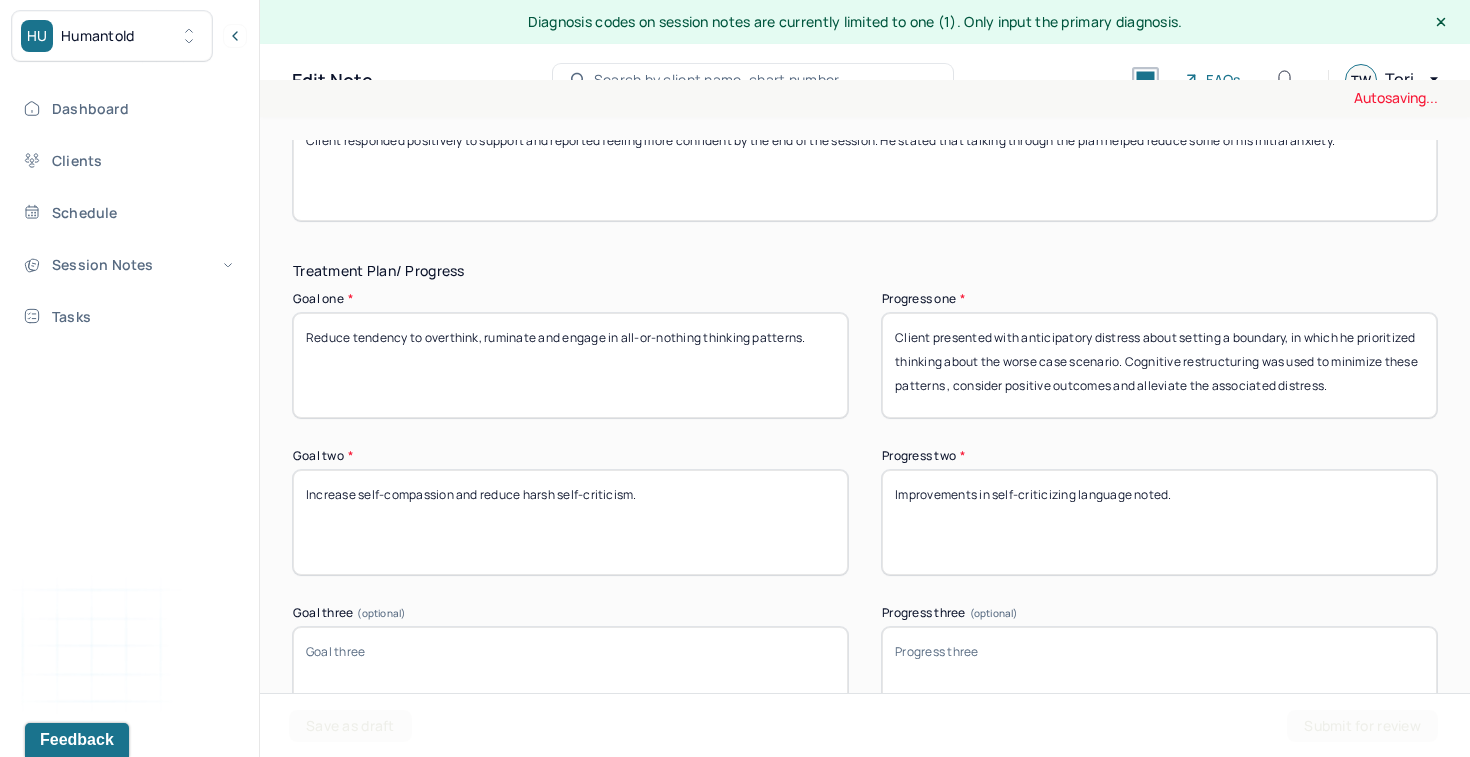 scroll, scrollTop: 3291, scrollLeft: 0, axis: vertical 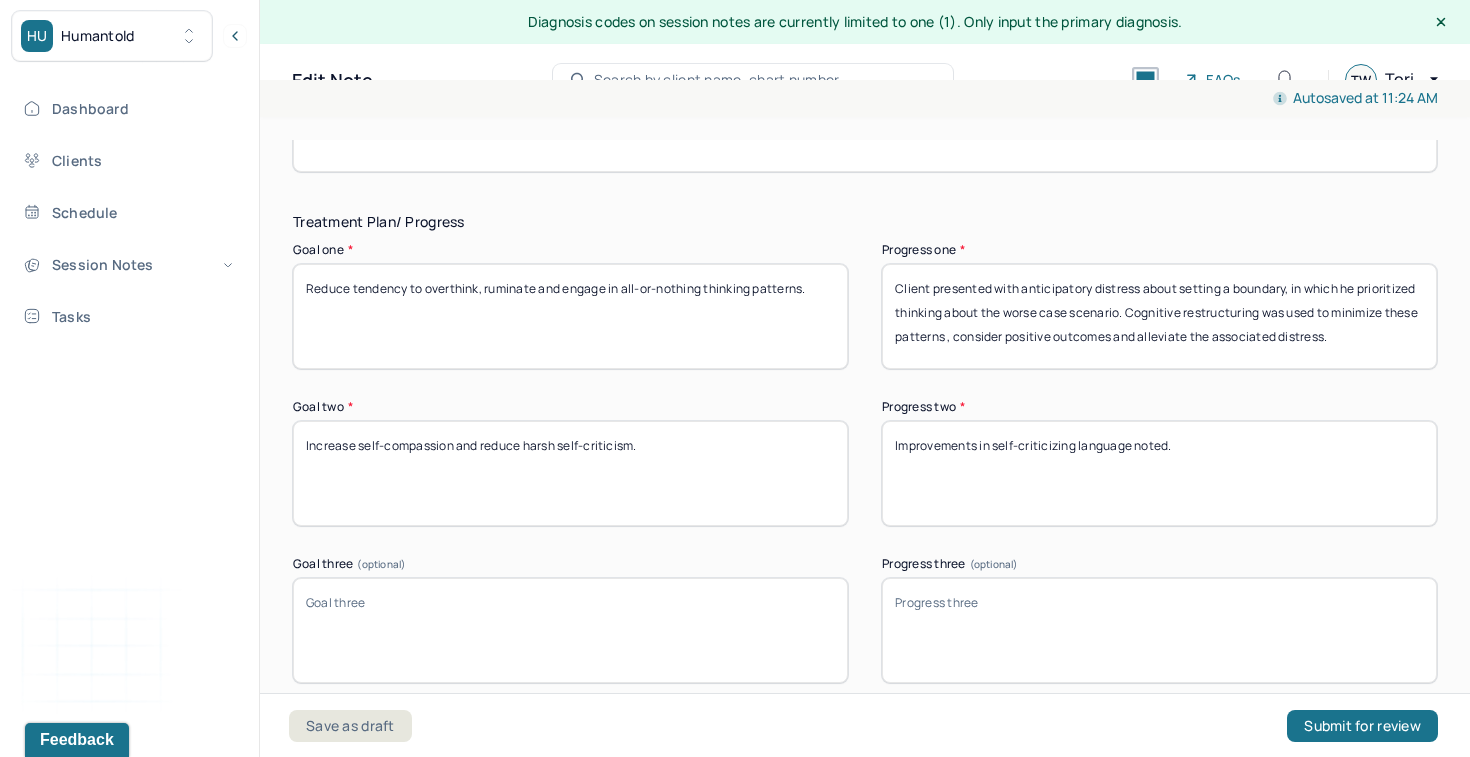 type on "Client responded positively to support and reported feeling more confident by the end of the session. He stated that talking through the plan helped reduce some of his initial anxiety." 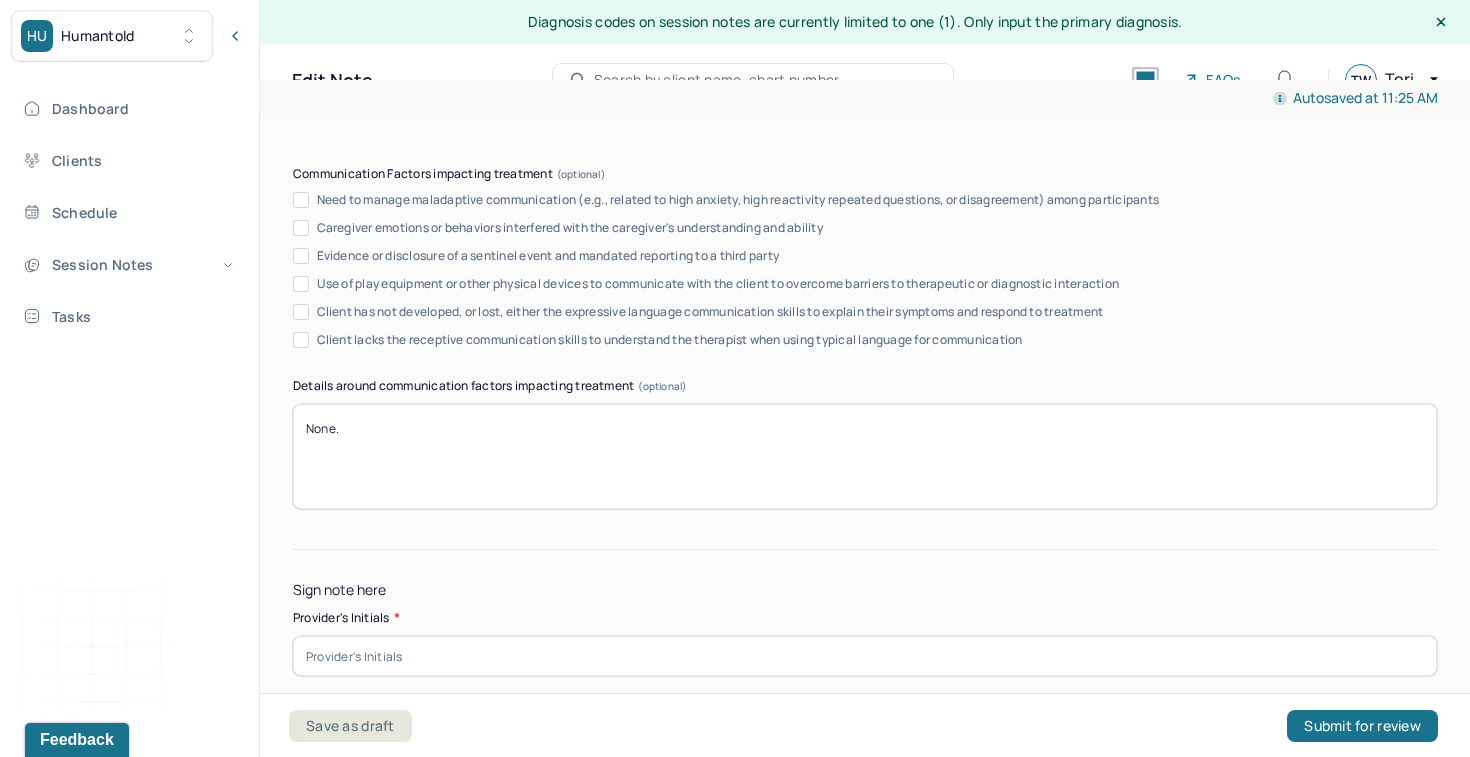scroll, scrollTop: 3902, scrollLeft: 0, axis: vertical 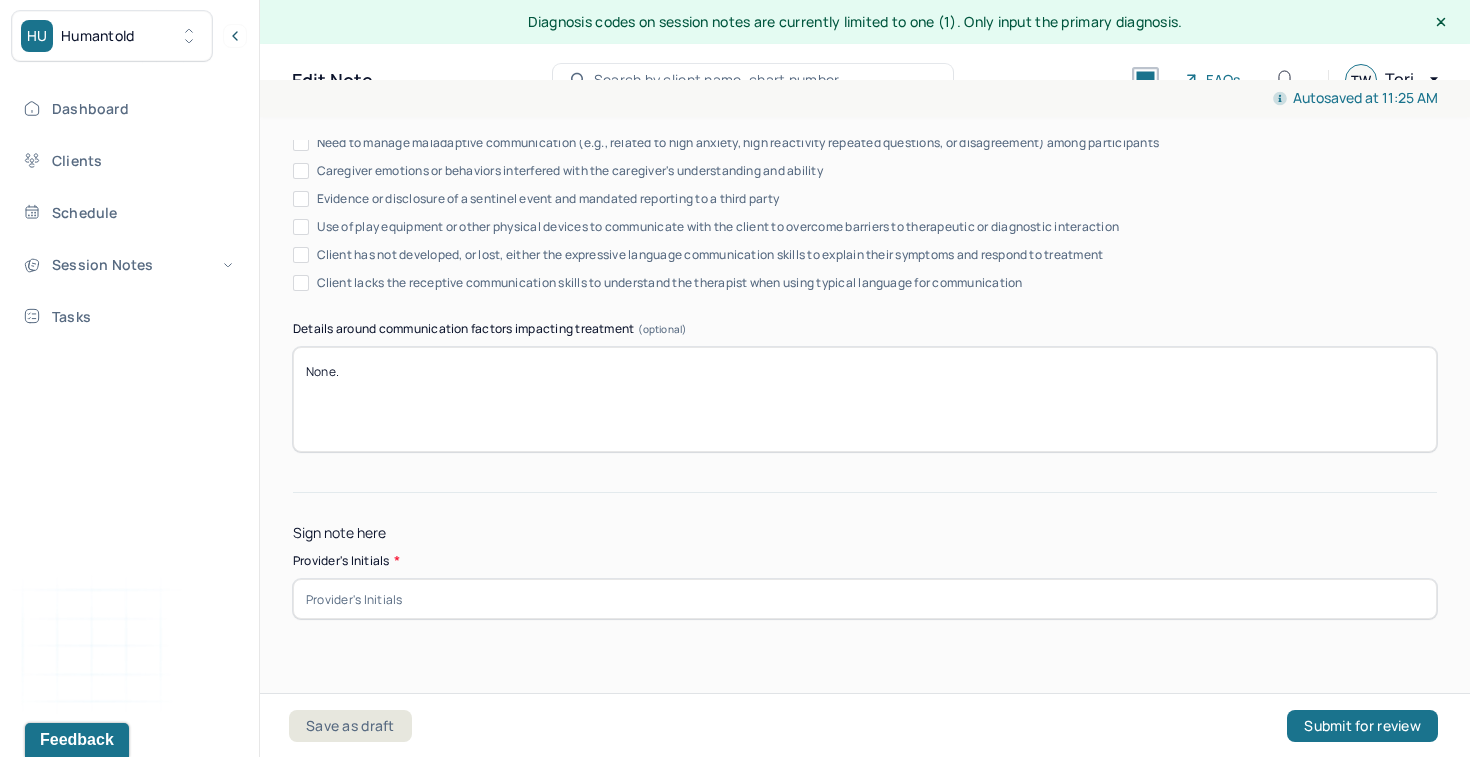 type on "Improvements in self-criticizing language noted. The client showed understanding of his anxiety and felt less blame/shame for not feeling fully confident initially." 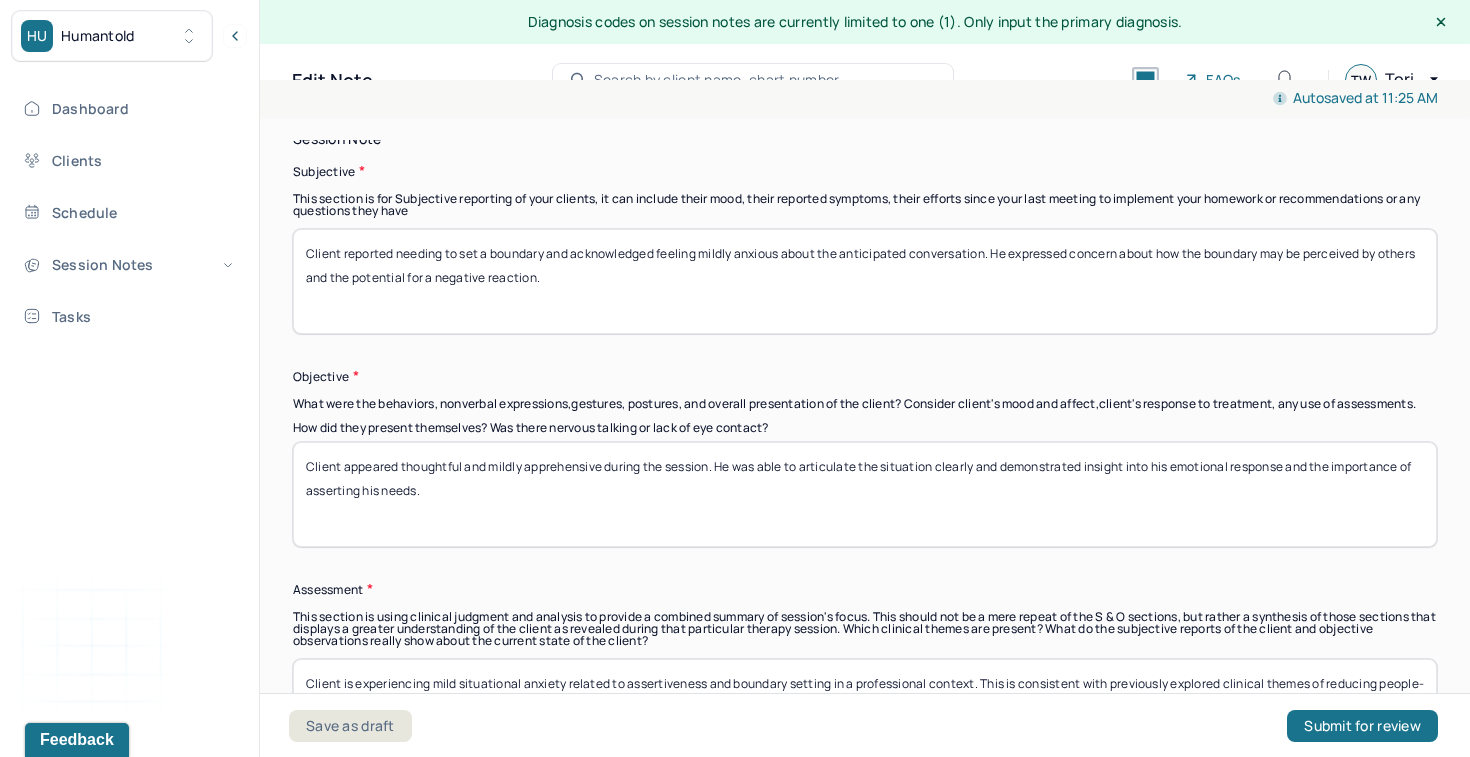scroll, scrollTop: 1484, scrollLeft: 0, axis: vertical 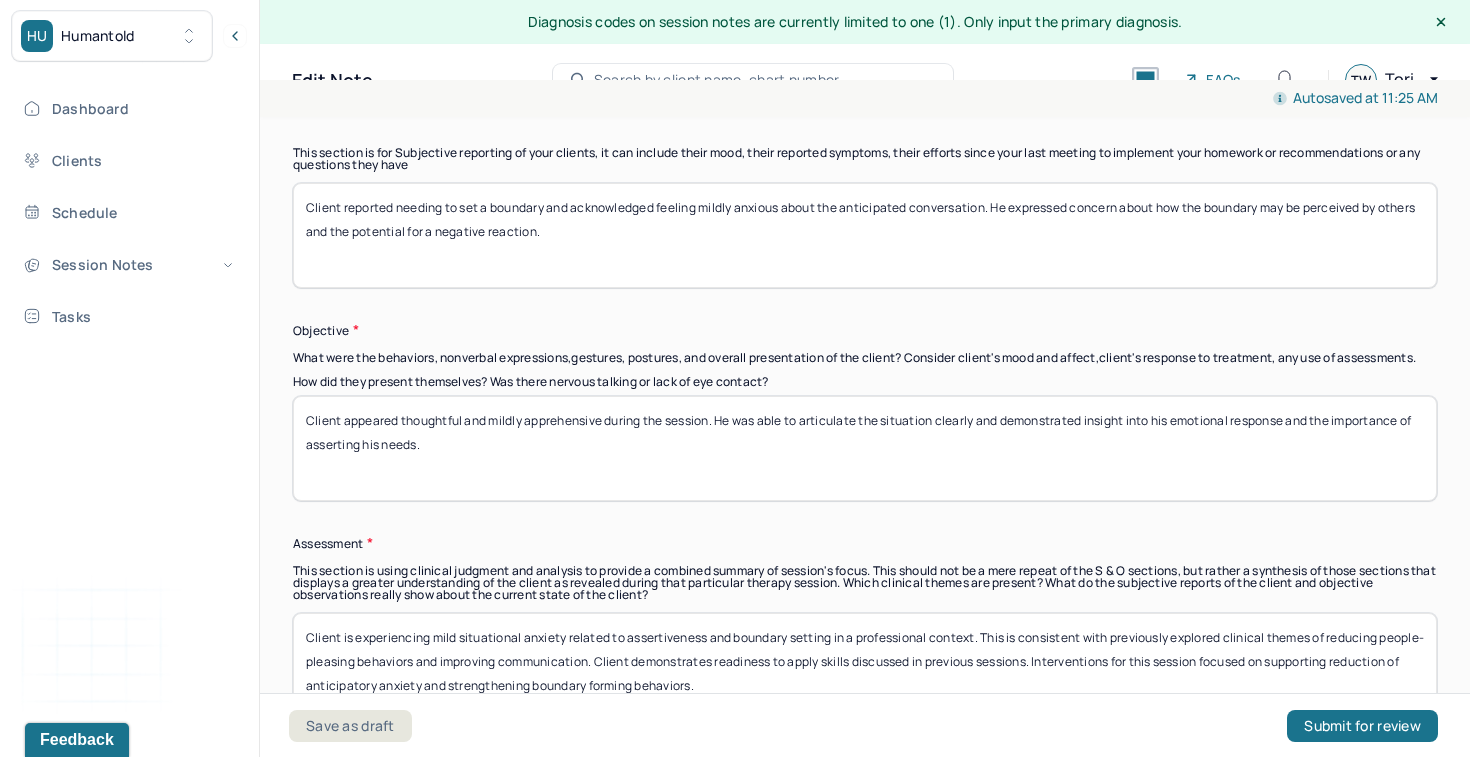 type on "TW" 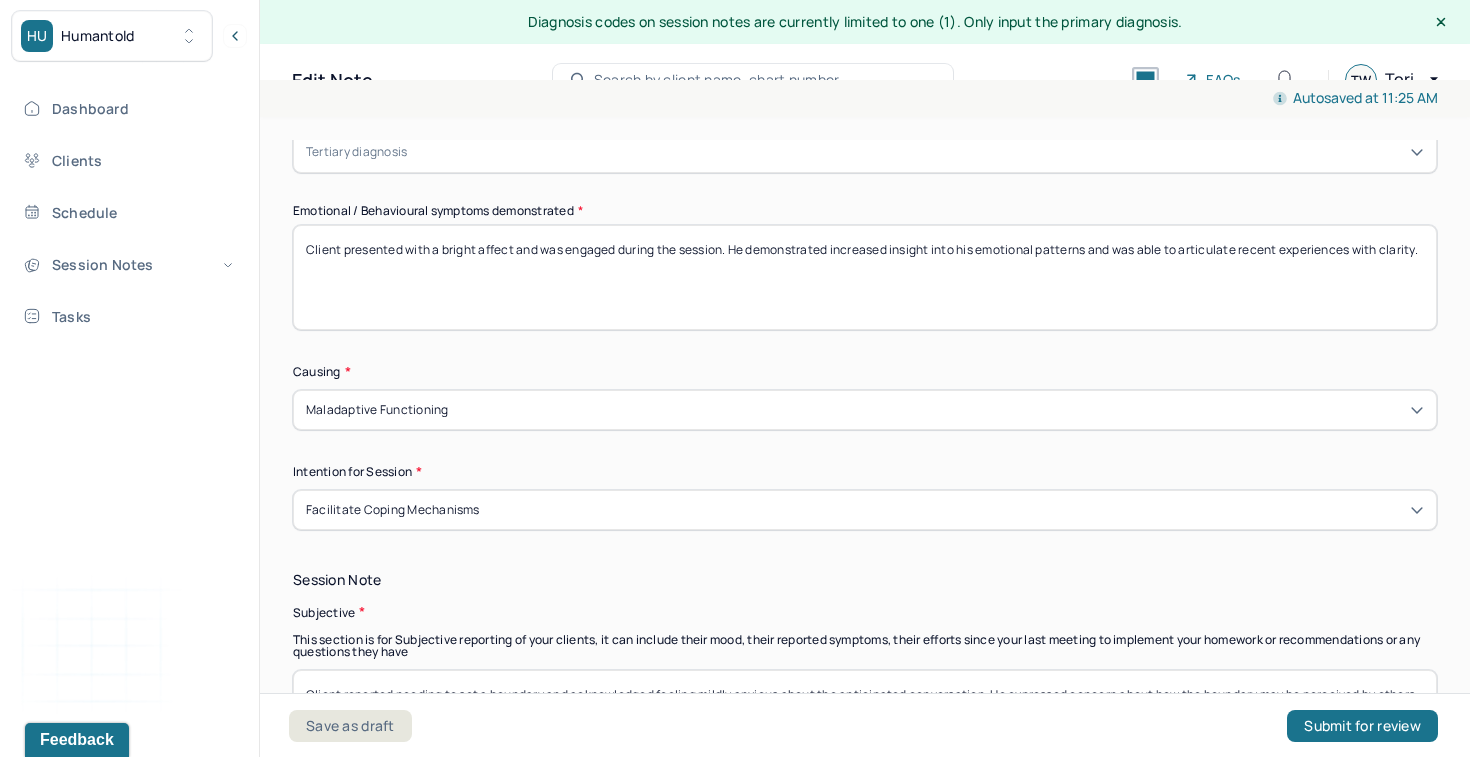 scroll, scrollTop: 990, scrollLeft: 0, axis: vertical 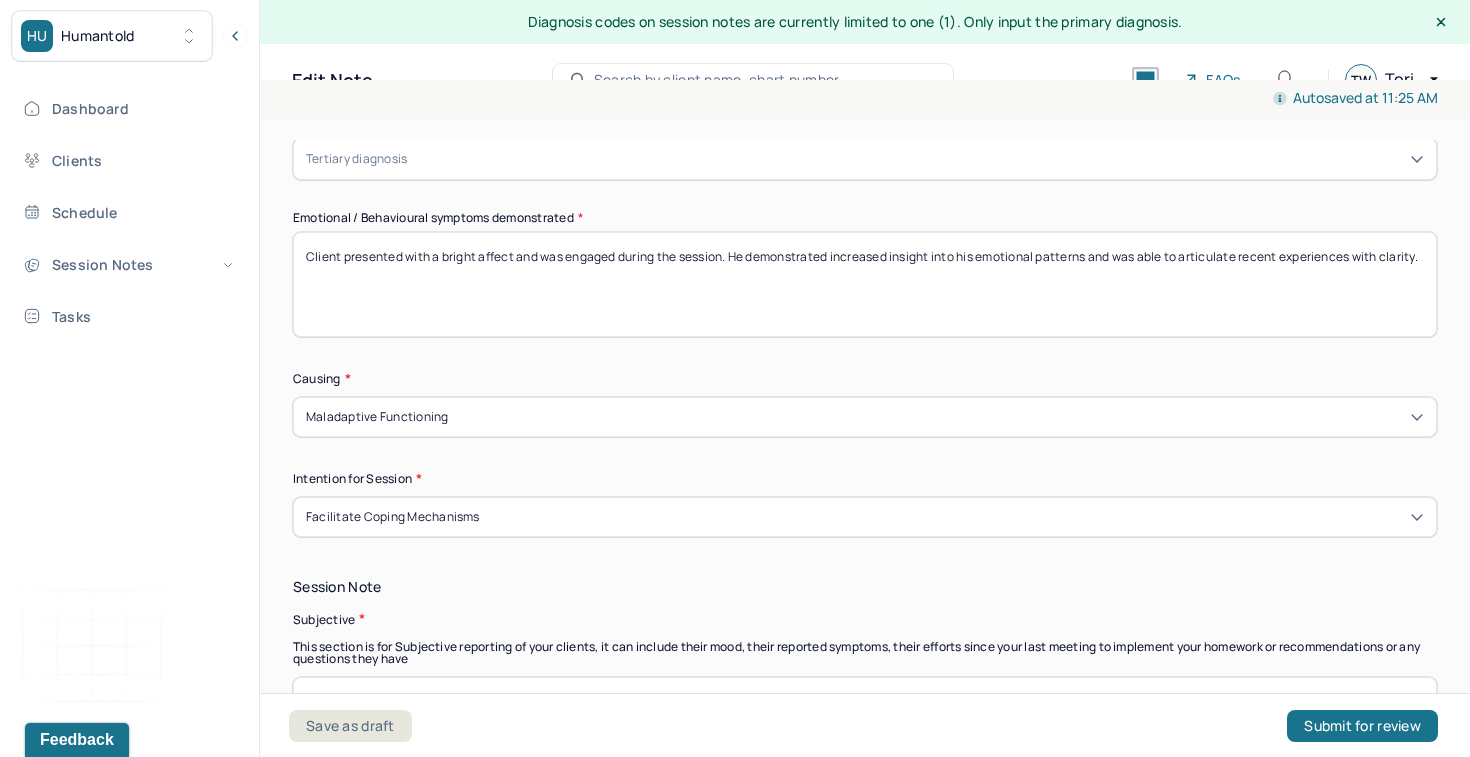 drag, startPoint x: 1433, startPoint y: 265, endPoint x: 644, endPoint y: 214, distance: 790.64655 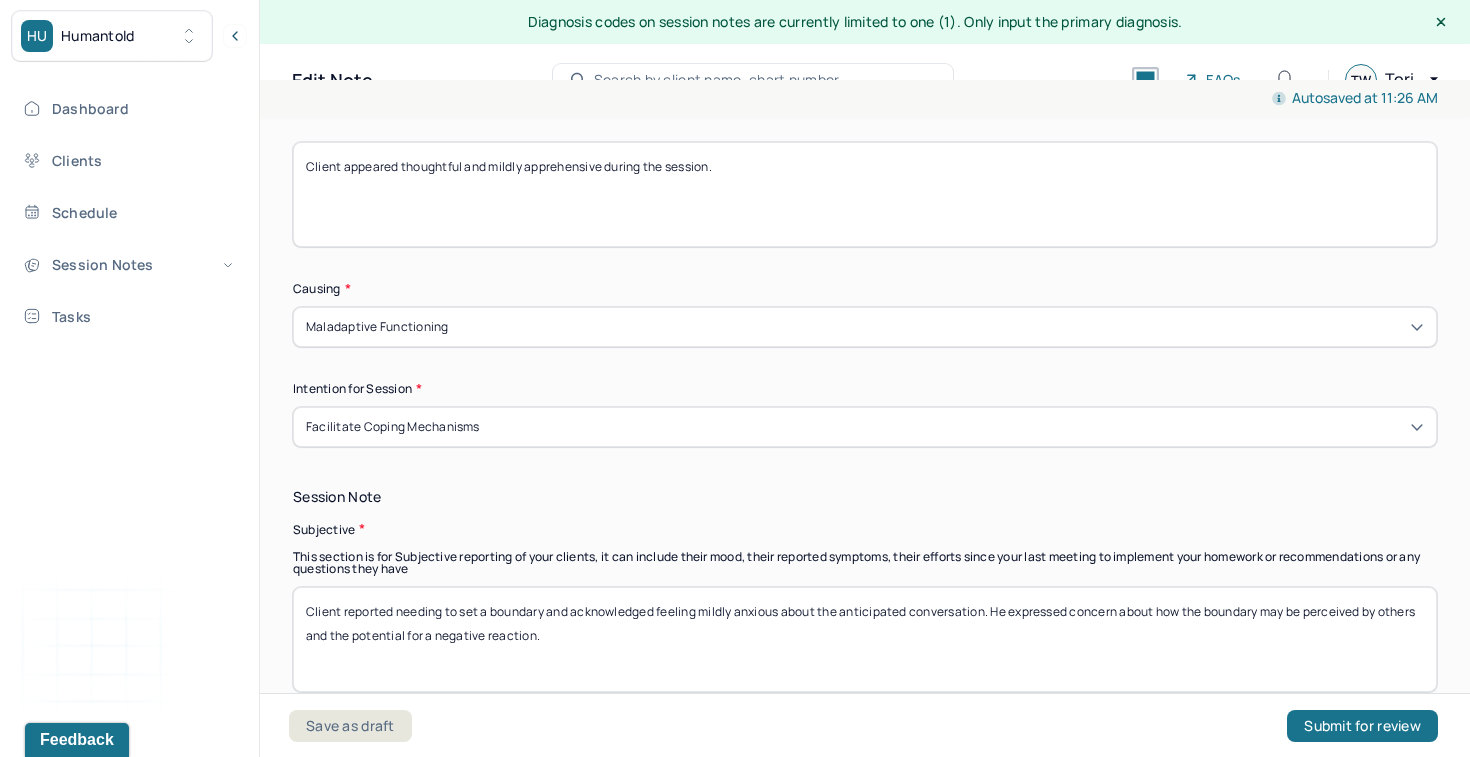 scroll, scrollTop: 1083, scrollLeft: 0, axis: vertical 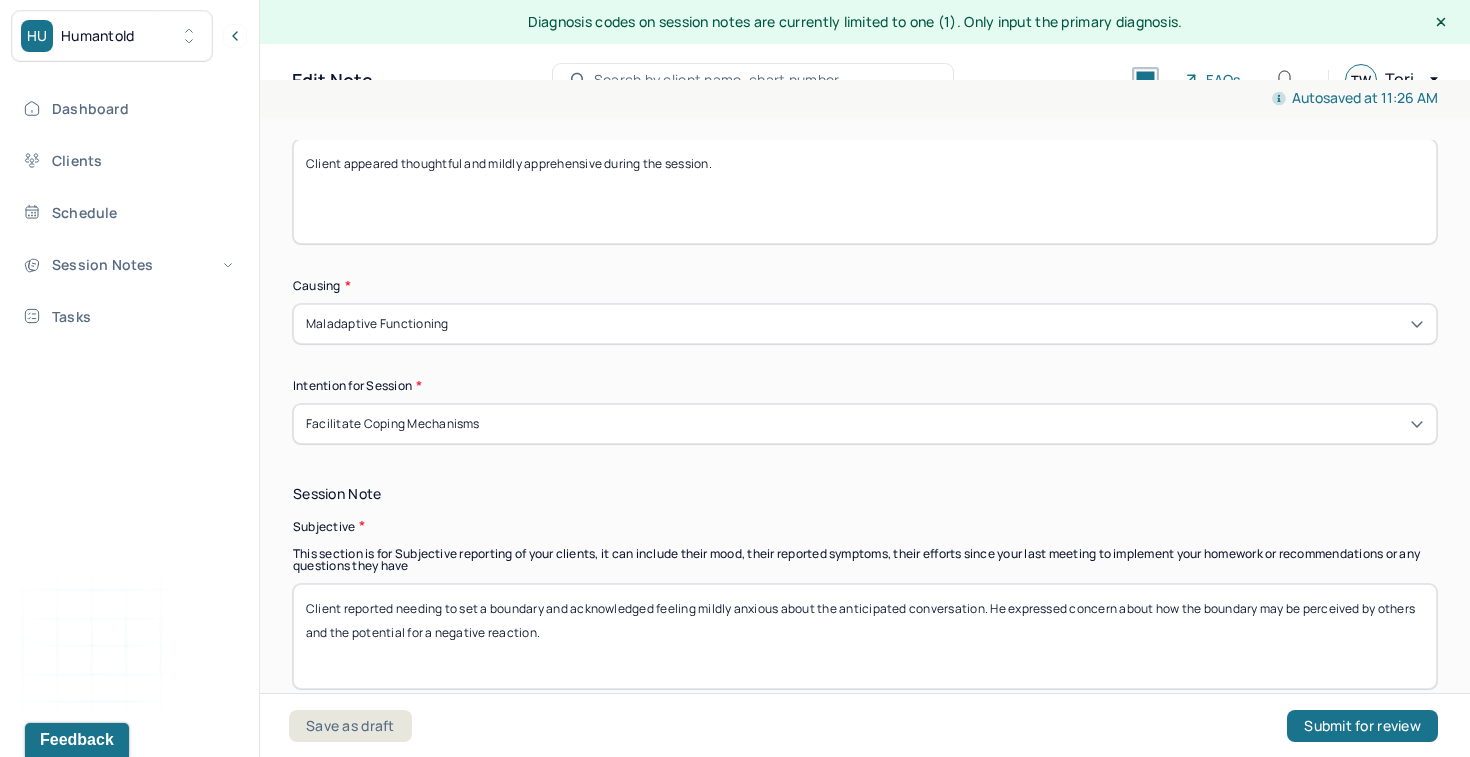 type on "Client appeared thoughtful and mildly apprehensive during the session." 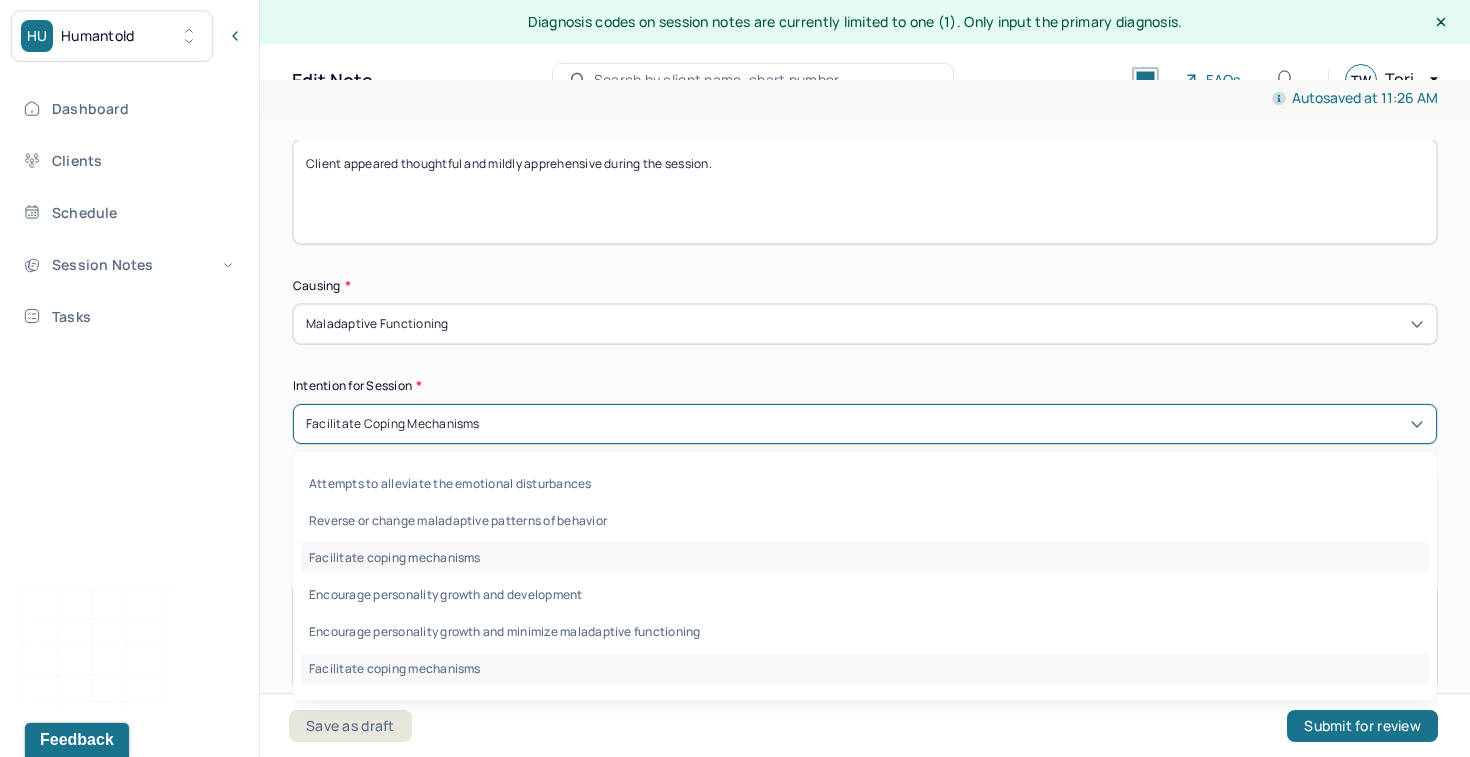click on "Facilitate coping mechanisms" at bounding box center (865, 424) 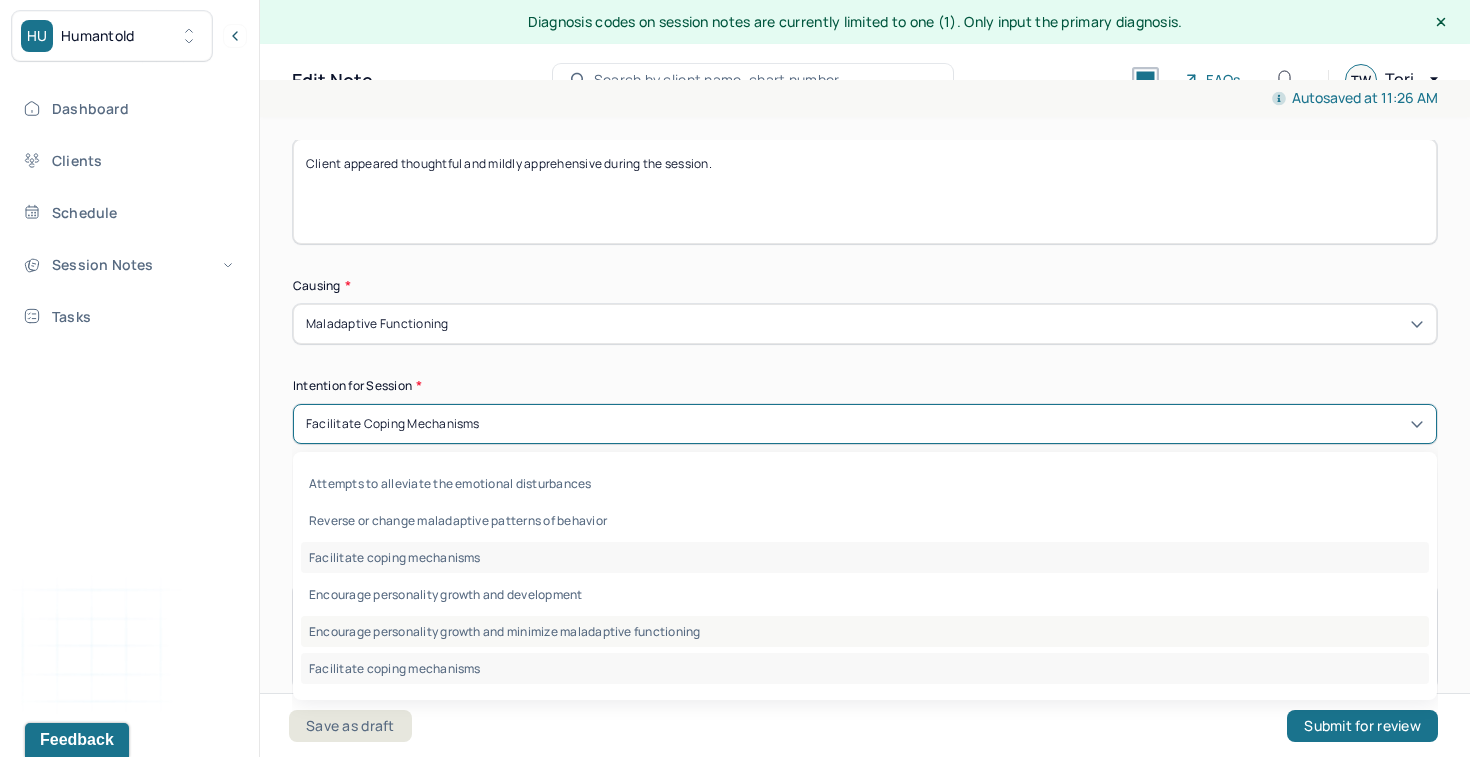 click on "Encourage personality growth and minimize maladaptive functioning" at bounding box center (865, 631) 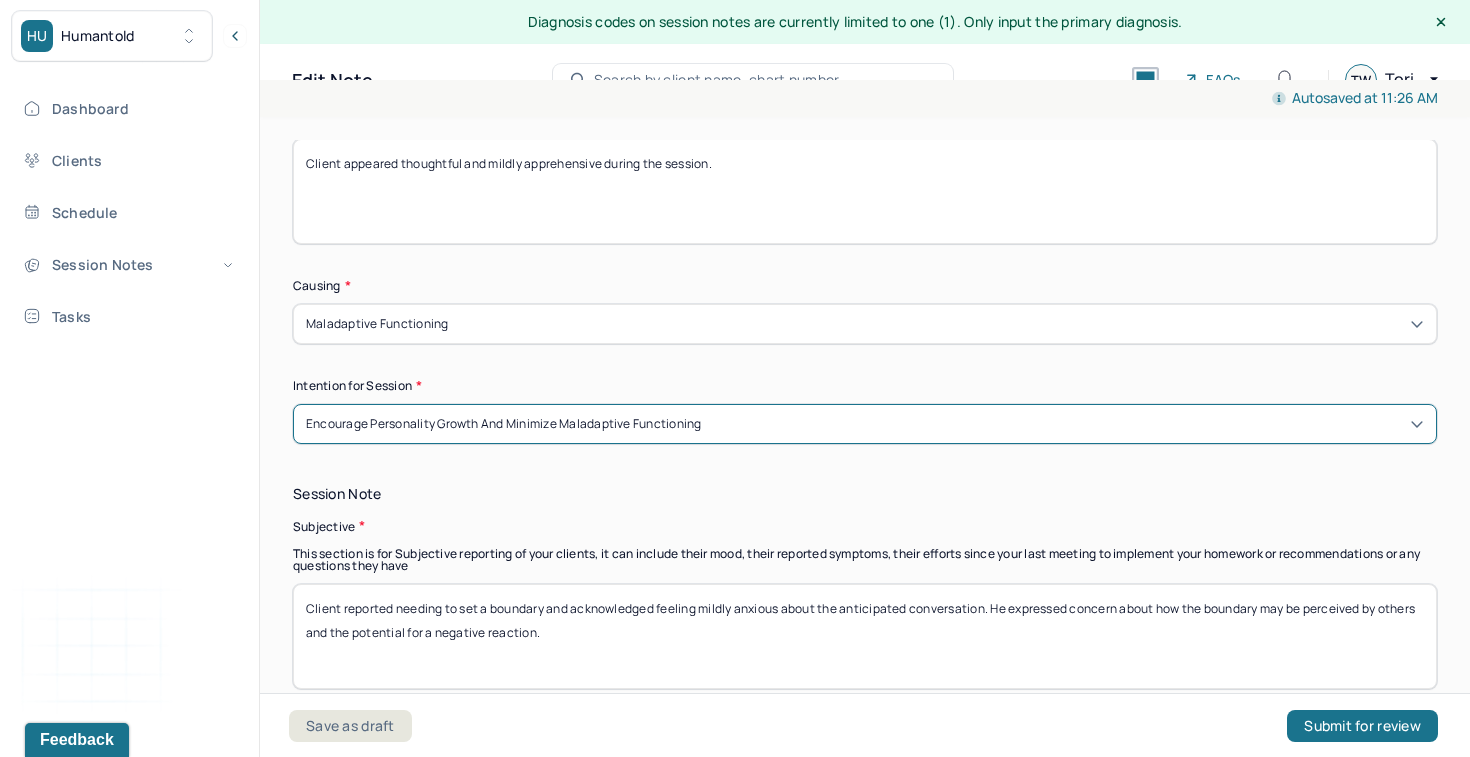click on "Appointment location * Teletherapy Client Teletherapy Location Home Office Other Provider Teletherapy Location Home Office Other Consent was received for the teletherapy session The teletherapy session was conducted via video Primary diagnosis * F41.9 ANXIETY DISORDER UNSPECIFIED Secondary diagnosis (optional) Secondary diagnosis Tertiary diagnosis (optional) Tertiary diagnosis Emotional / Behavioural symptoms demonstrated * Client appeared thoughtful and mildly apprehensive during the session.  Causing * Maladaptive Functioning Intention for Session * option Encourage personality growth and minimize maladaptive functioning, selected. Encourage personality growth and minimize maladaptive functioning" at bounding box center (865, -41) 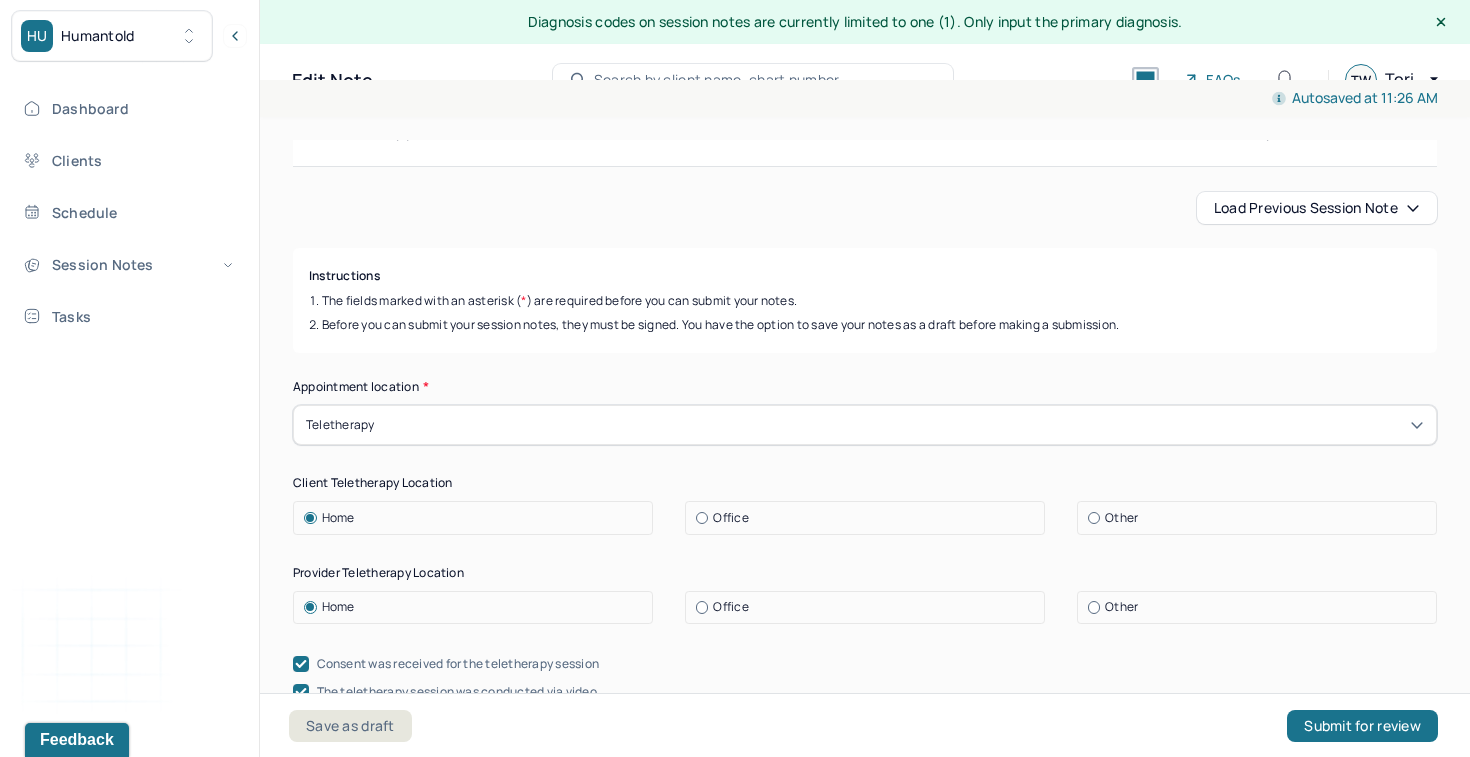 scroll, scrollTop: 186, scrollLeft: 0, axis: vertical 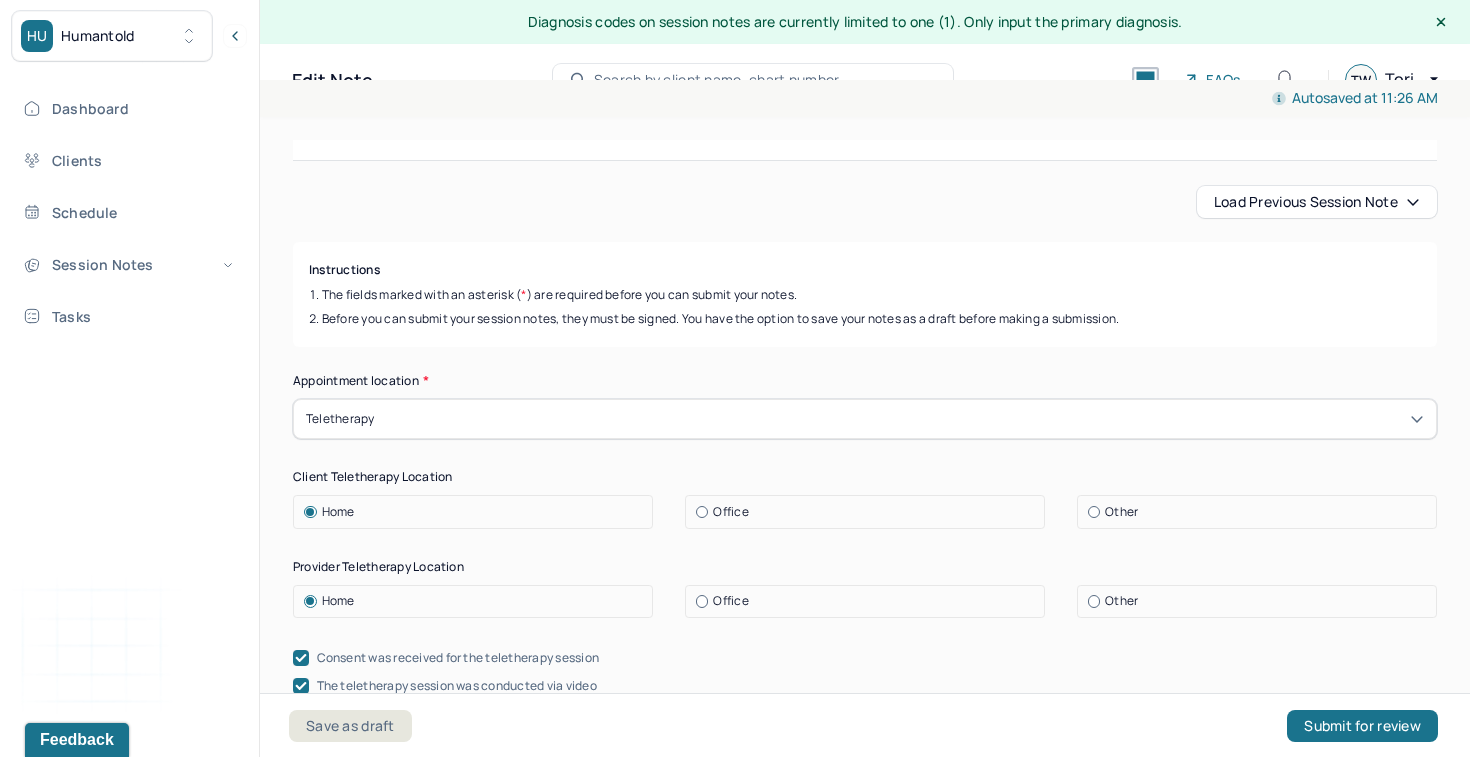 click on "Office" at bounding box center [870, 601] 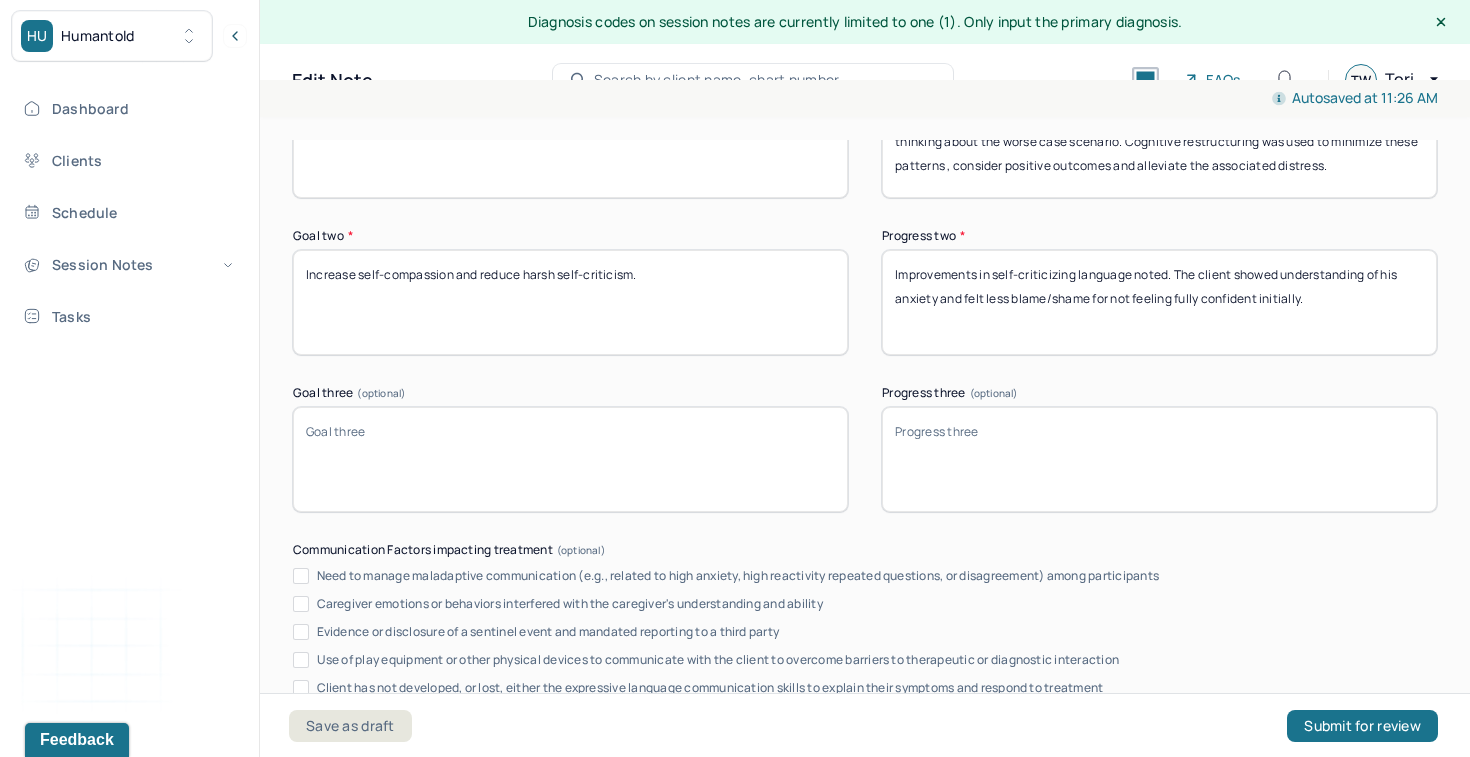 scroll, scrollTop: 3396, scrollLeft: 0, axis: vertical 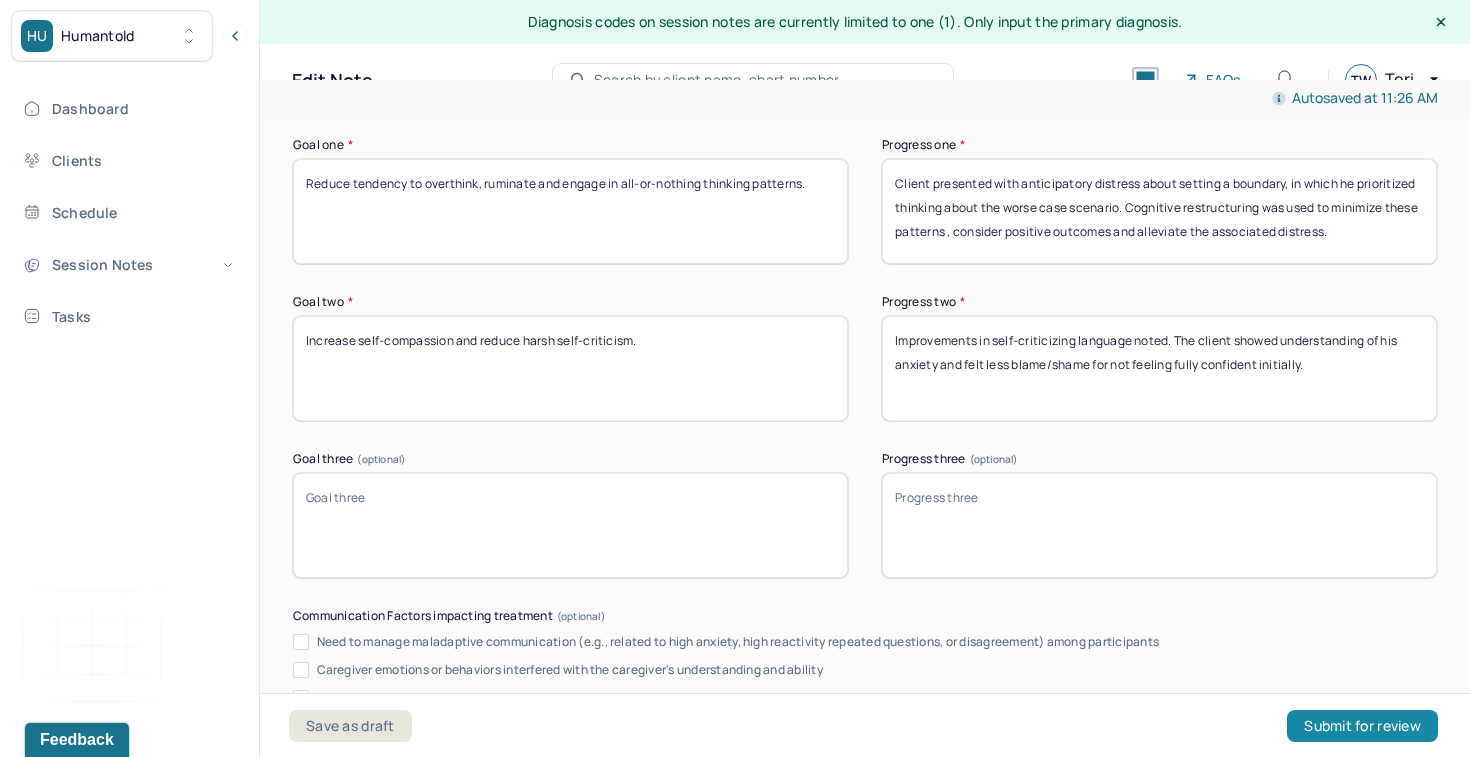 click on "Submit for review" at bounding box center (1362, 726) 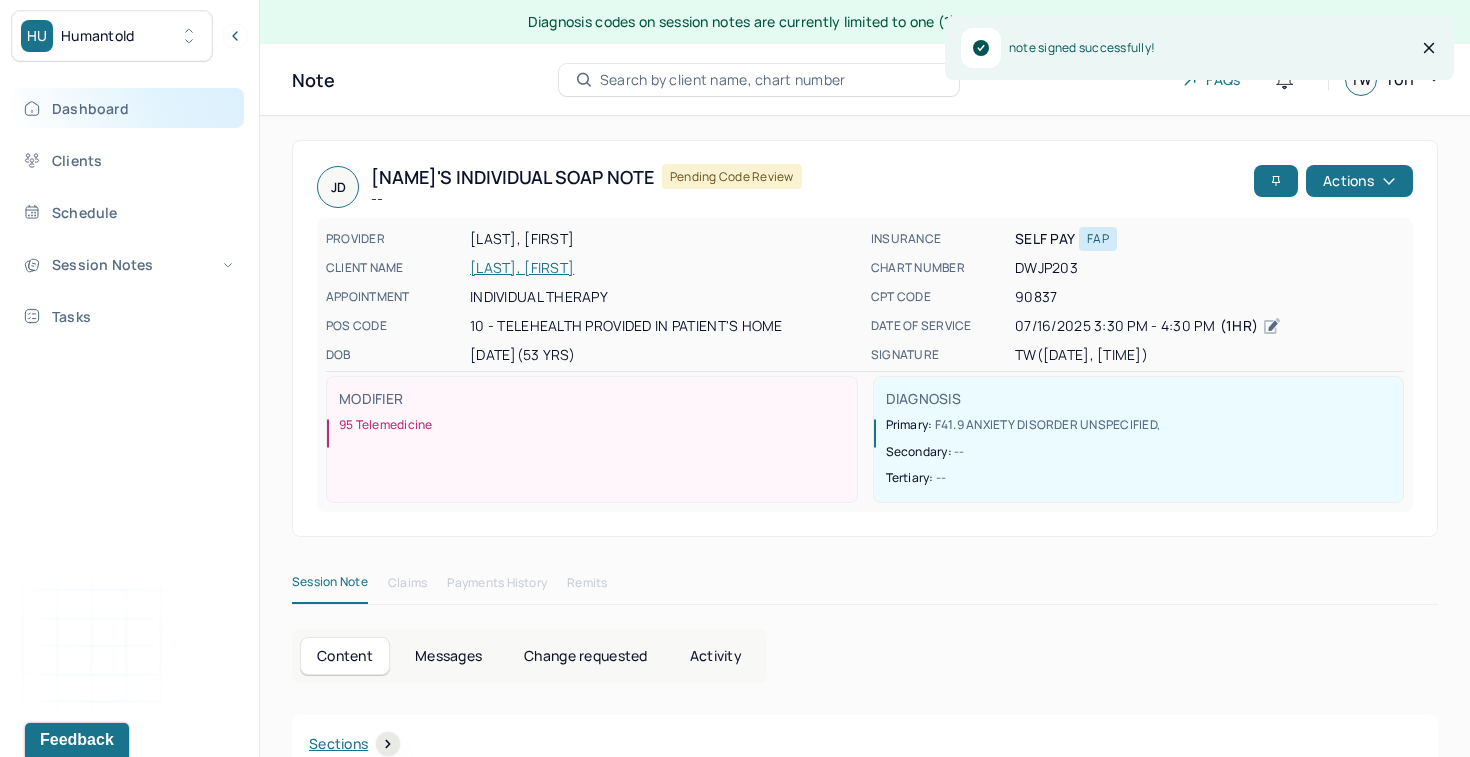 click on "Dashboard" at bounding box center (128, 108) 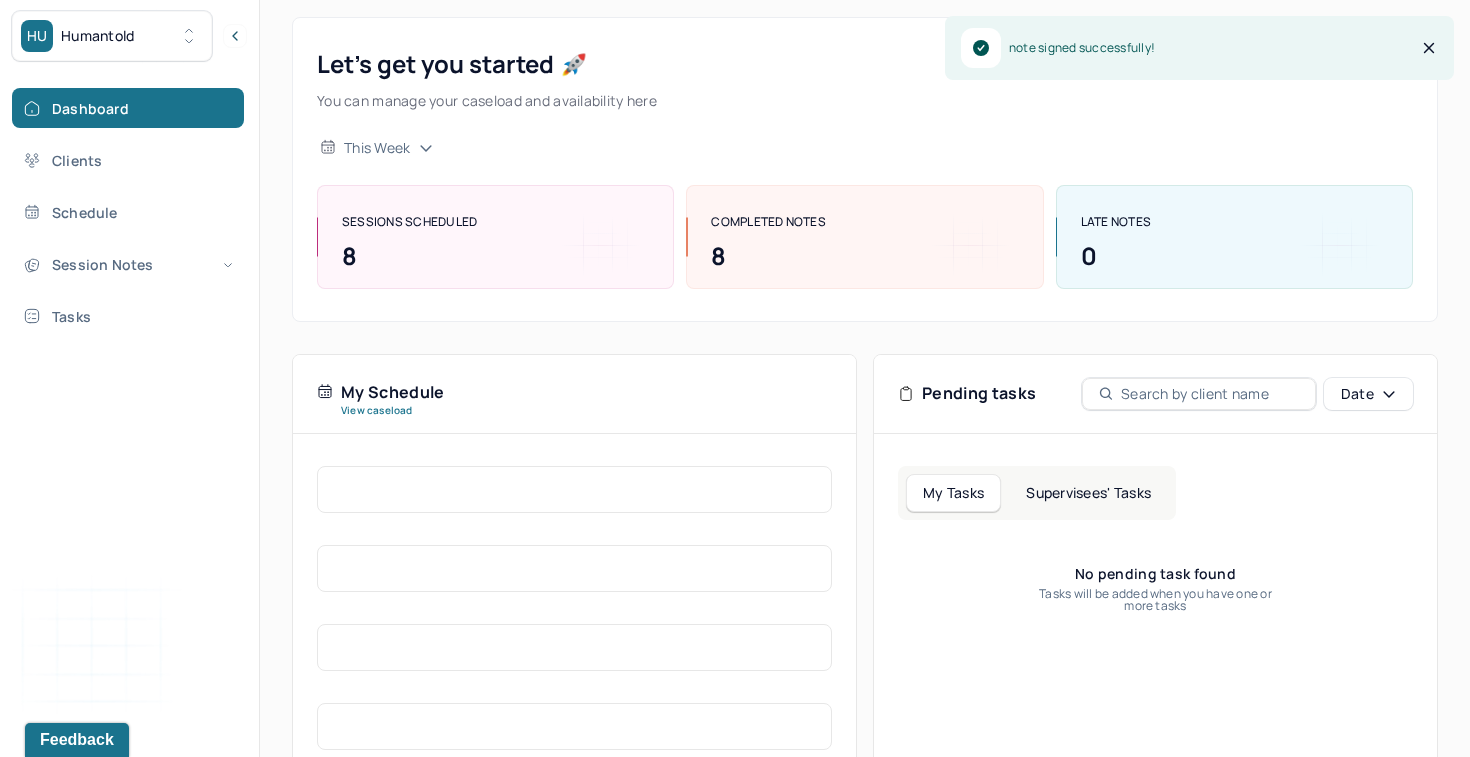 scroll, scrollTop: 128, scrollLeft: 0, axis: vertical 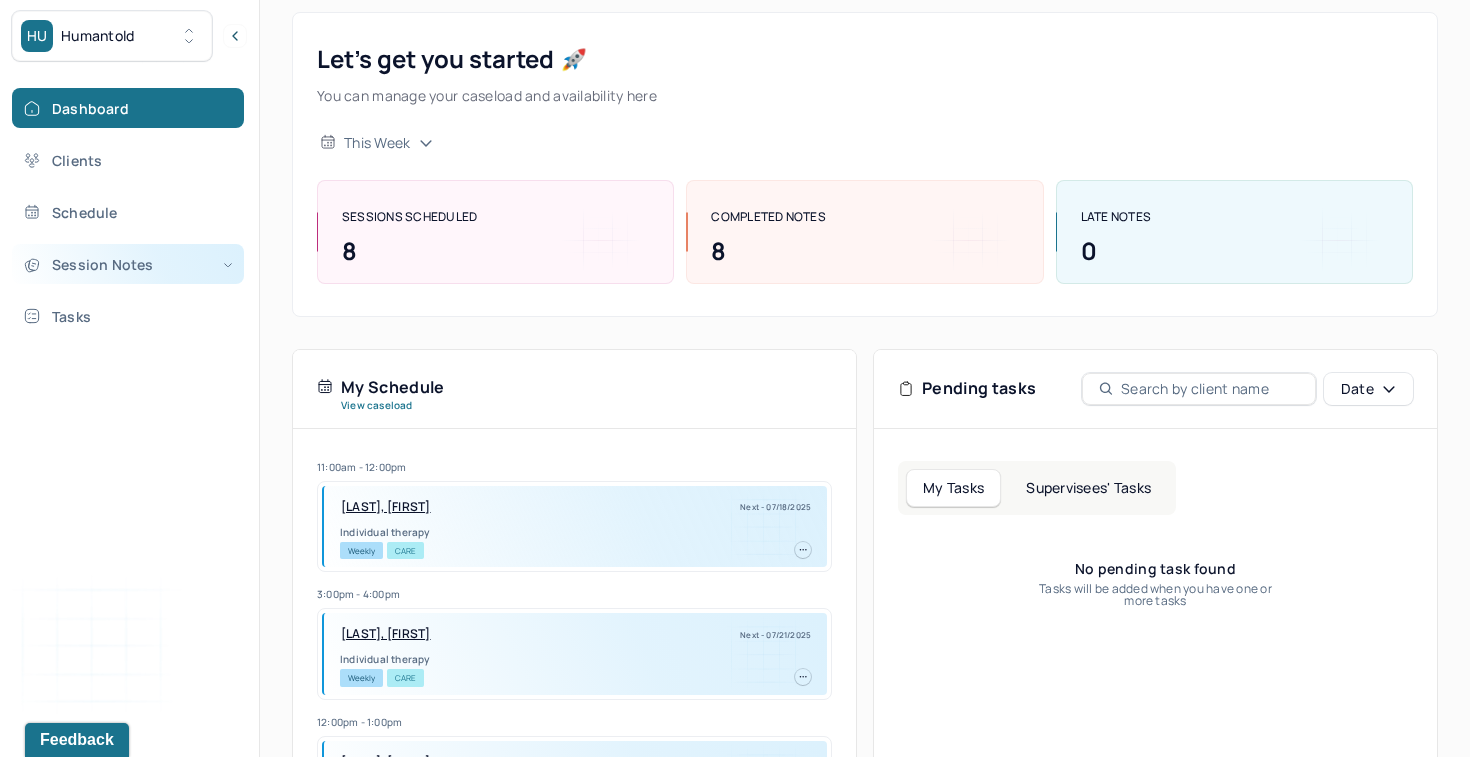 click on "Session Notes" at bounding box center [128, 264] 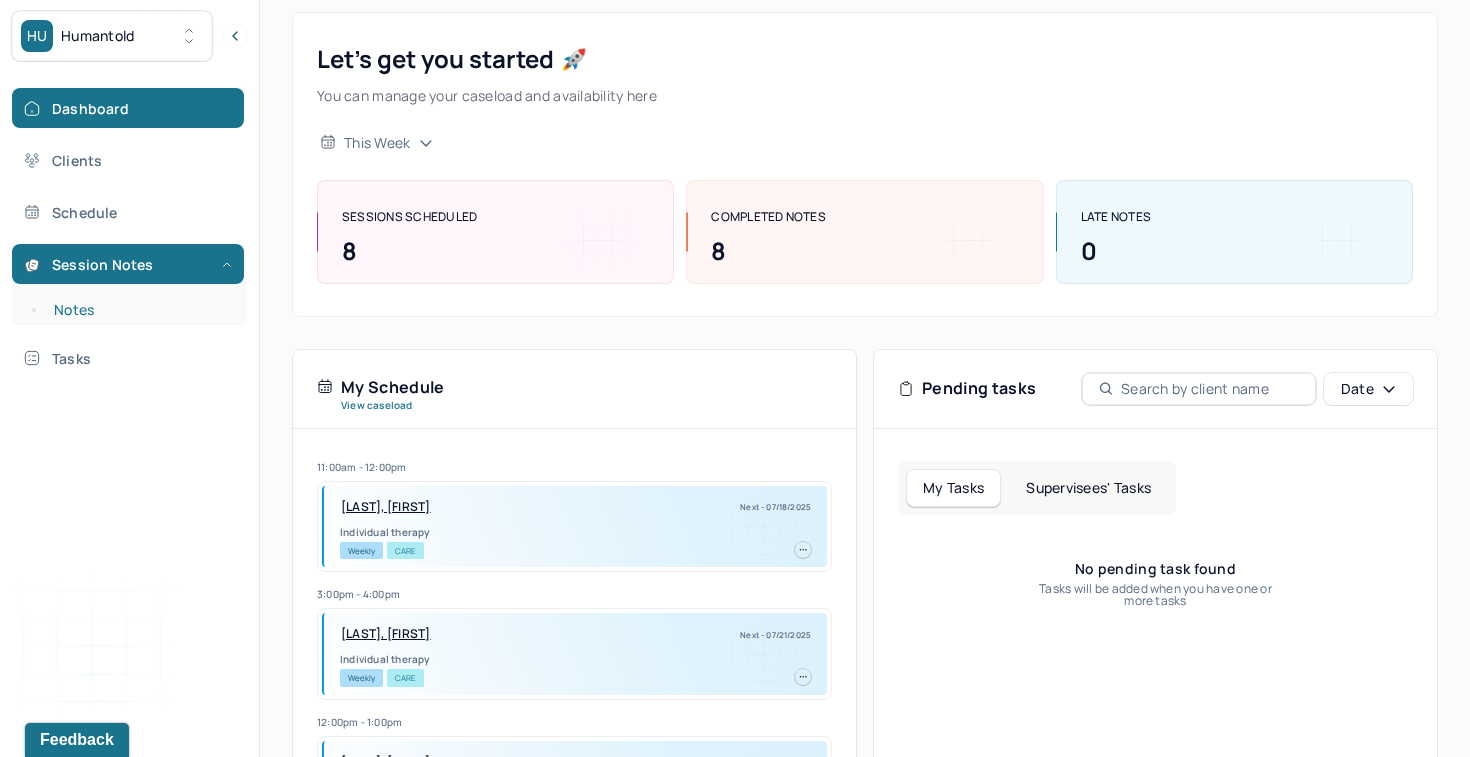 click on "Notes" at bounding box center (139, 310) 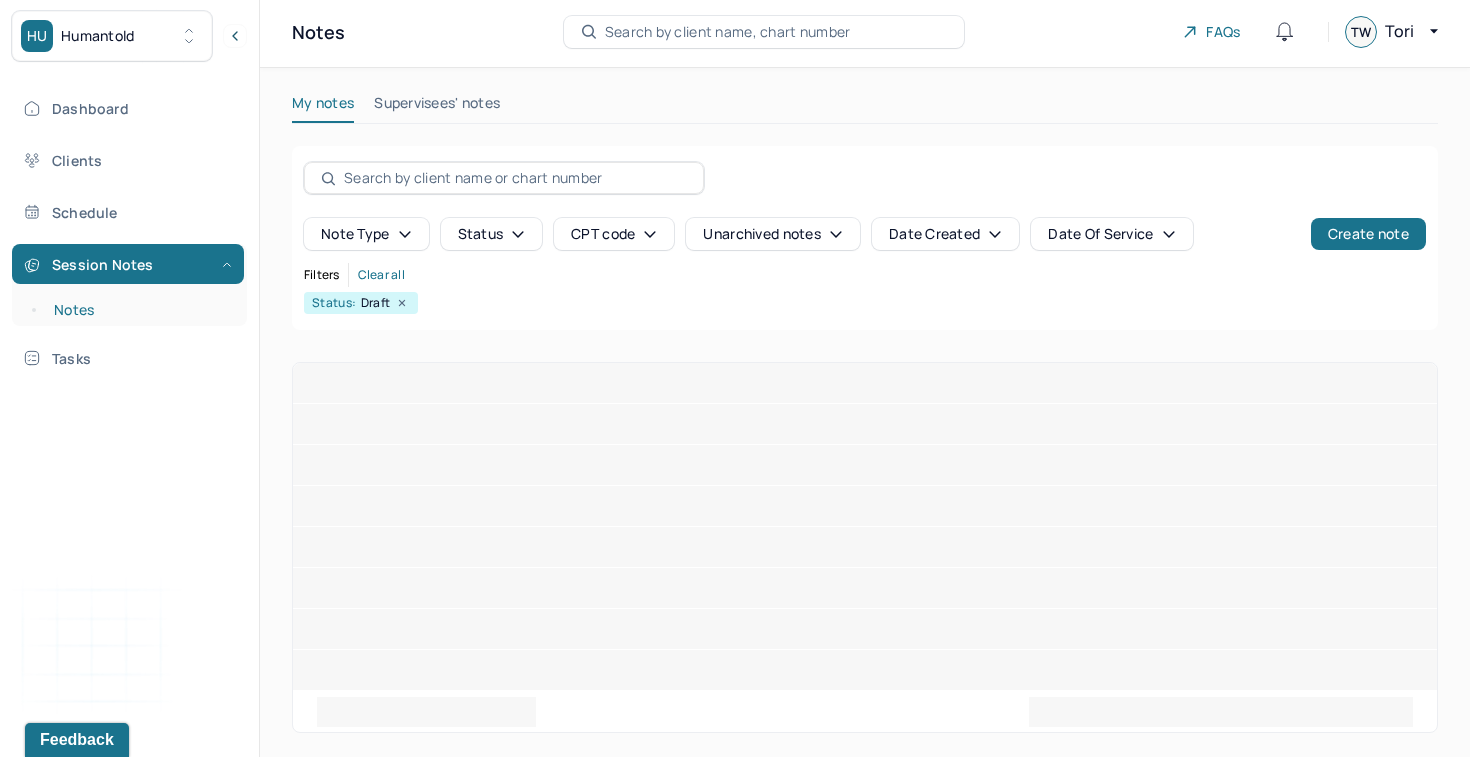 scroll, scrollTop: 0, scrollLeft: 0, axis: both 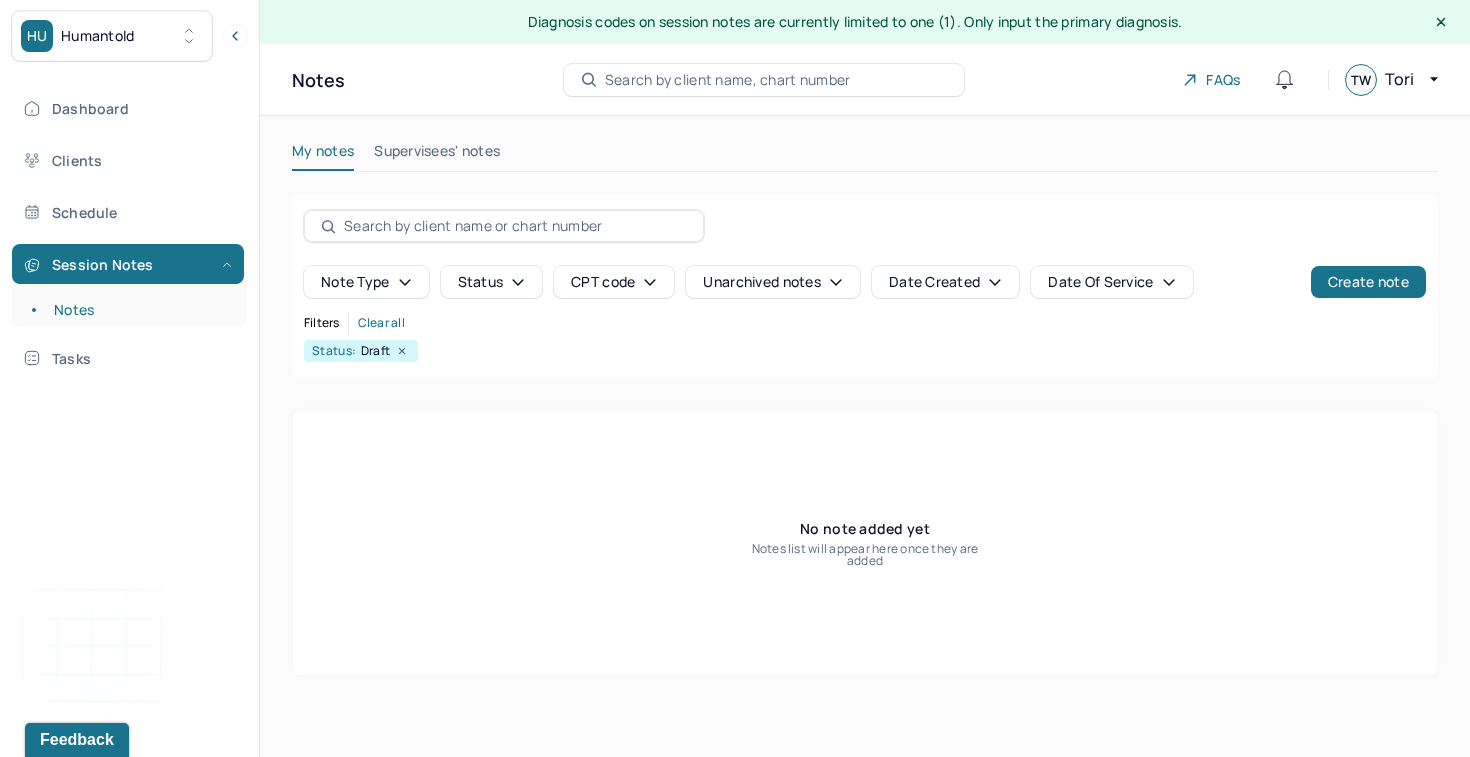click on "Search by client name, chart number" at bounding box center (764, 80) 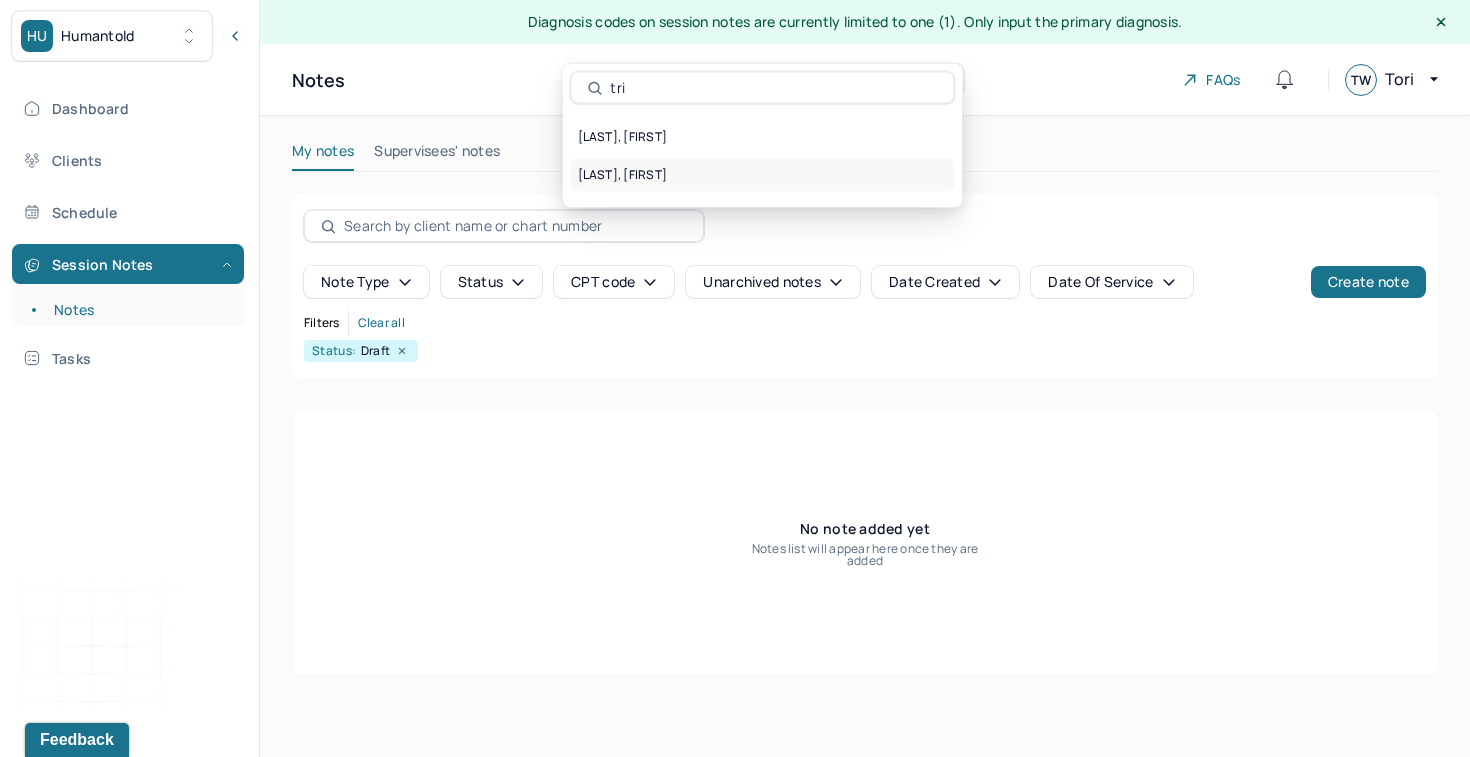 type on "tri" 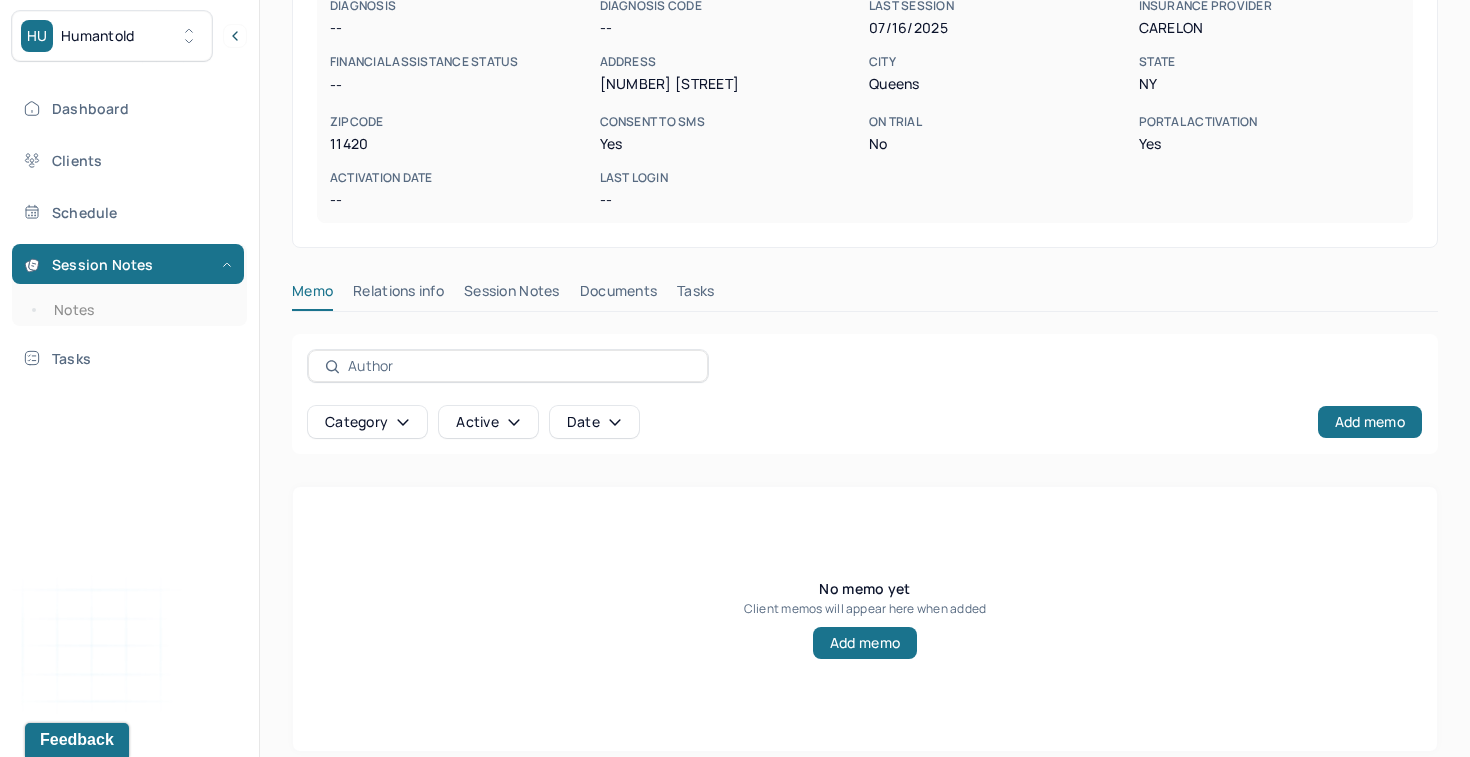 scroll, scrollTop: 400, scrollLeft: 0, axis: vertical 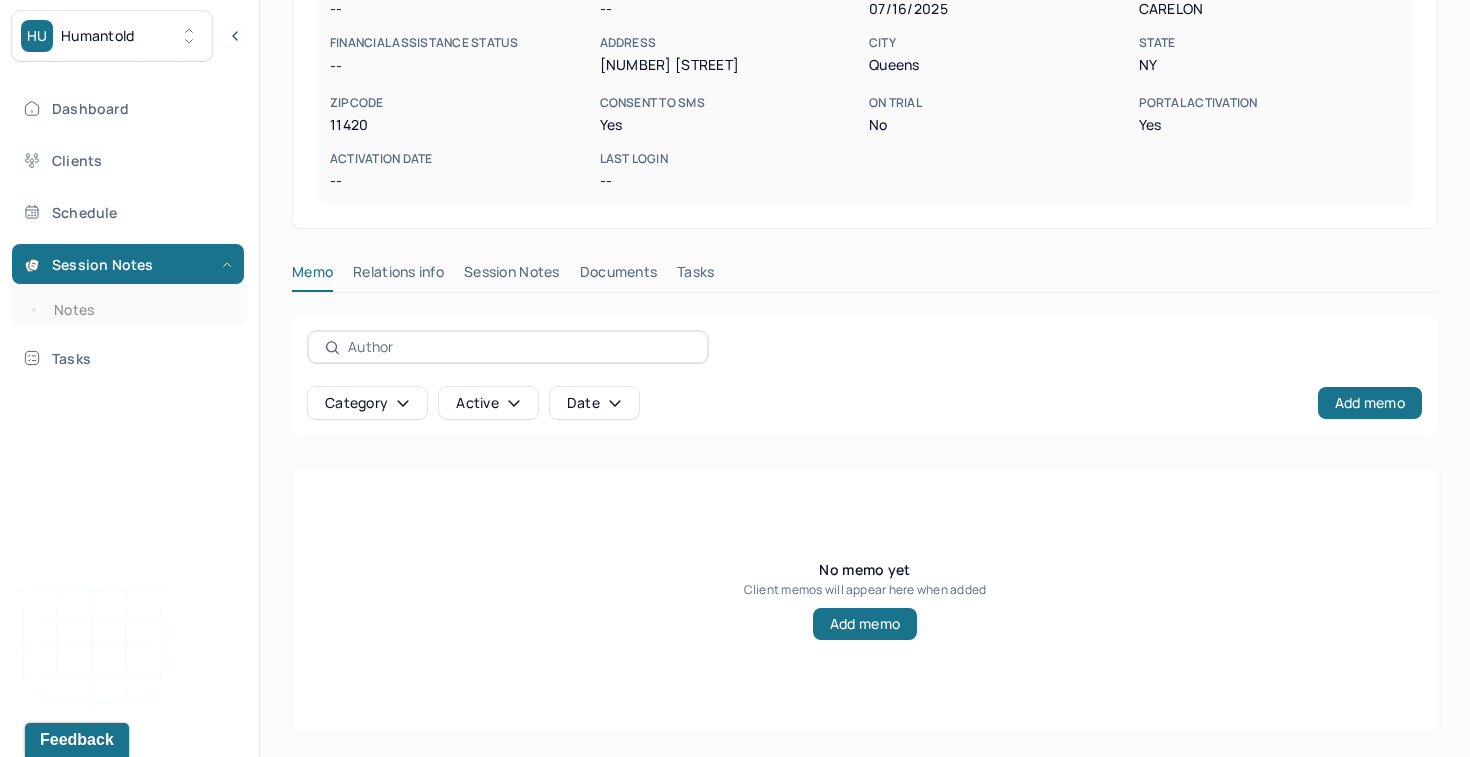 click on "Session Notes" at bounding box center [512, 276] 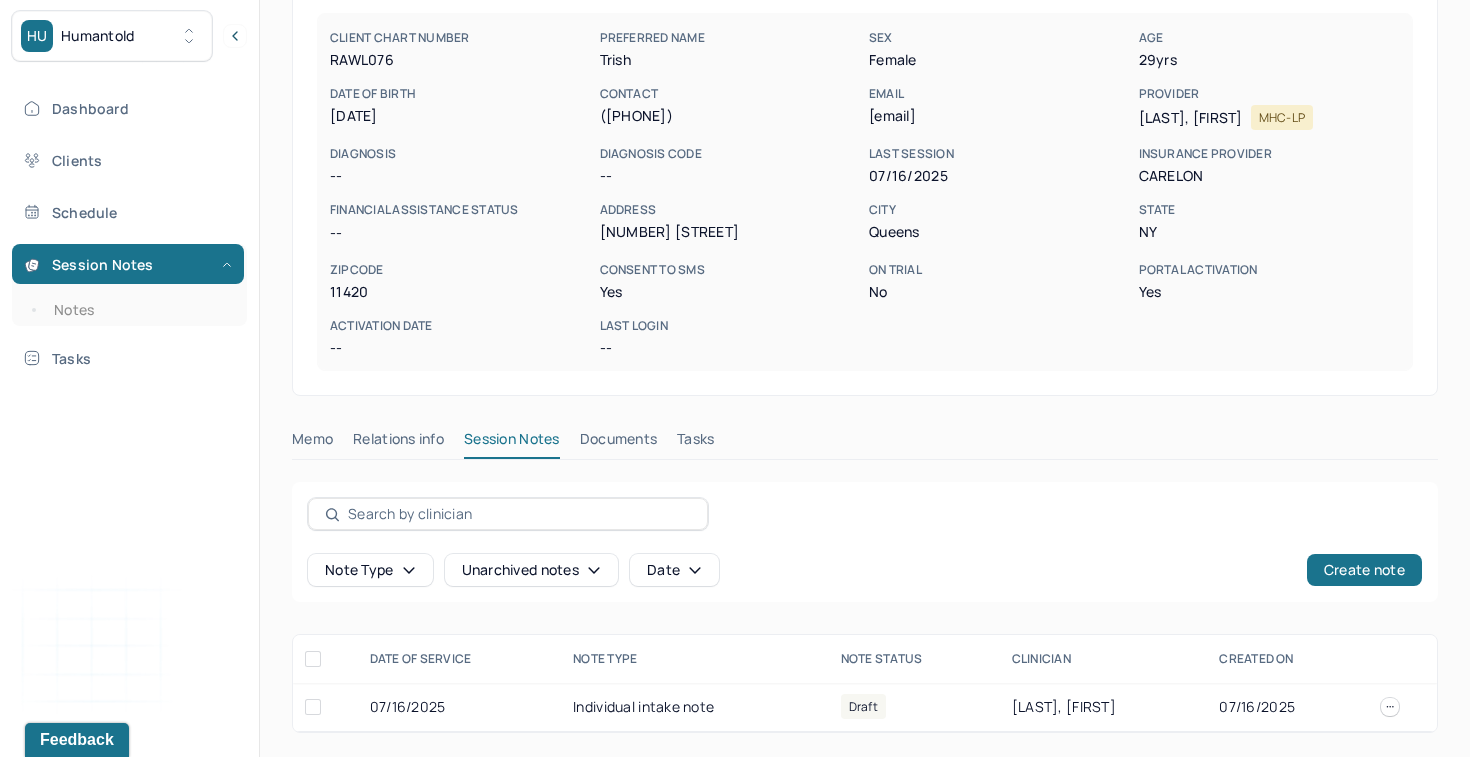 scroll, scrollTop: 233, scrollLeft: 0, axis: vertical 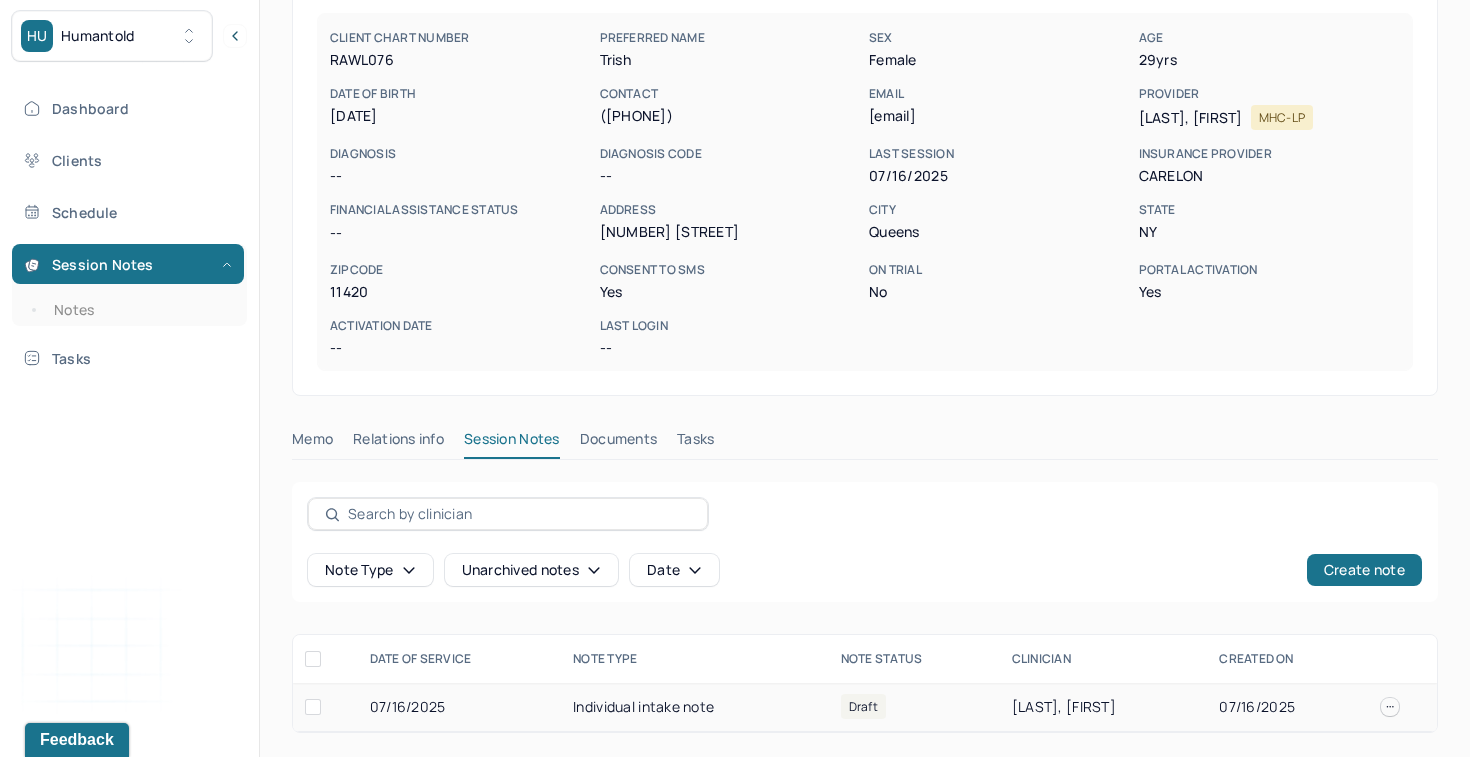 click on "Individual intake note" at bounding box center (694, 707) 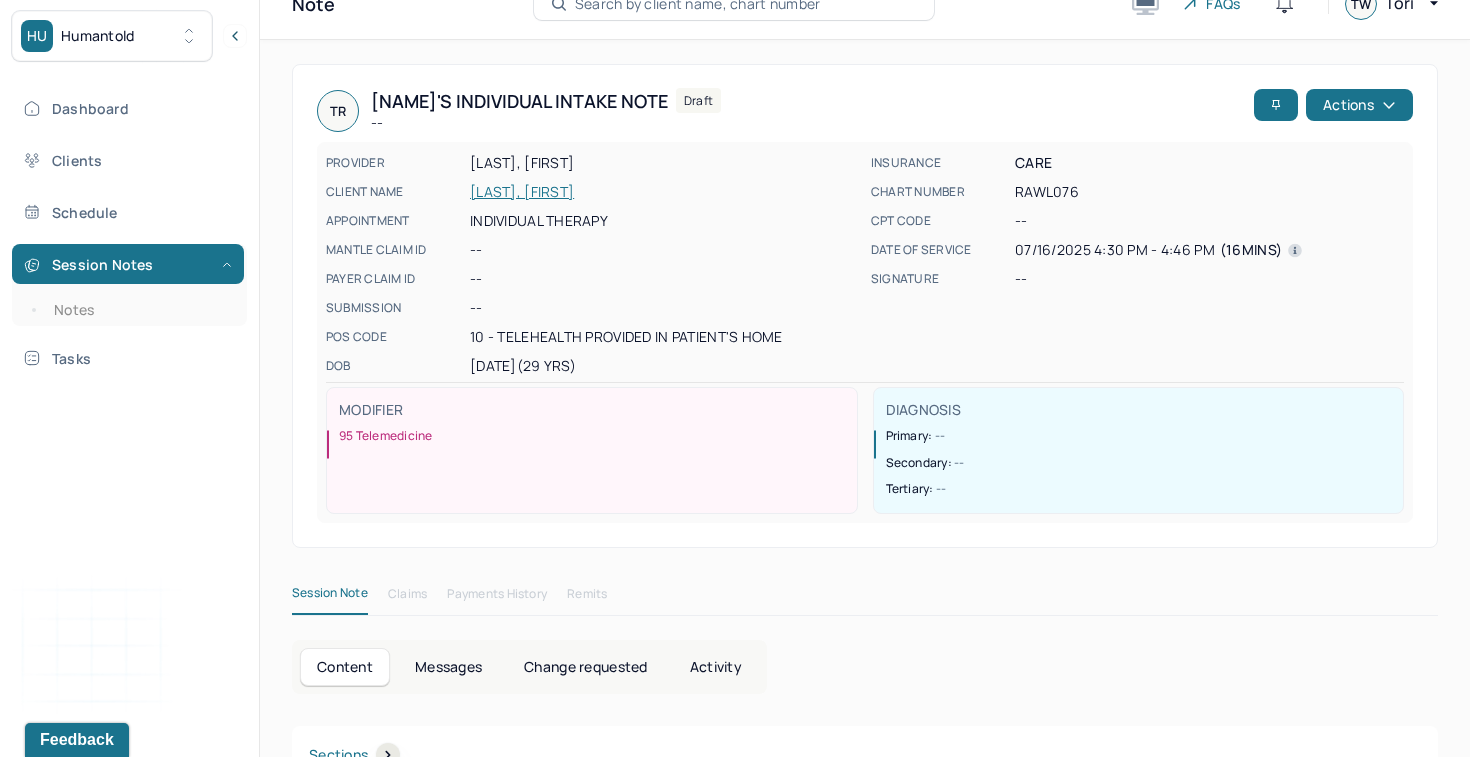 scroll, scrollTop: 0, scrollLeft: 0, axis: both 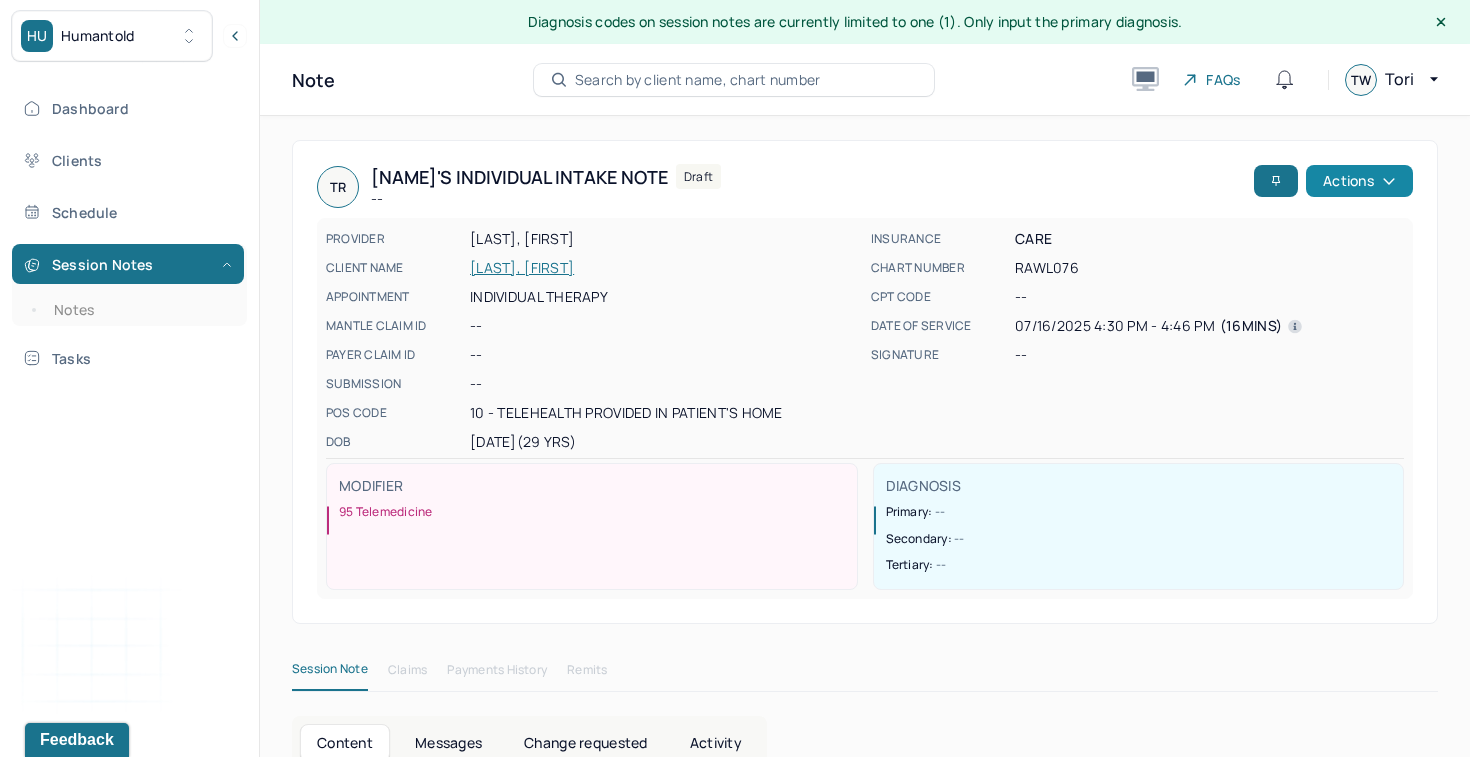 click on "Actions" at bounding box center [1359, 181] 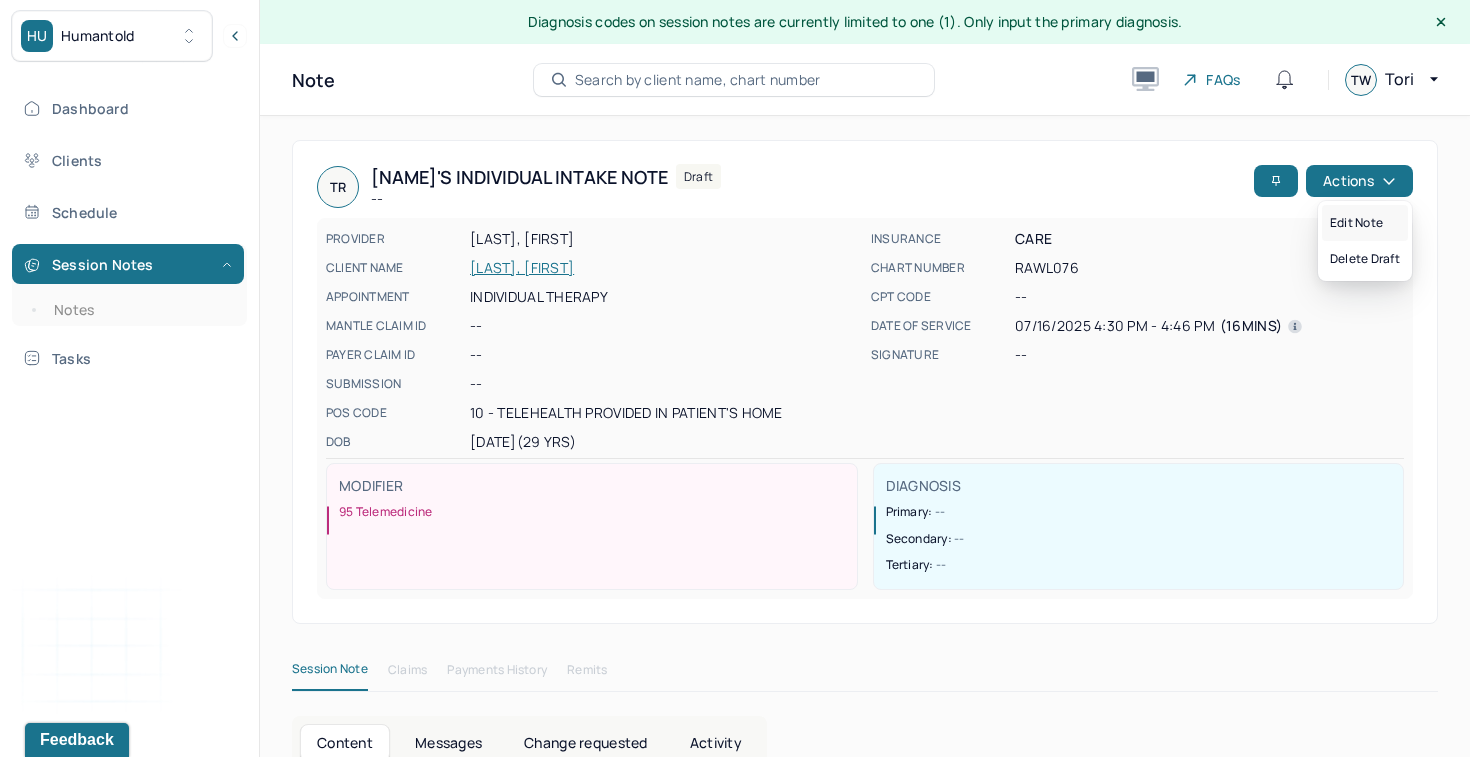 click on "Edit note" at bounding box center (1365, 223) 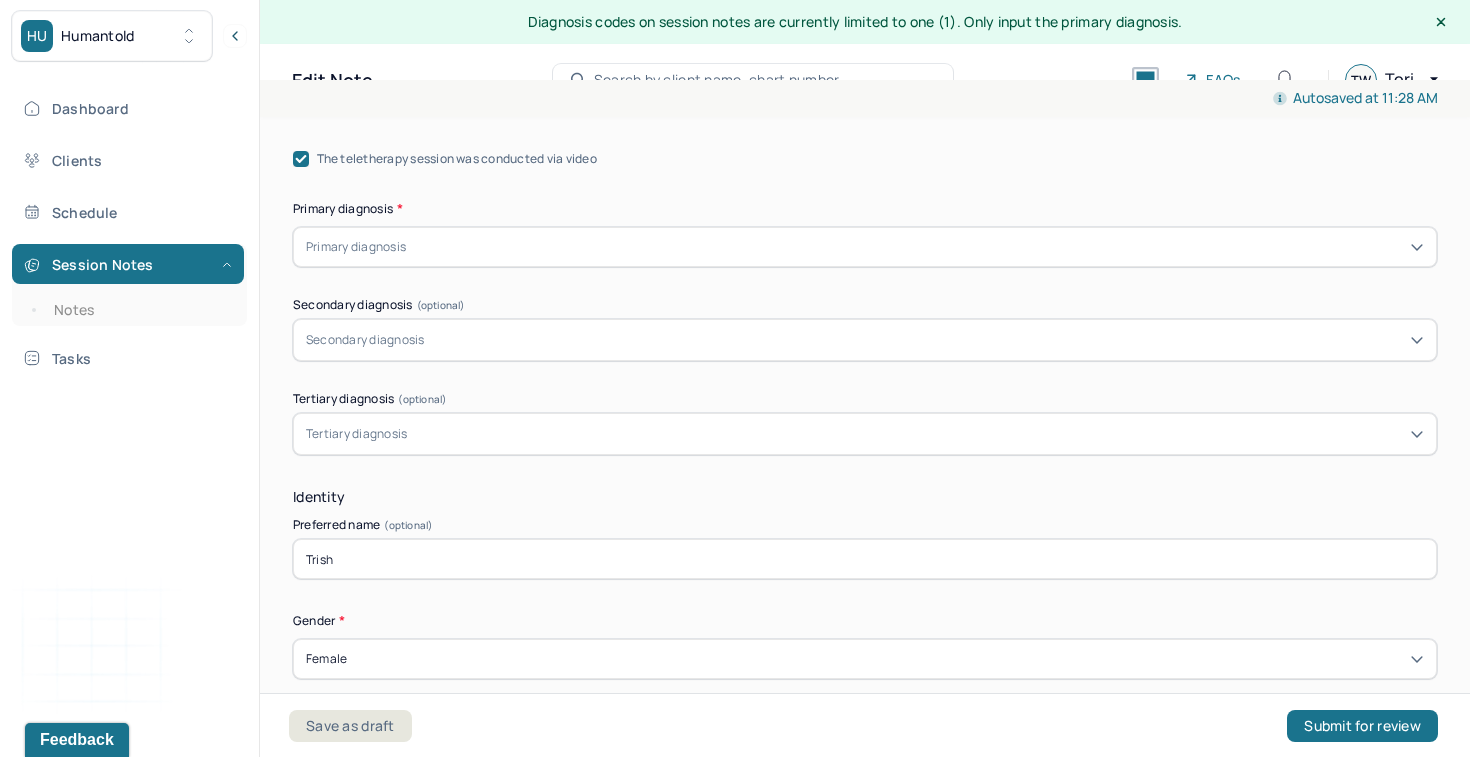 scroll, scrollTop: 671, scrollLeft: 0, axis: vertical 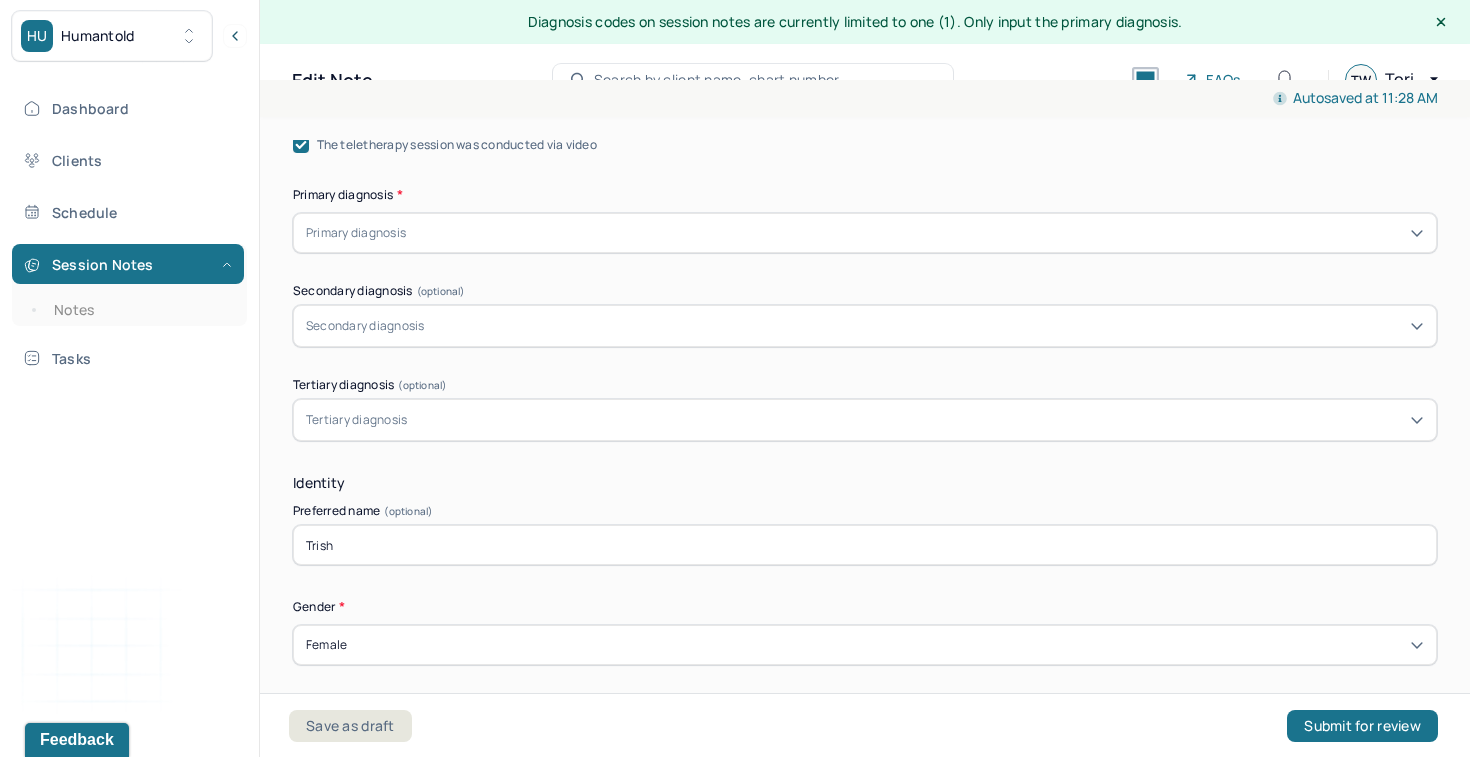 click at bounding box center [917, 233] 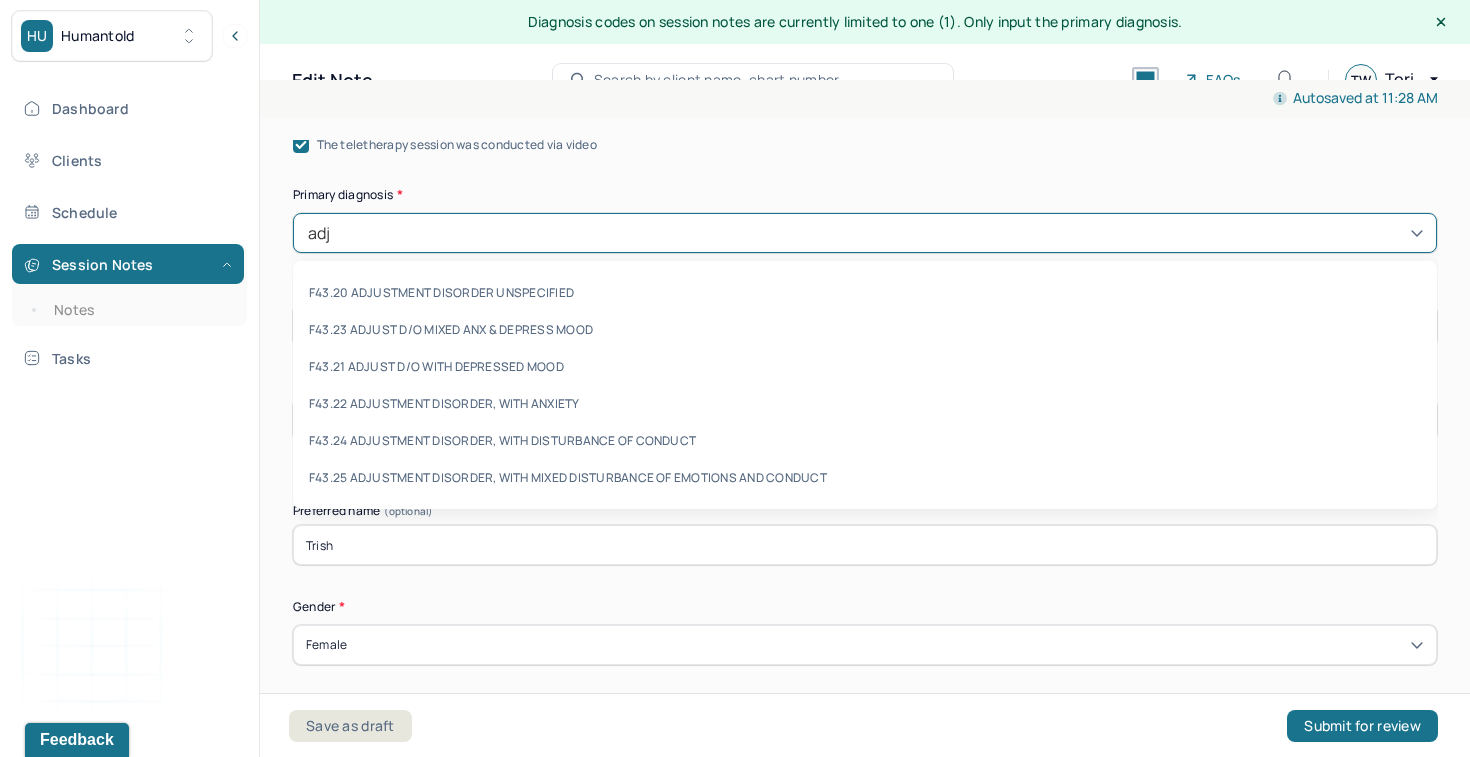 type on "adju" 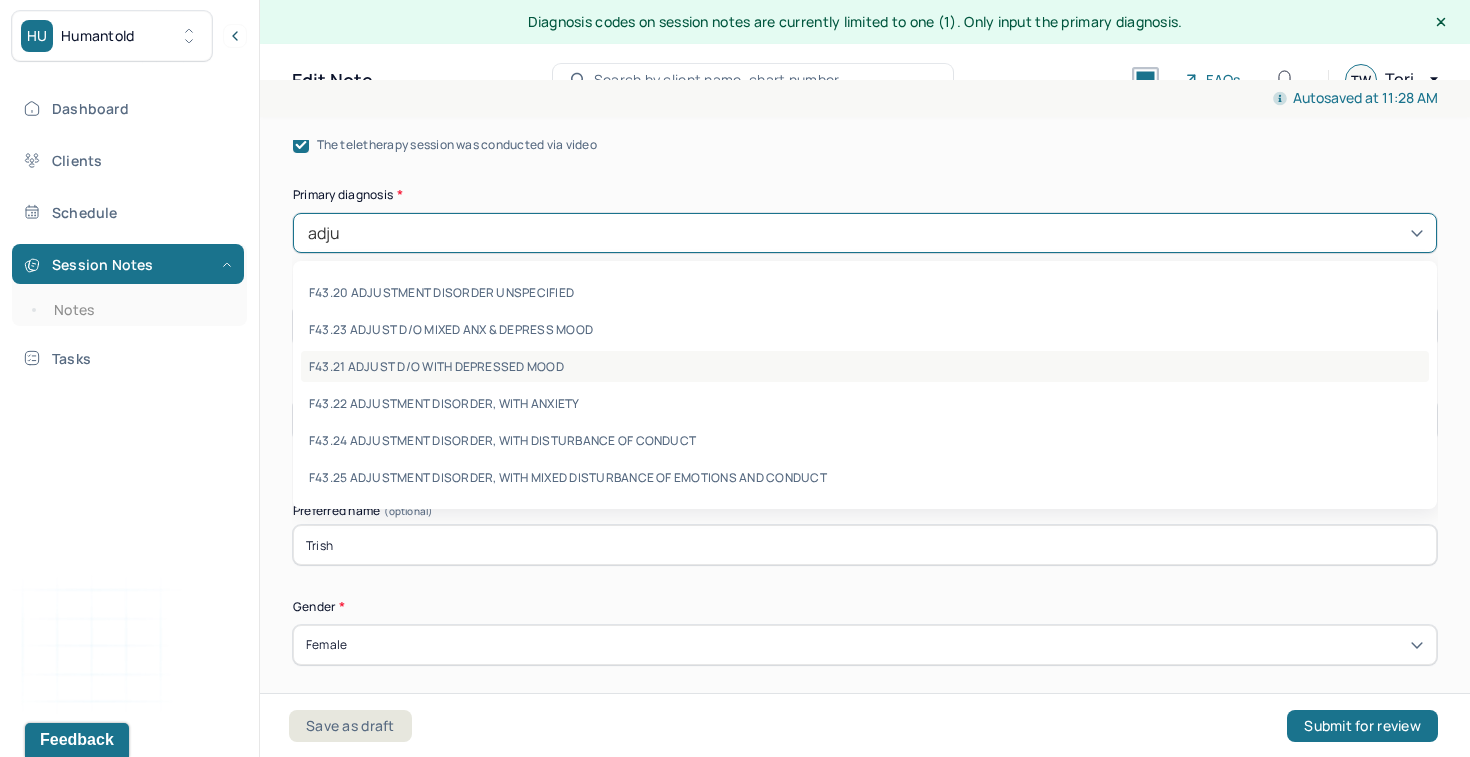 click on "F43.21 ADJUST D/O WITH DEPRESSED MOOD" at bounding box center [865, 366] 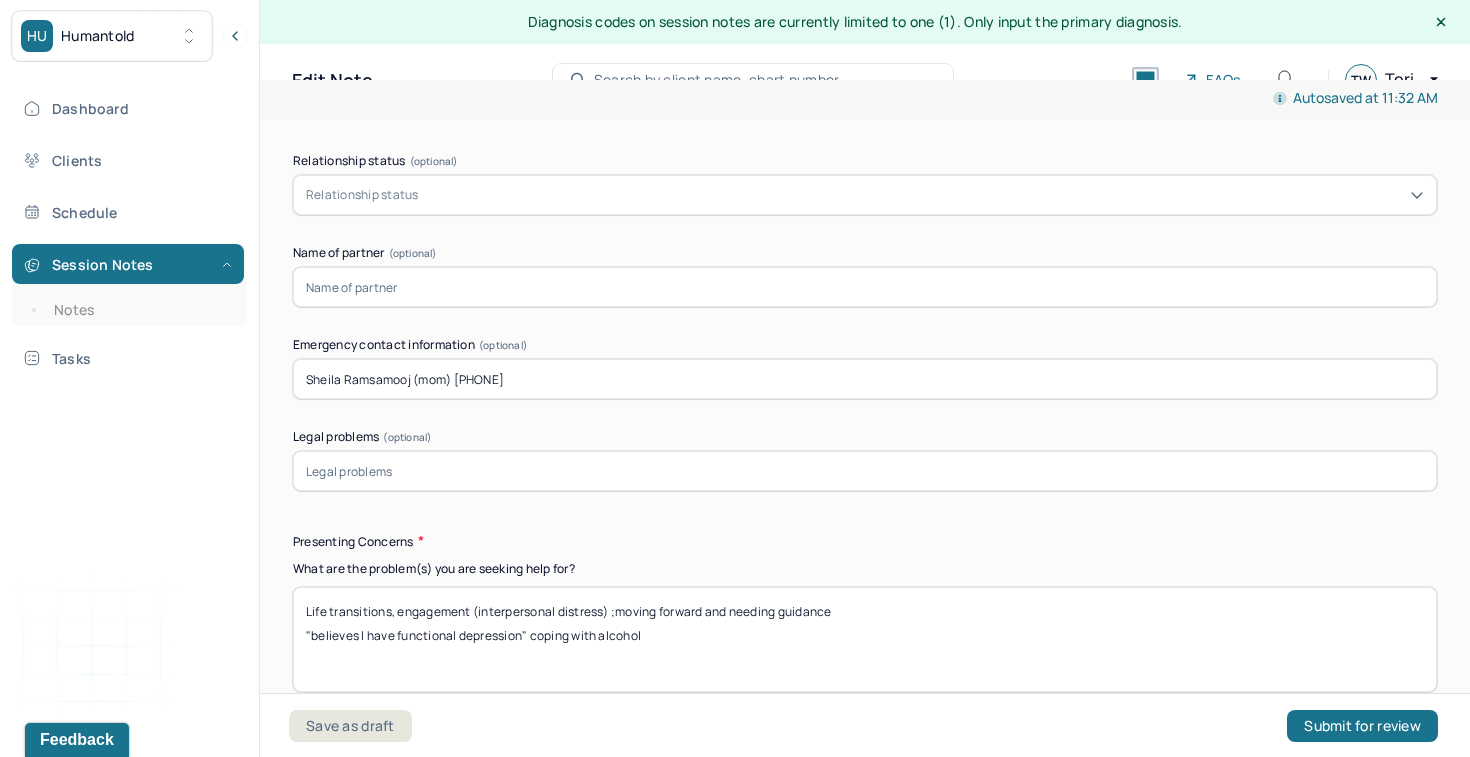 scroll, scrollTop: 2026, scrollLeft: 0, axis: vertical 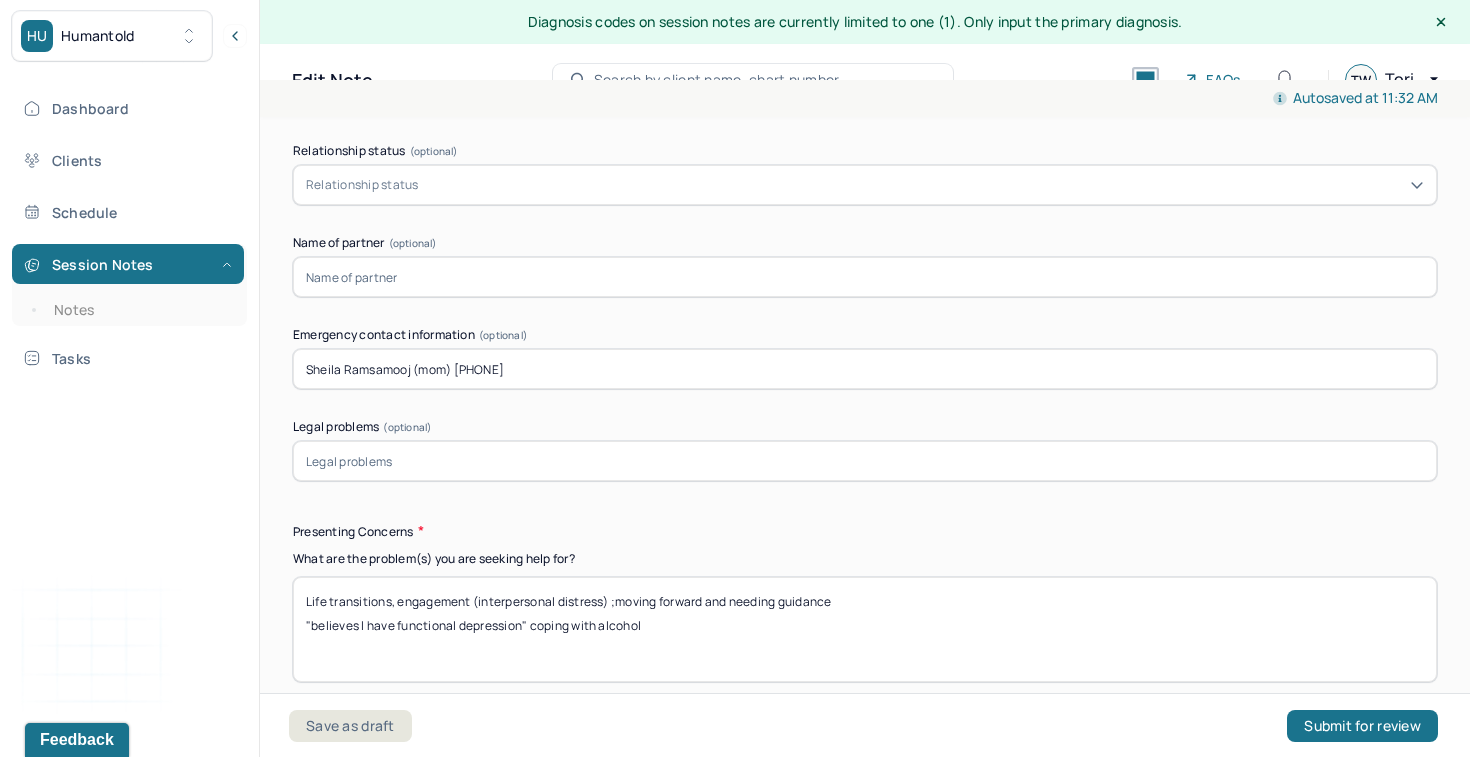 click on "Relationship status" at bounding box center [865, 185] 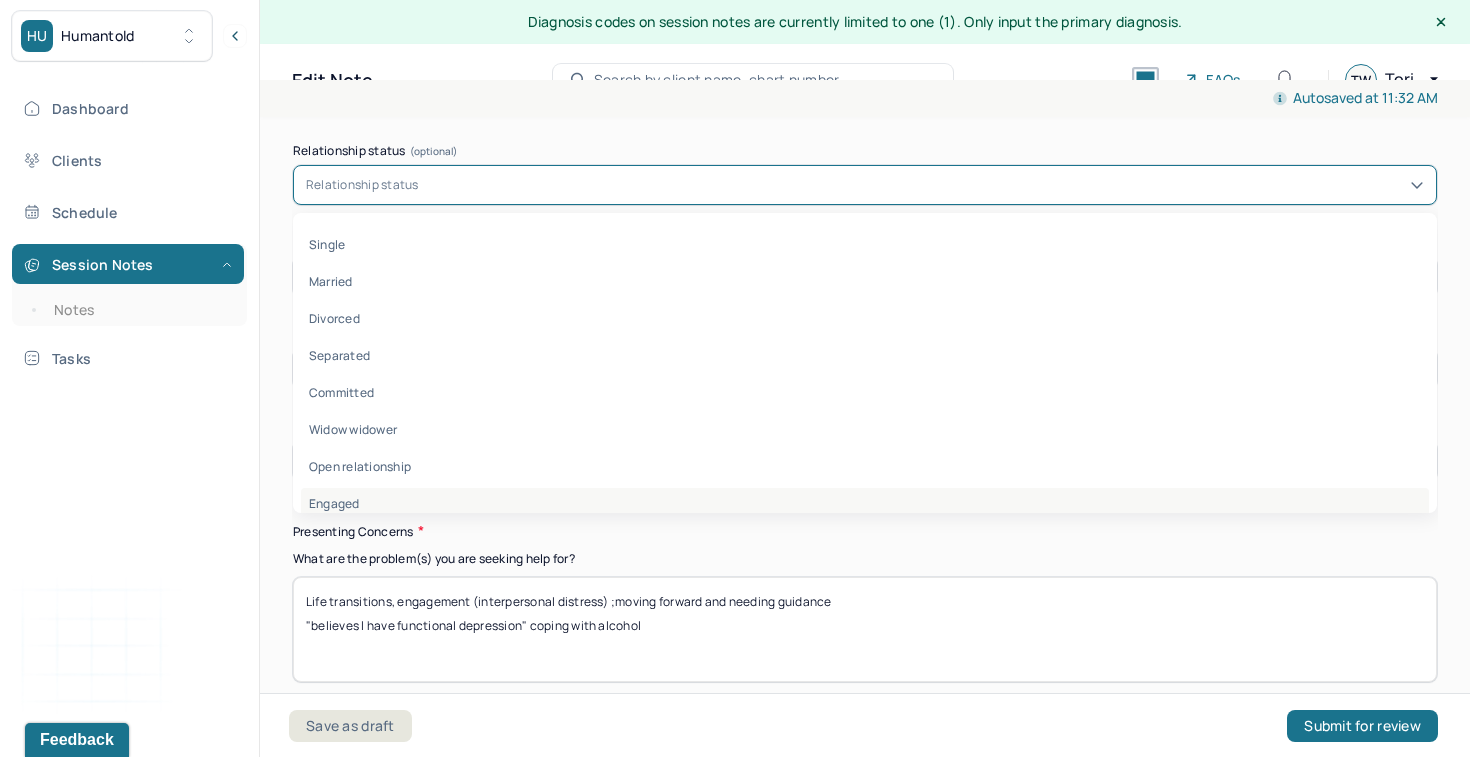 click on "Engaged" at bounding box center [865, 503] 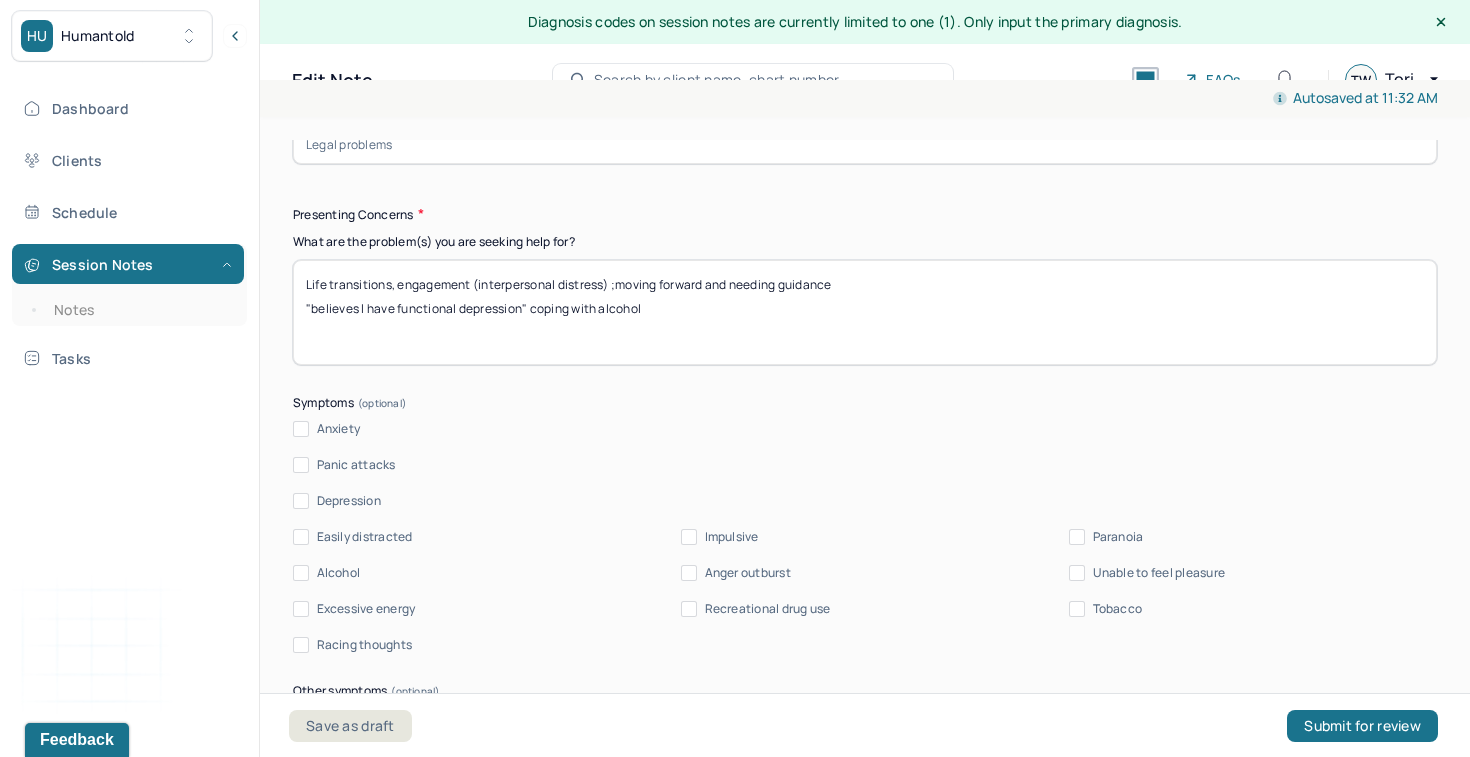 scroll, scrollTop: 2356, scrollLeft: 0, axis: vertical 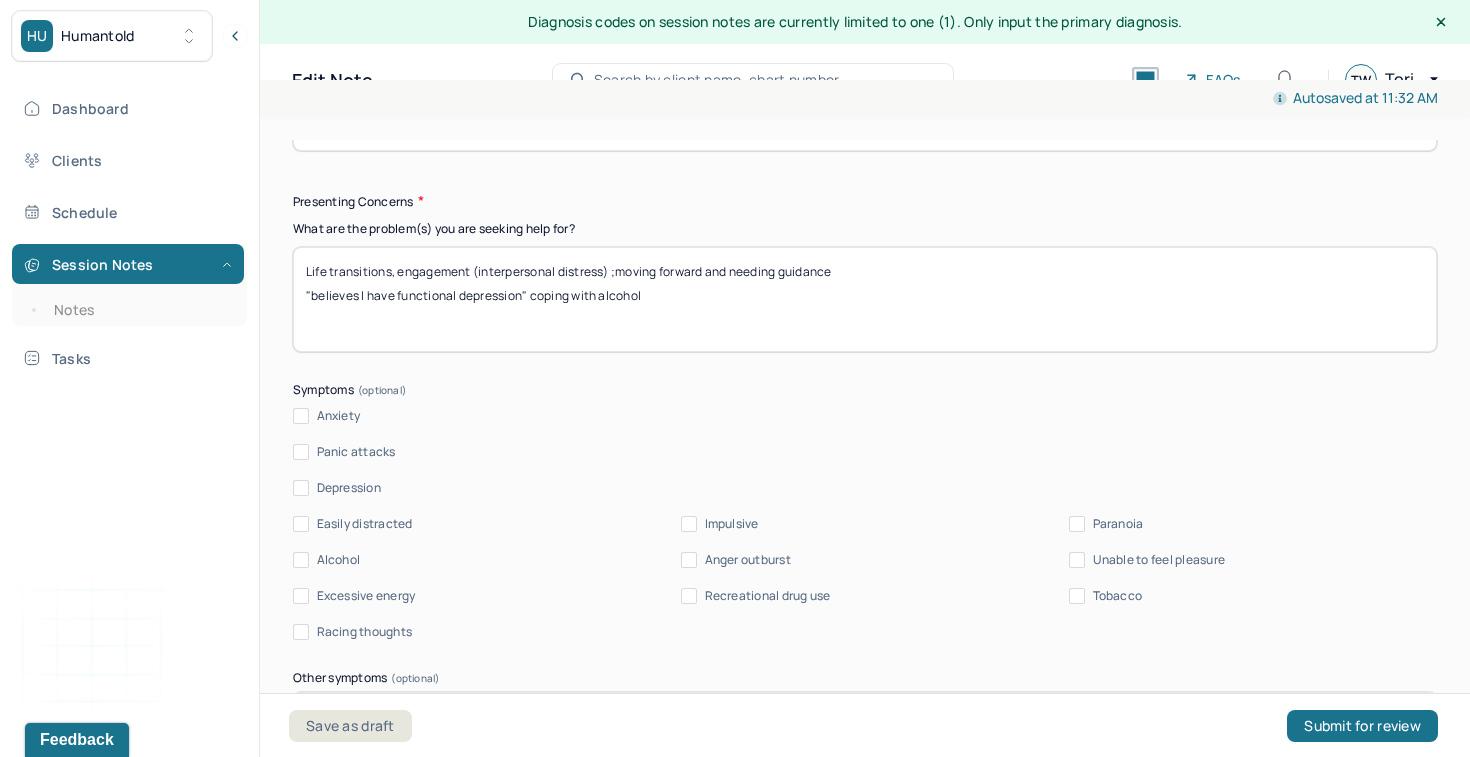 click on "Life transitions, engagement (interpersonal distress) ;moving forward and needing guidance
"believes I have functional depression" coping with alcohol" at bounding box center (865, 299) 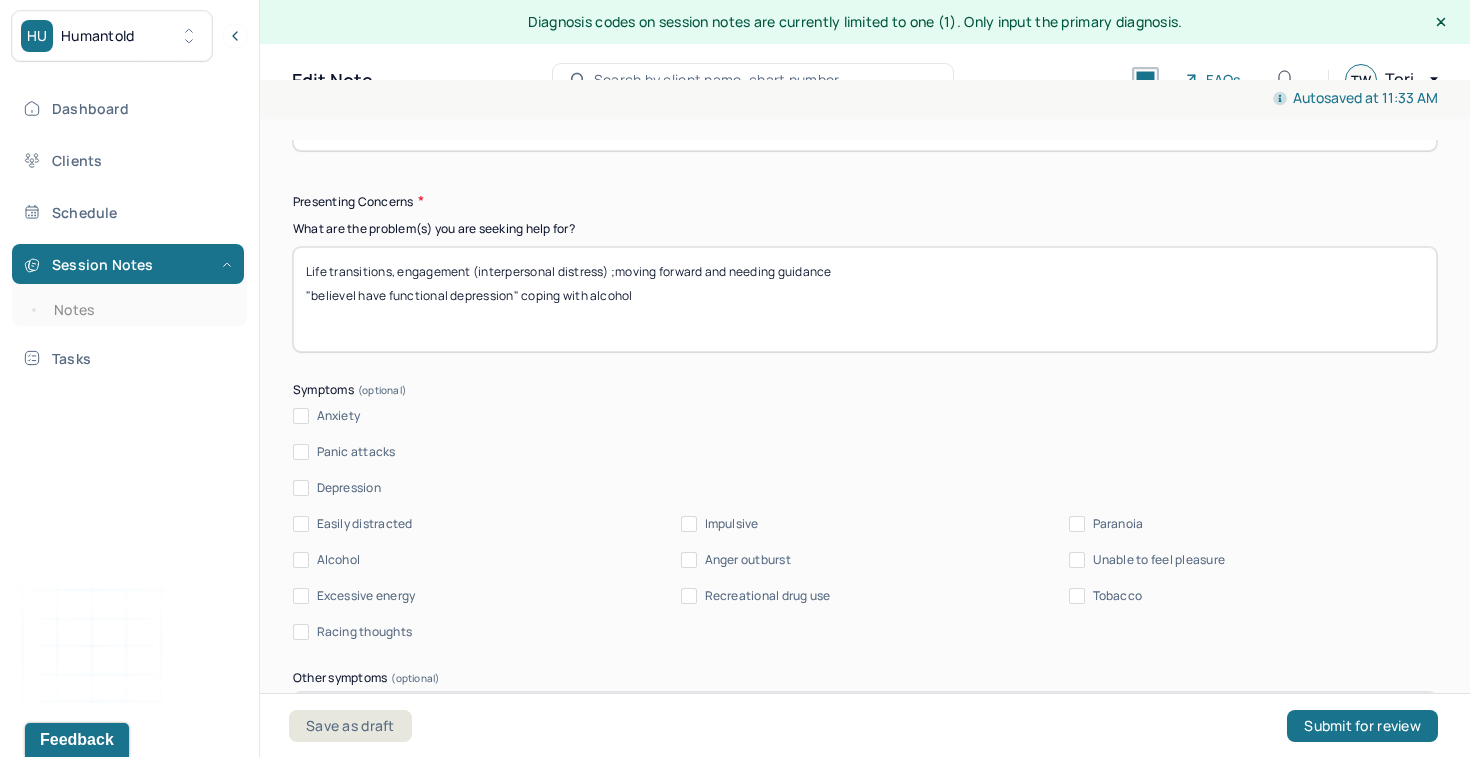 click on "Life transitions, engagement (interpersonal distress) ;moving forward and needing guidance
"believeI have functional depression" coping with alcohol" at bounding box center [865, 299] 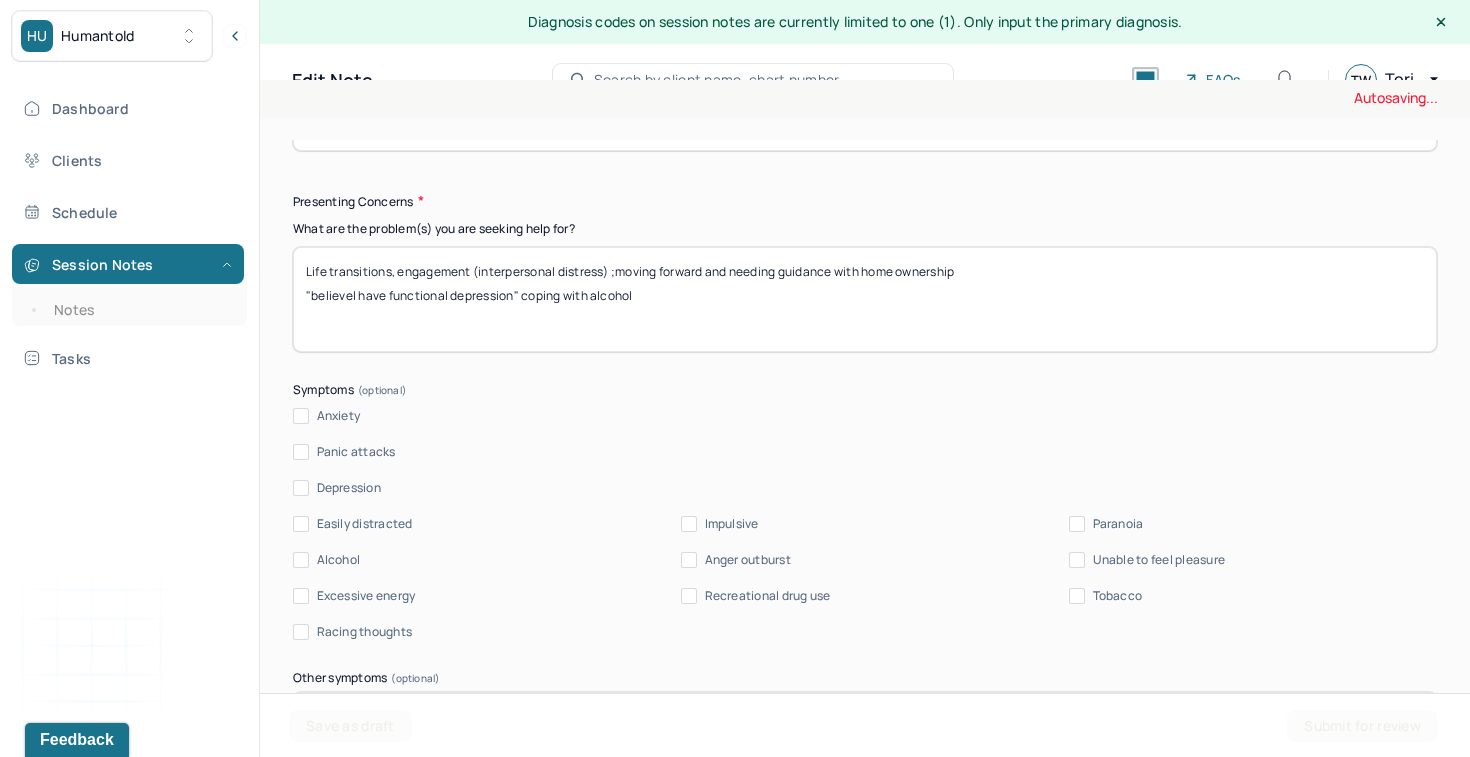 click on "Life transitions, engagement (interpersonal distress) ;moving forward and needing guidance
"believeI have functional depression" coping with alcohol" at bounding box center [865, 299] 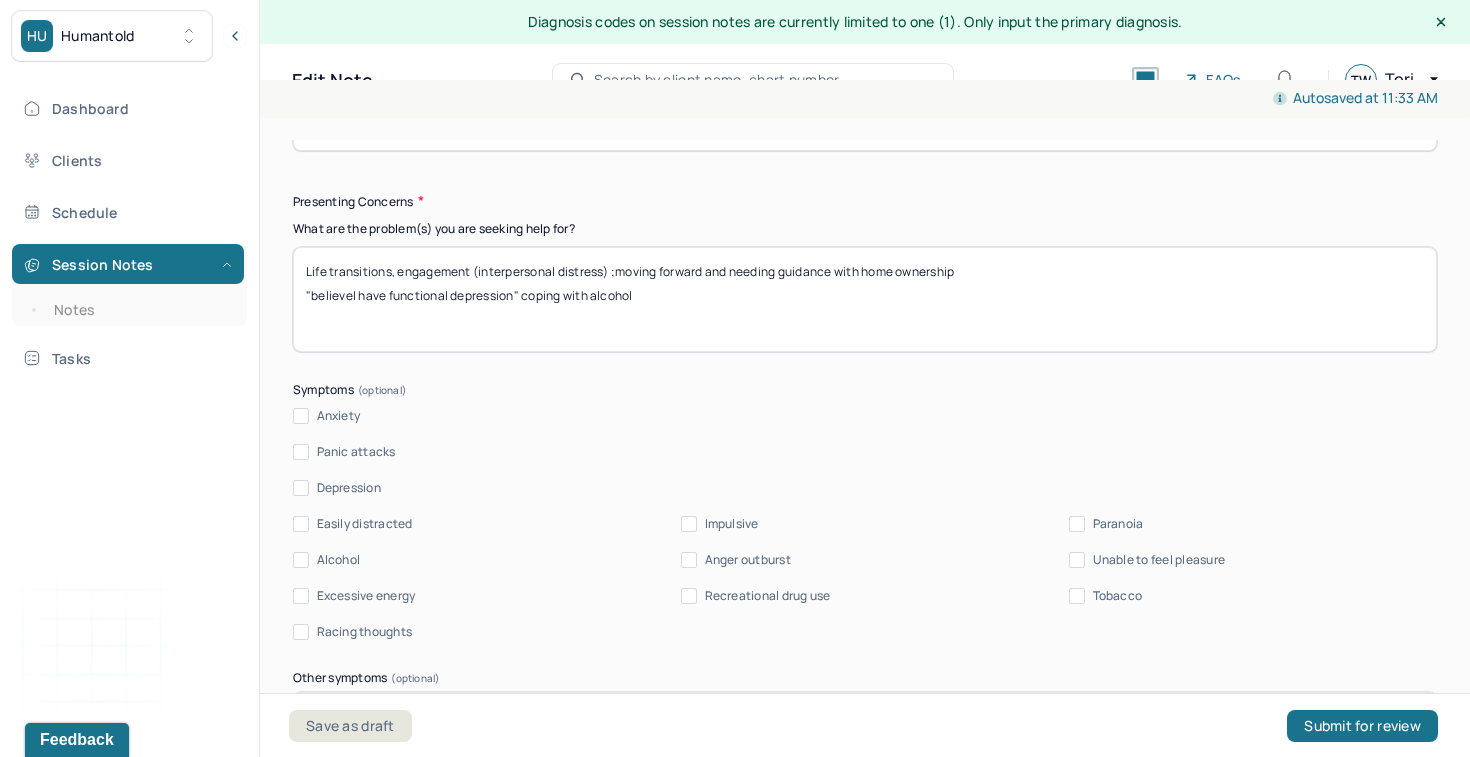 click on "Life transitions, engagement (interpersonal distress) ;moving forward and needing guidance with home ownership
"believeI have functional depression" coping with alcohol" at bounding box center [865, 299] 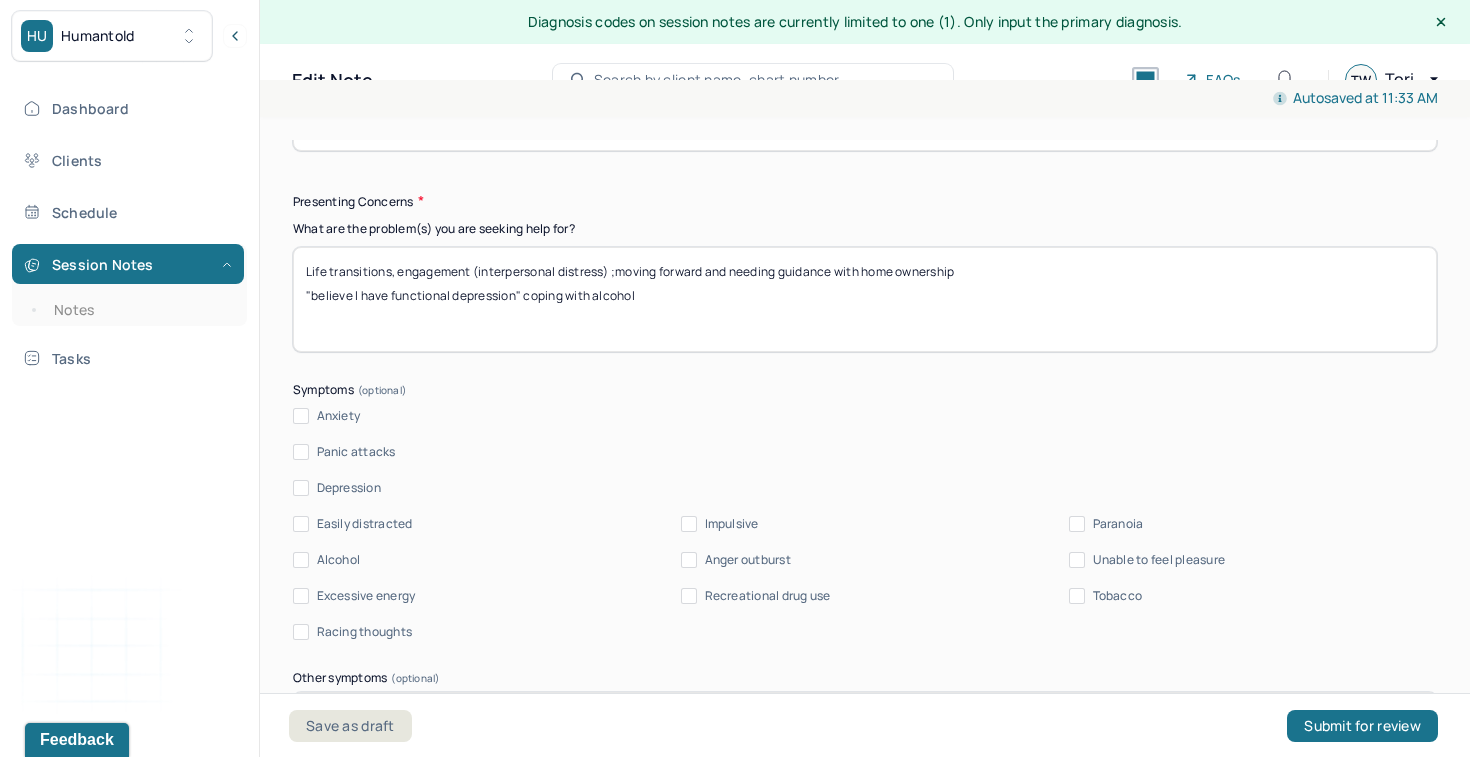 click on "Life transitions, engagement (interpersonal distress) ;moving forward and needing guidance with home ownership
"believeI have functional depression" coping with alcohol" at bounding box center [865, 299] 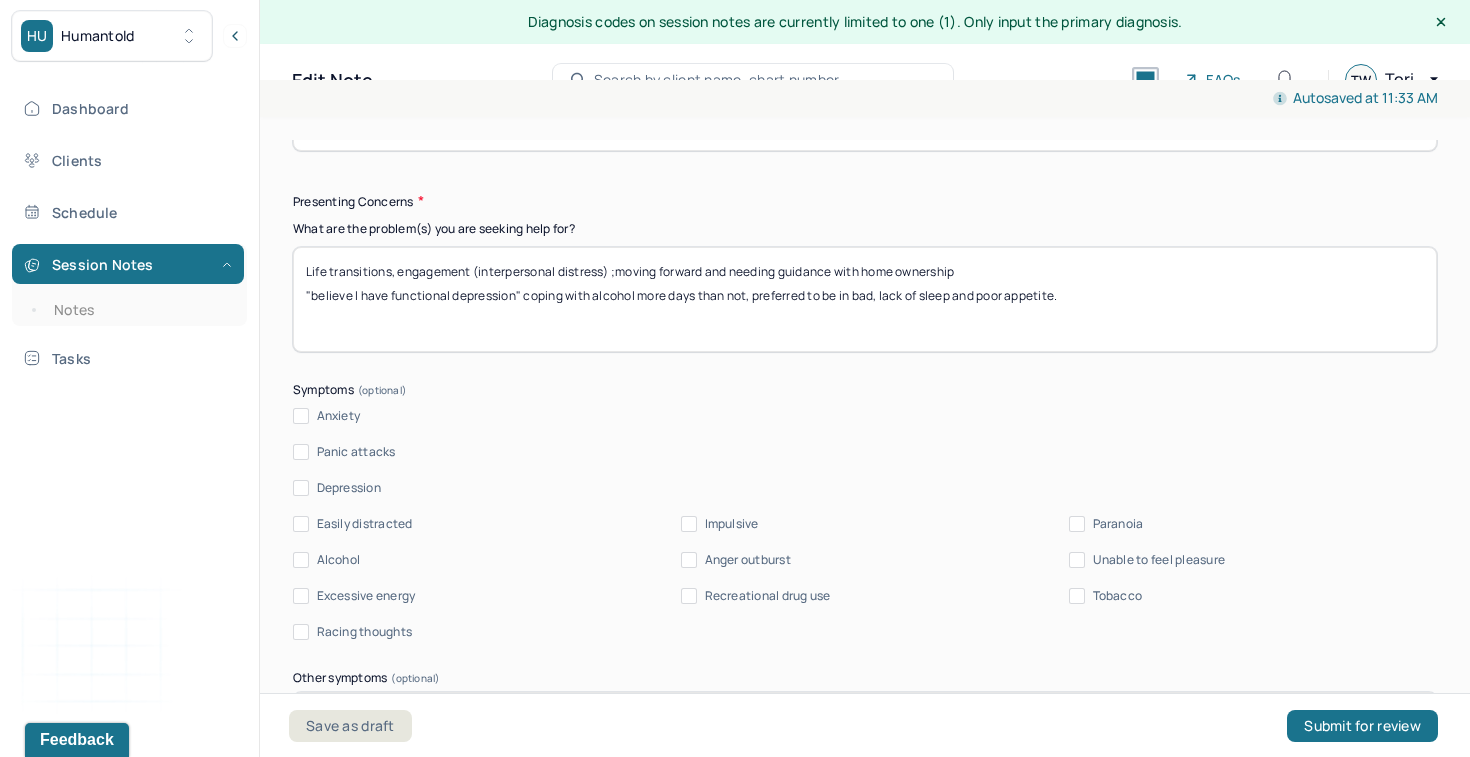 drag, startPoint x: 1082, startPoint y: 282, endPoint x: 344, endPoint y: 235, distance: 739.4951 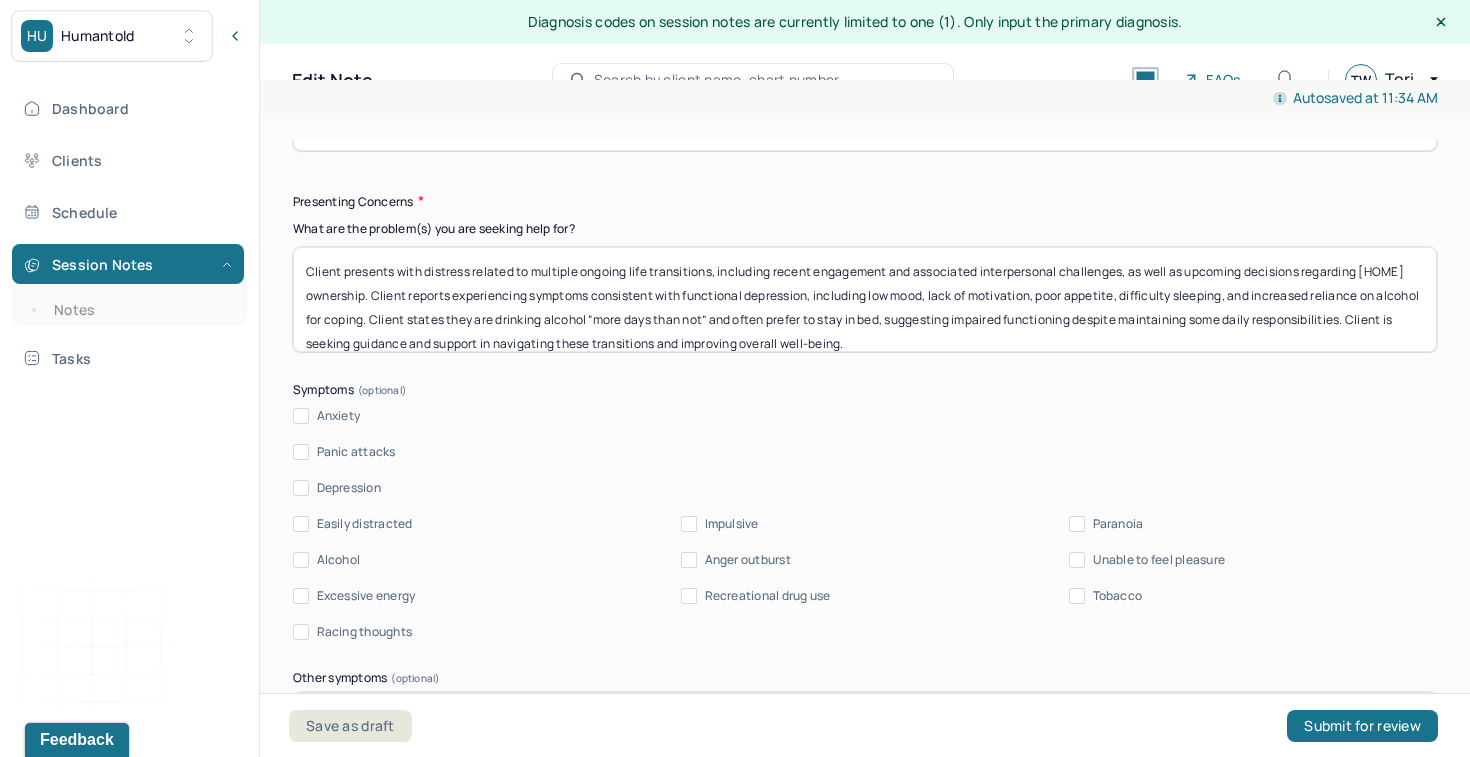 scroll, scrollTop: 16, scrollLeft: 0, axis: vertical 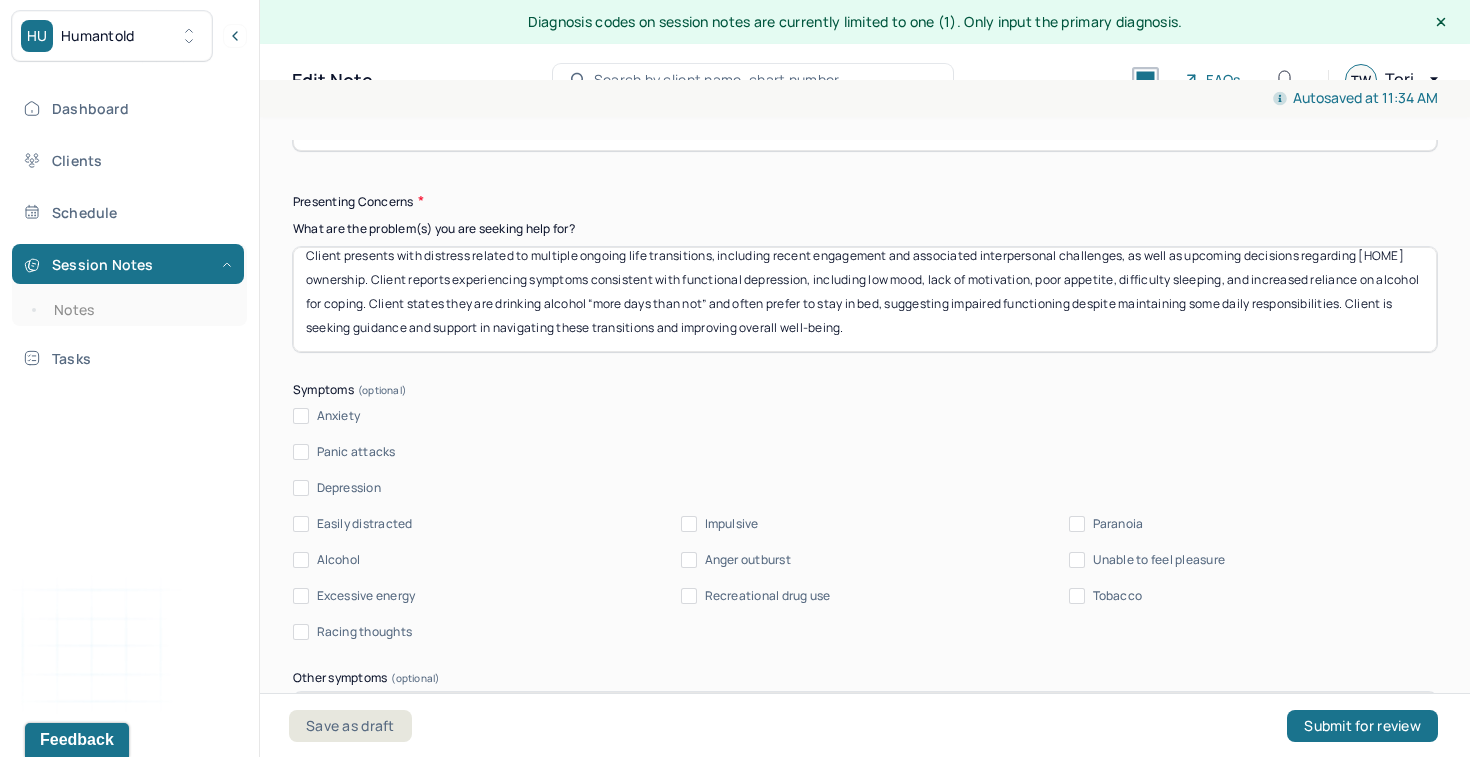 click on "Client presents with distress related to multiple ongoing life transitions, including recent engagement and associated interpersonal challenges, as well as upcoming decisions regarding [HOME] ownership. Client reports experiencing symptoms consistent with functional depression, including low mood, lack of motivation, poor appetite, difficulty sleeping, and increased reliance on alcohol for coping. Client states they are drinking alcohol “more days than not” and often prefer to stay in bed, suggesting impaired functioning despite maintaining some daily responsibilities. Client is seeking guidance and support in navigating these transitions and improving overall well-being." at bounding box center (865, 299) 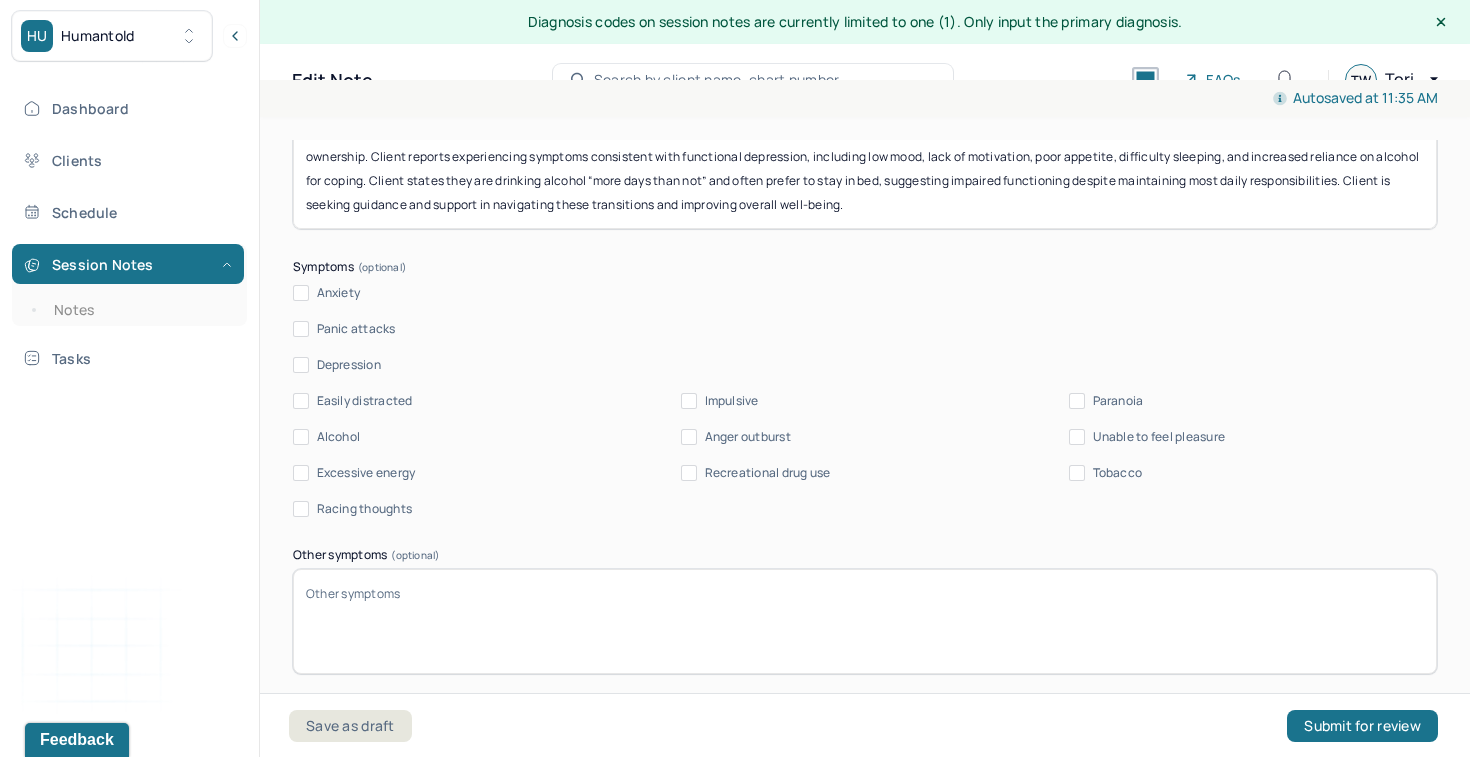 scroll, scrollTop: 2558, scrollLeft: 0, axis: vertical 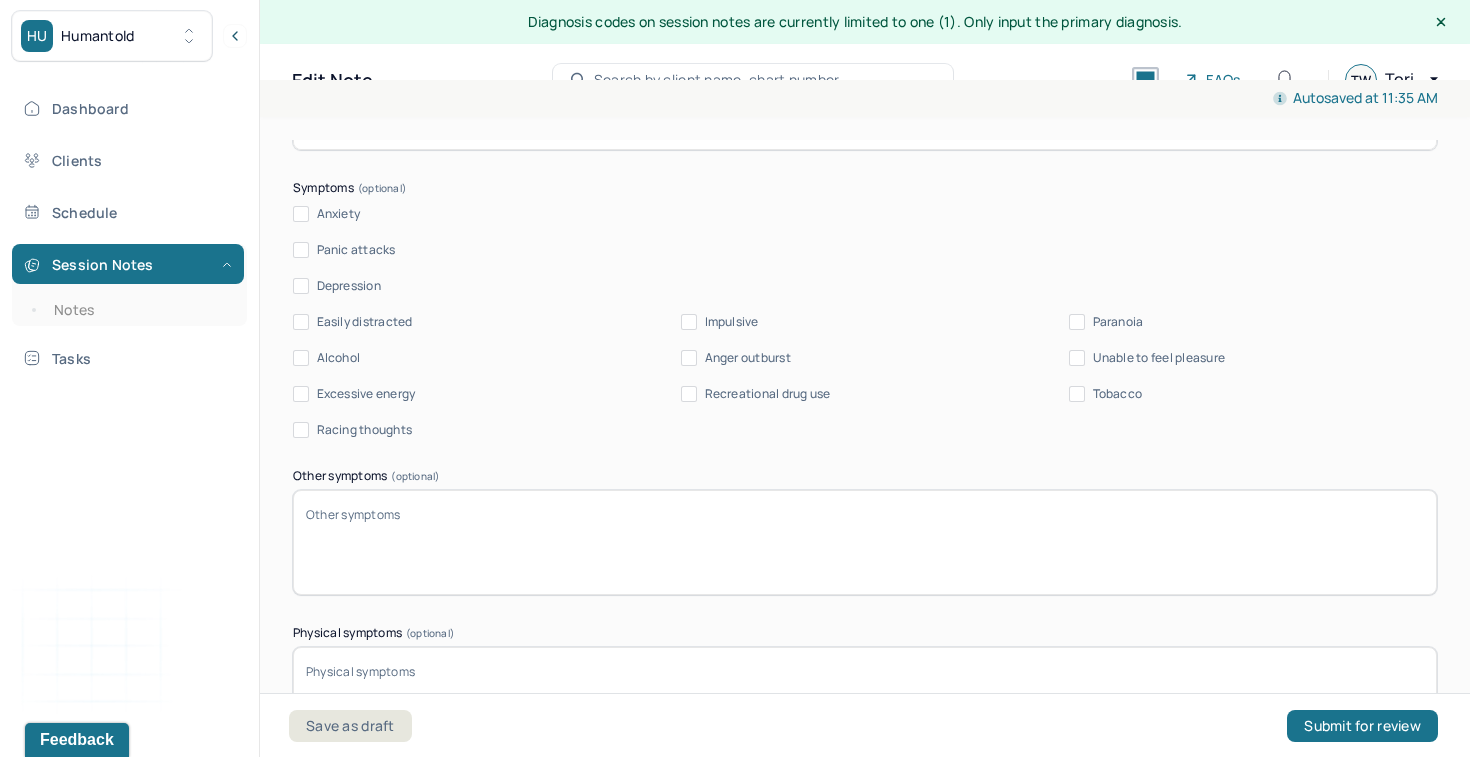 type on "Client presents with distress related to multiple ongoing life transitions, including recent engagement and associated interpersonal challenges, as well as upcoming decisions regarding home ownership. Client reports experiencing symptoms consistent with functional depression, including low mood, lack of motivation, poor appetite, difficulty sleeping, and increased reliance on alcohol for coping. Client states they are drinking alcohol “more days than not” and often prefer to stay in bed, suggesting impaired functioning despite maintaining most daily responsibilities. Client is seeking guidance and support in navigating these transitions and improving overall well-being." 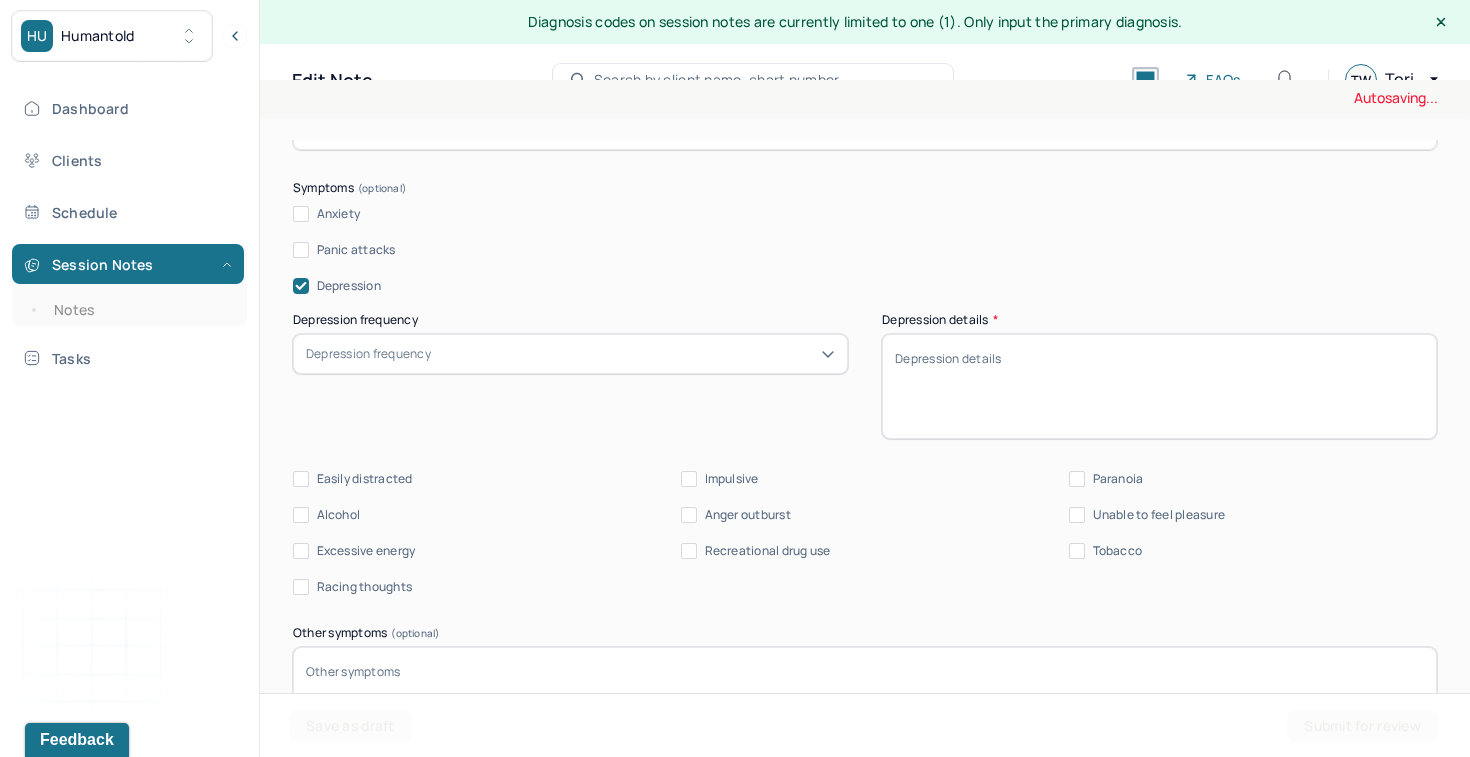 click on "Depression frequency" at bounding box center (570, 354) 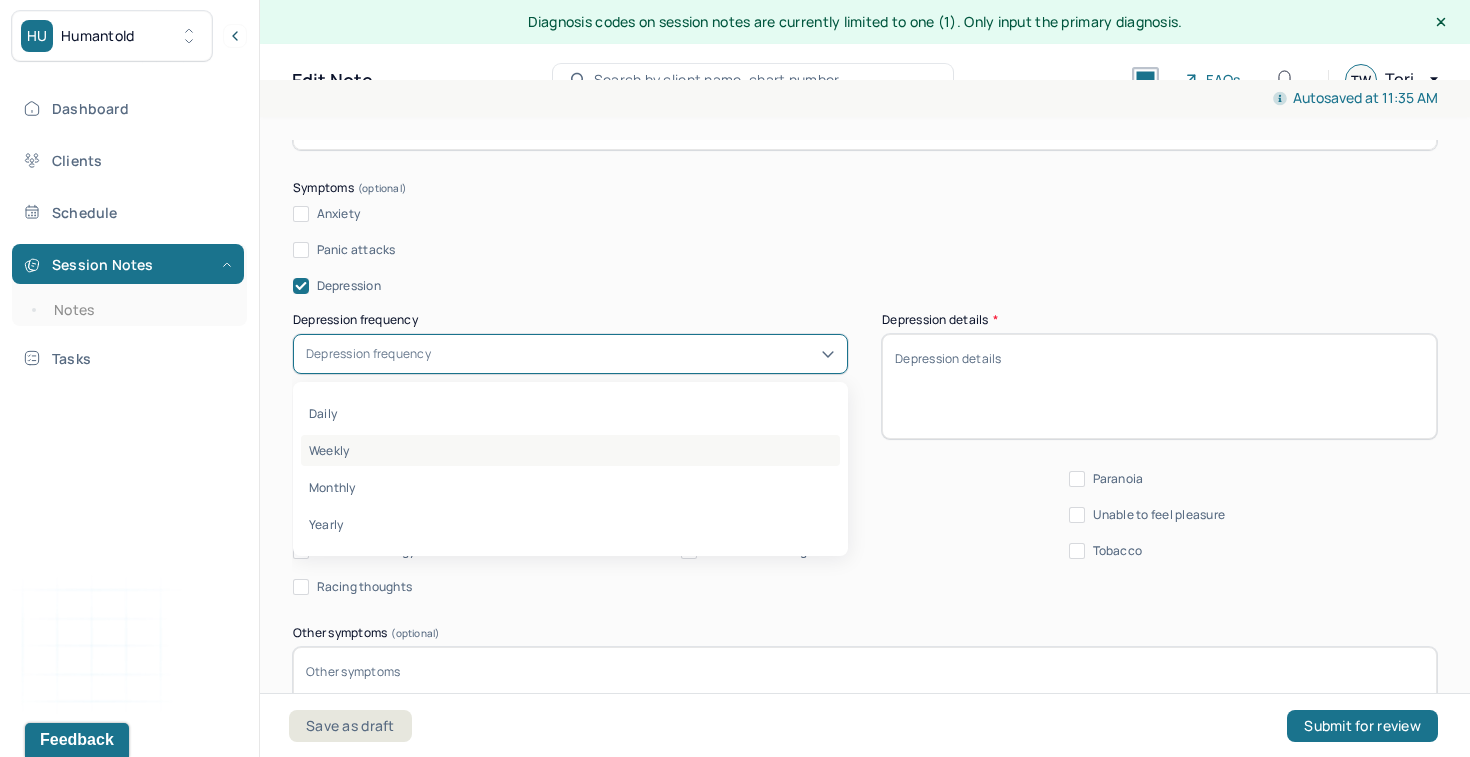 click on "Weekly" at bounding box center (570, 450) 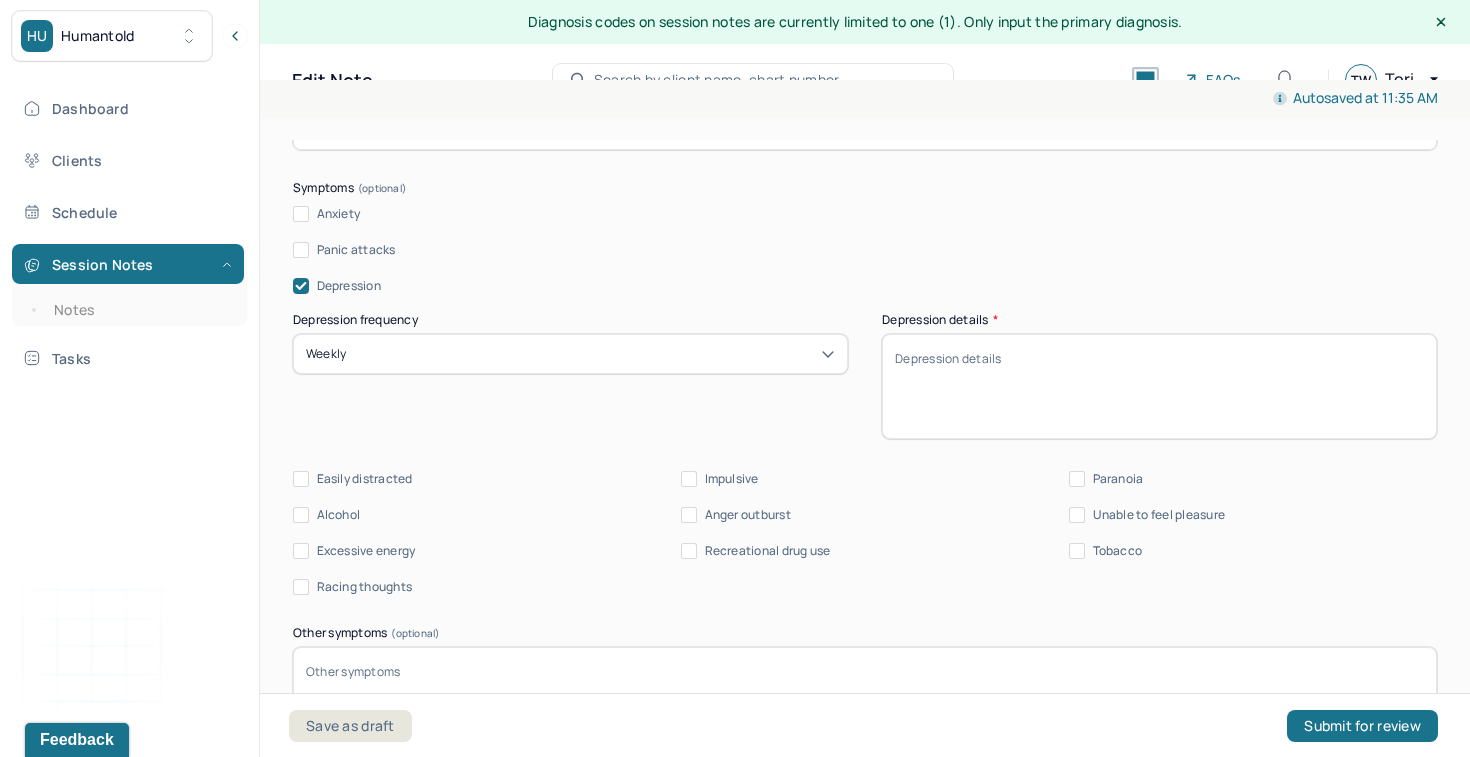 click on "Depression details *" at bounding box center (1159, 386) 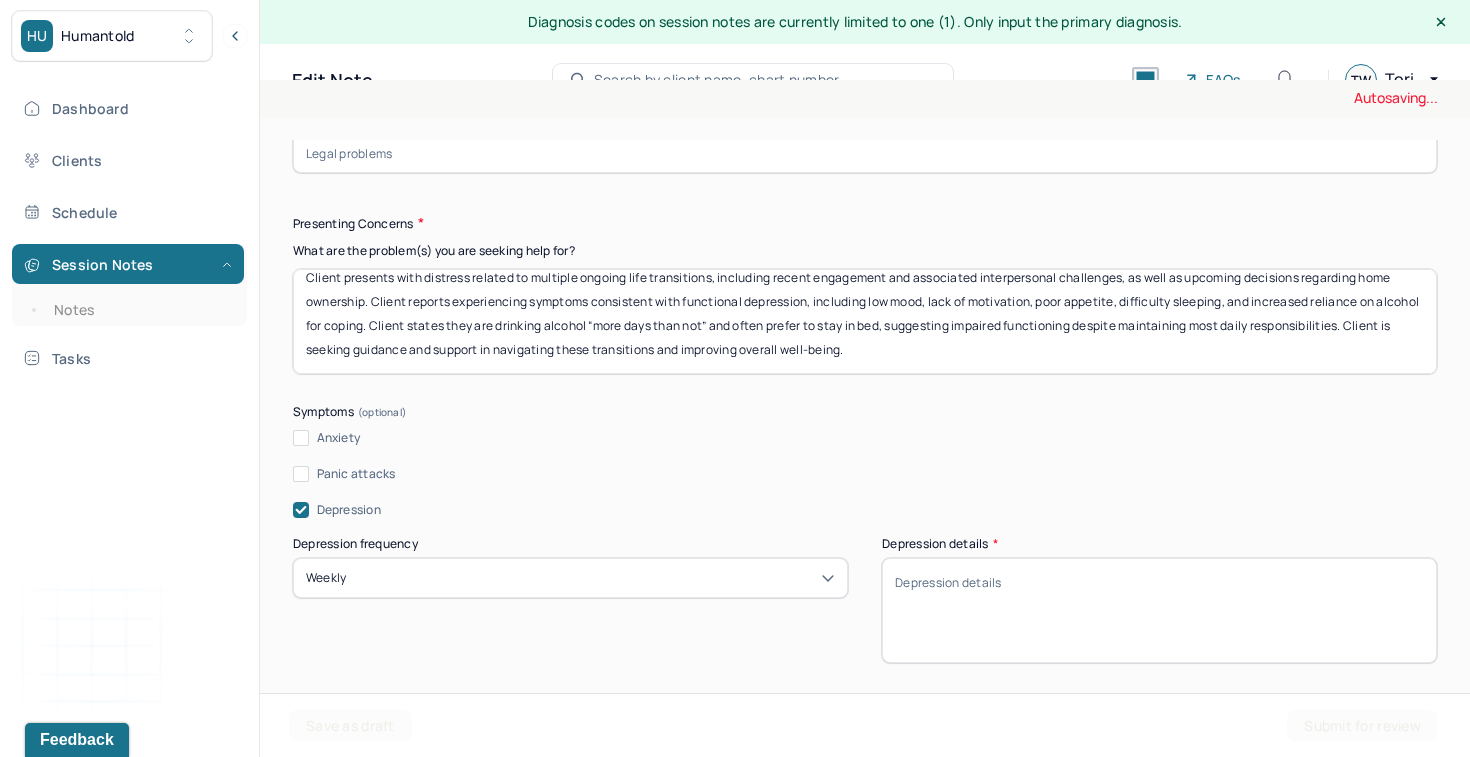scroll, scrollTop: 2325, scrollLeft: 0, axis: vertical 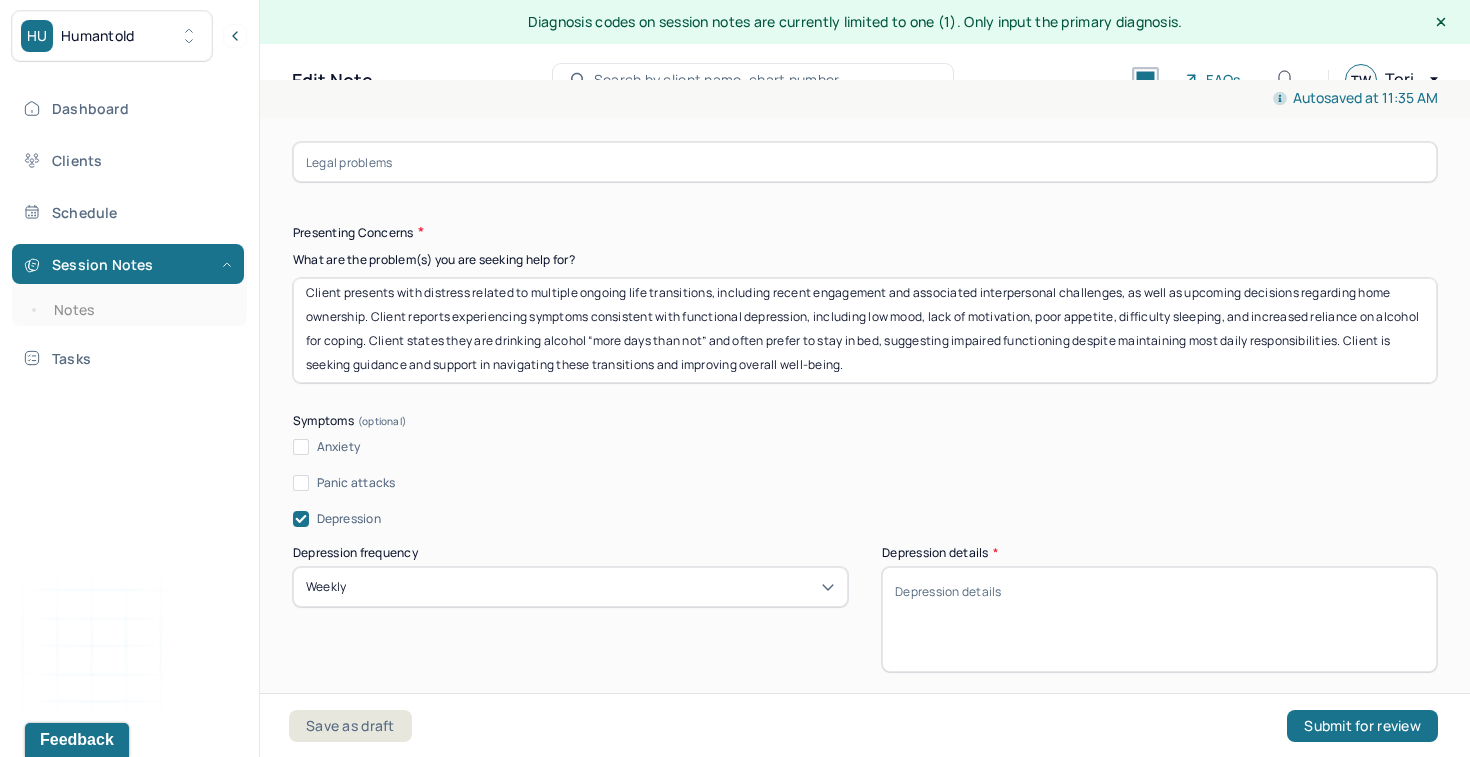 drag, startPoint x: 373, startPoint y: 305, endPoint x: 1396, endPoint y: 342, distance: 1023.6689 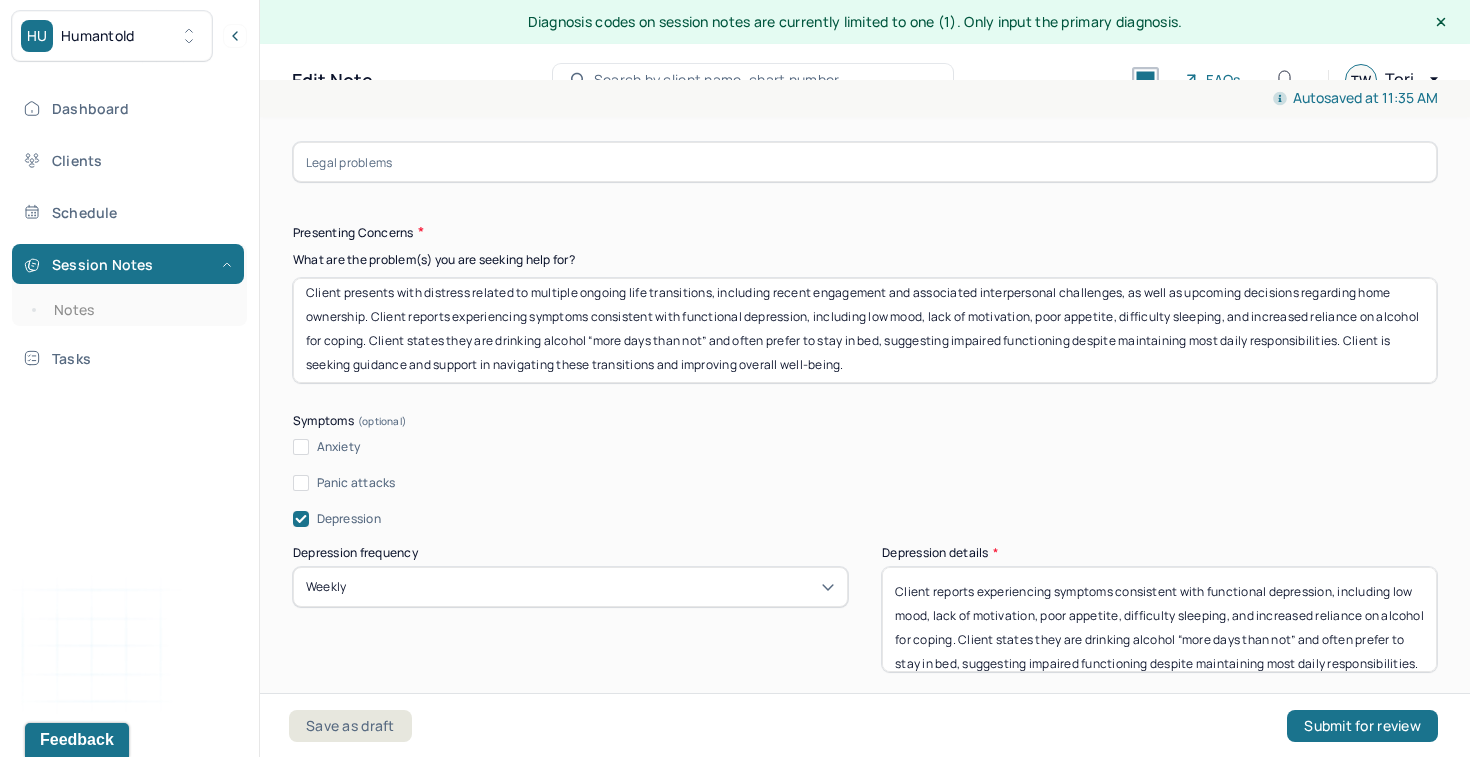 scroll, scrollTop: 24, scrollLeft: 0, axis: vertical 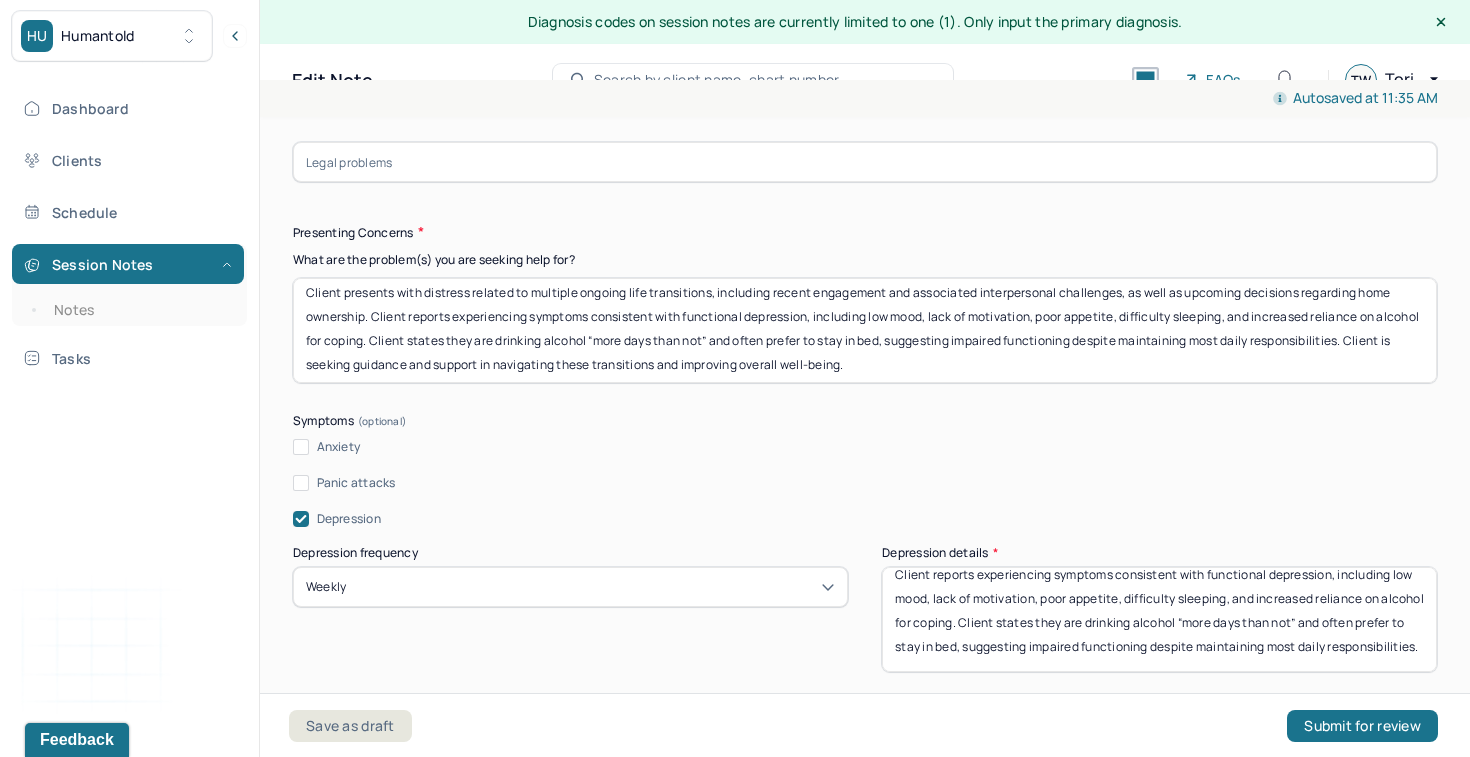 type on "Client reports experiencing symptoms consistent with functional depression, including low mood, lack of motivation, poor appetite, difficulty sleeping, and increased reliance on alcohol for coping. Client states they are drinking alcohol “more days than not” and often prefer to stay in bed, suggesting impaired functioning despite maintaining most daily responsibilities." 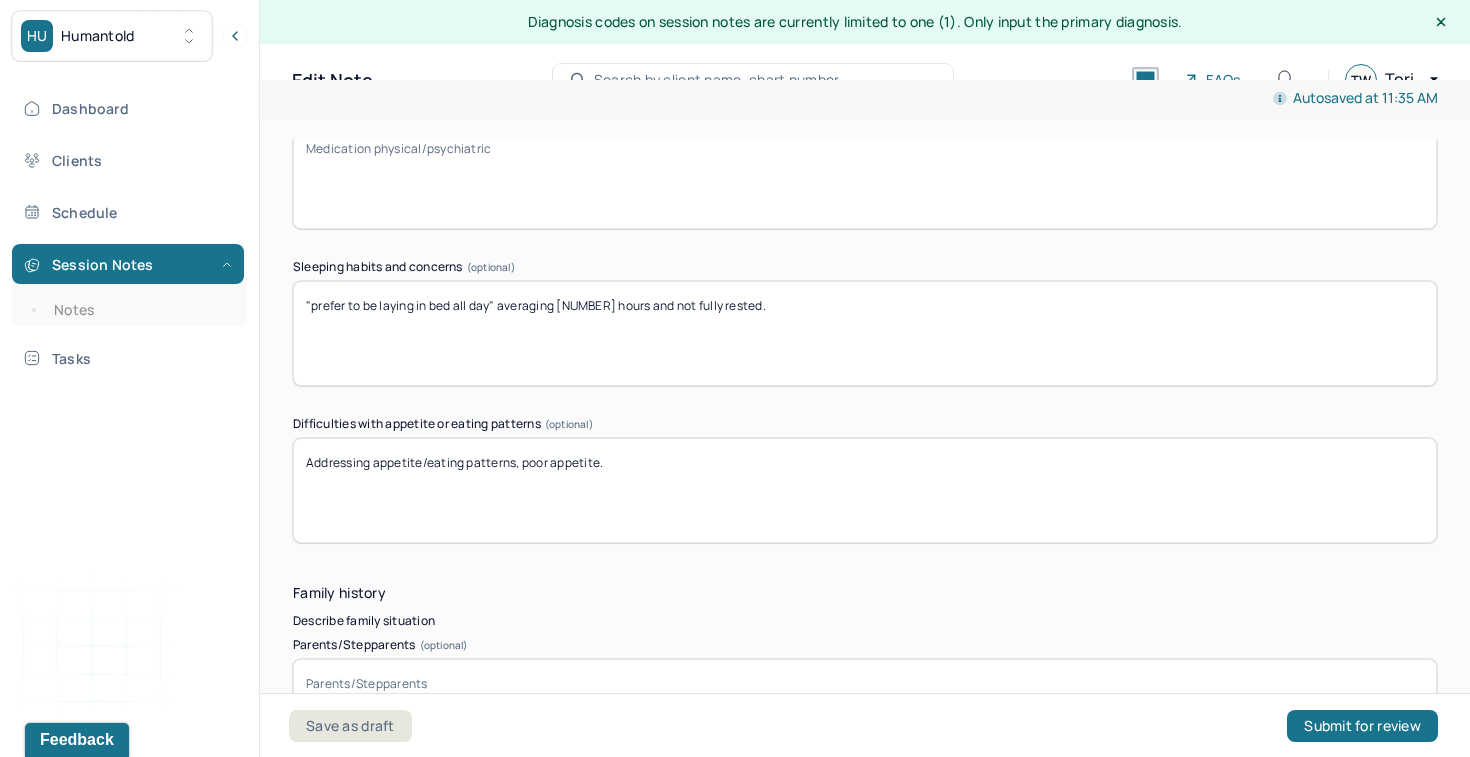 scroll, scrollTop: 3398, scrollLeft: 0, axis: vertical 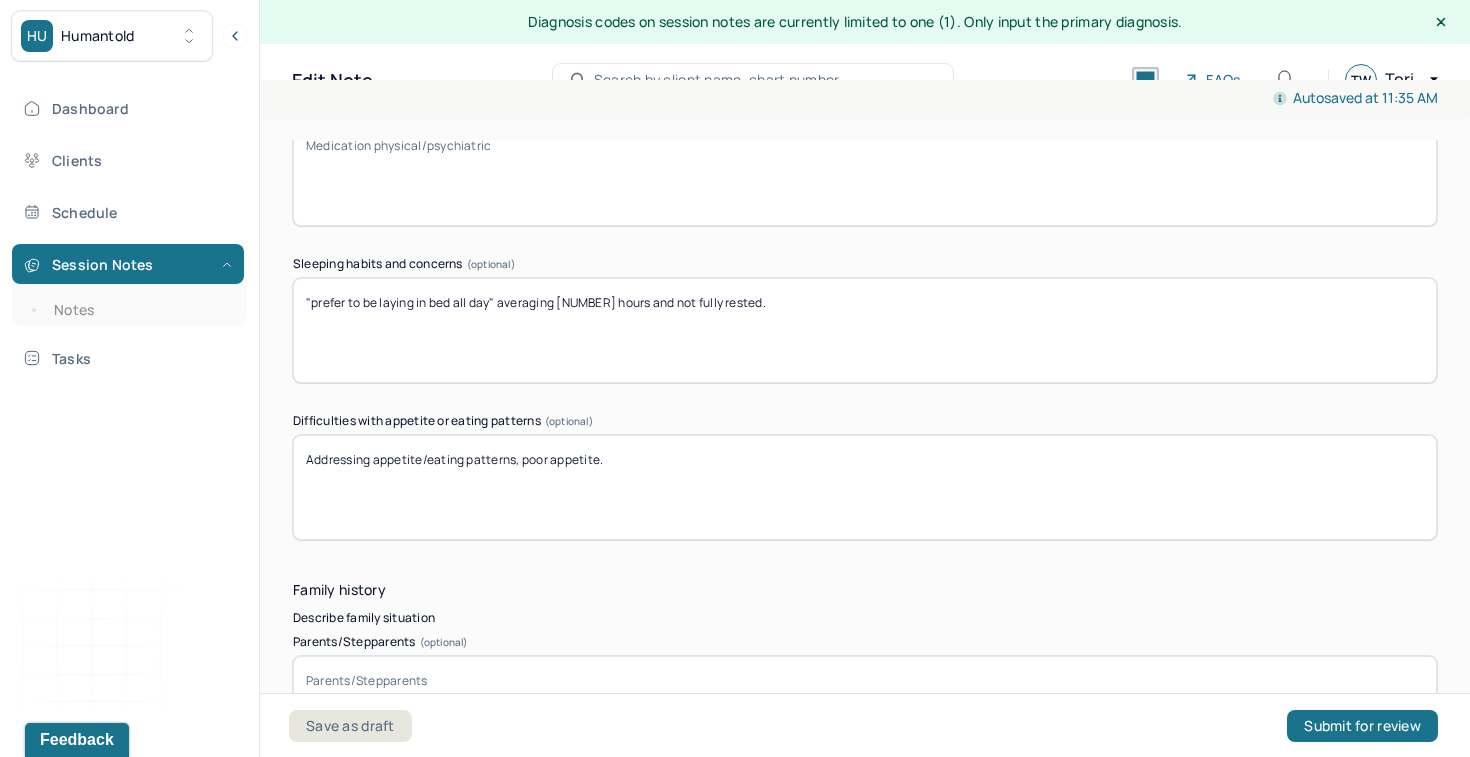 click on ""prefer to be laying in bed all day" averaging [NUMBER] hours and not fully rested." at bounding box center (865, 330) 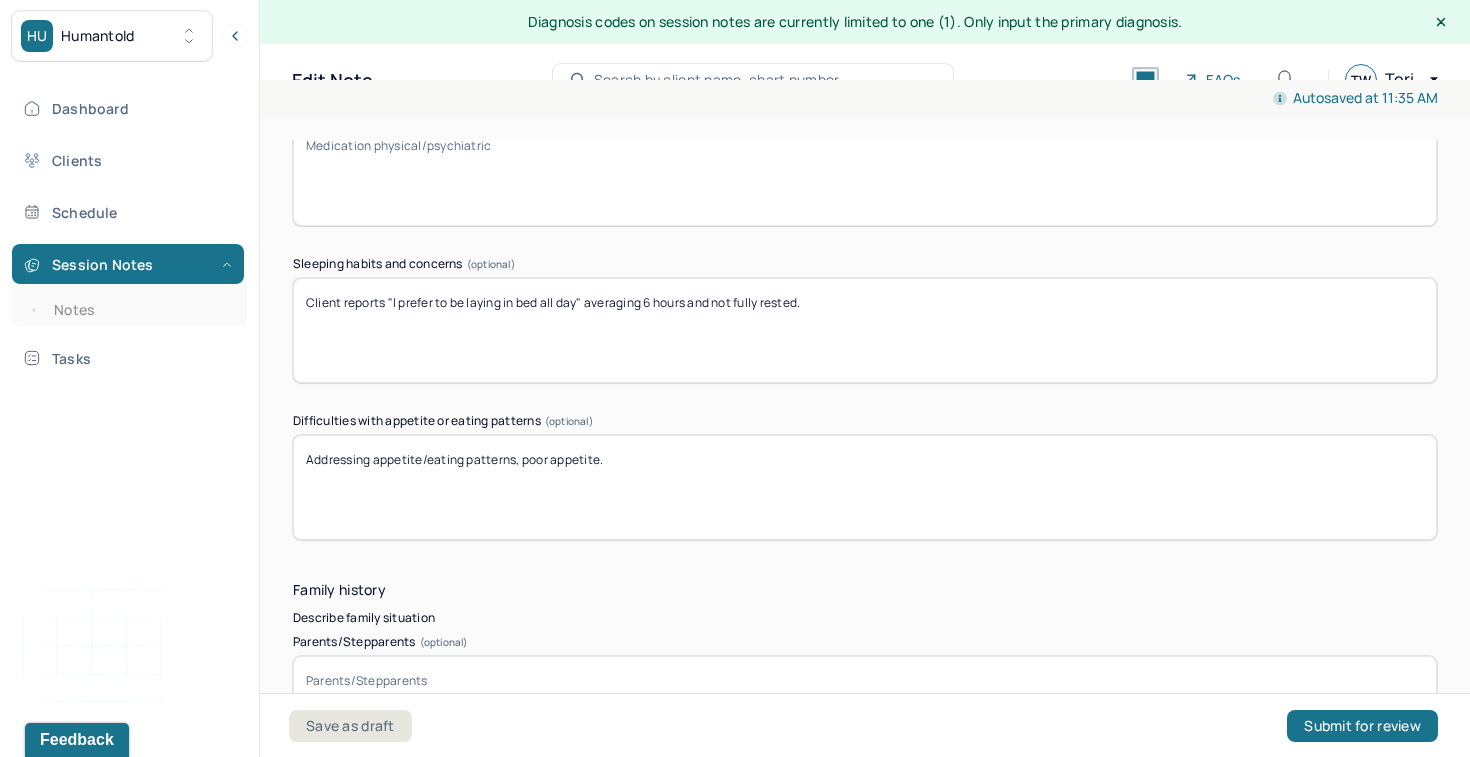 click on "Client reports "I prefer to be laying in bed all day" averaging 6 hours and not fully rested." at bounding box center [865, 330] 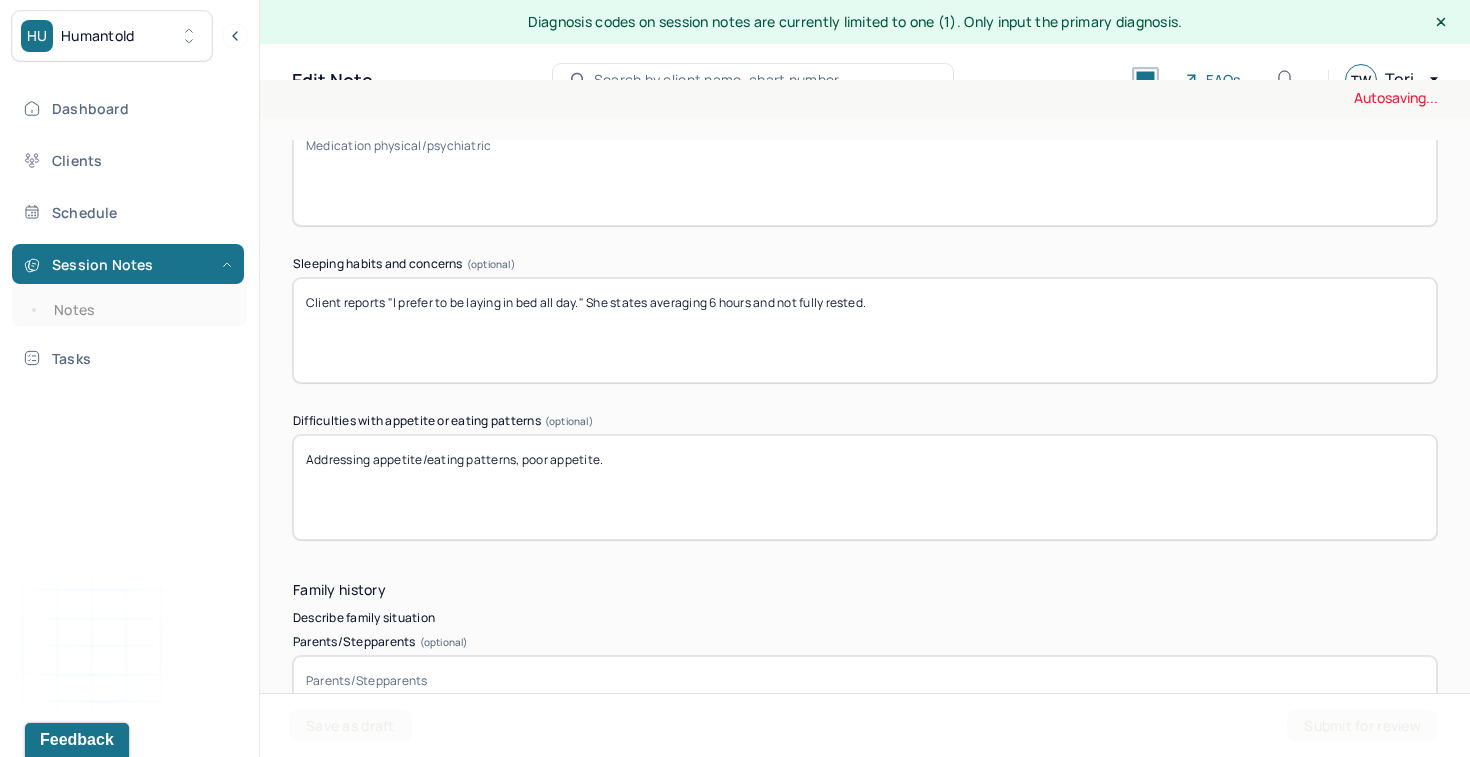 click on "Client reports "I prefer to be laying in bed all day." She veraging 6 hours and not fully rested." at bounding box center [865, 330] 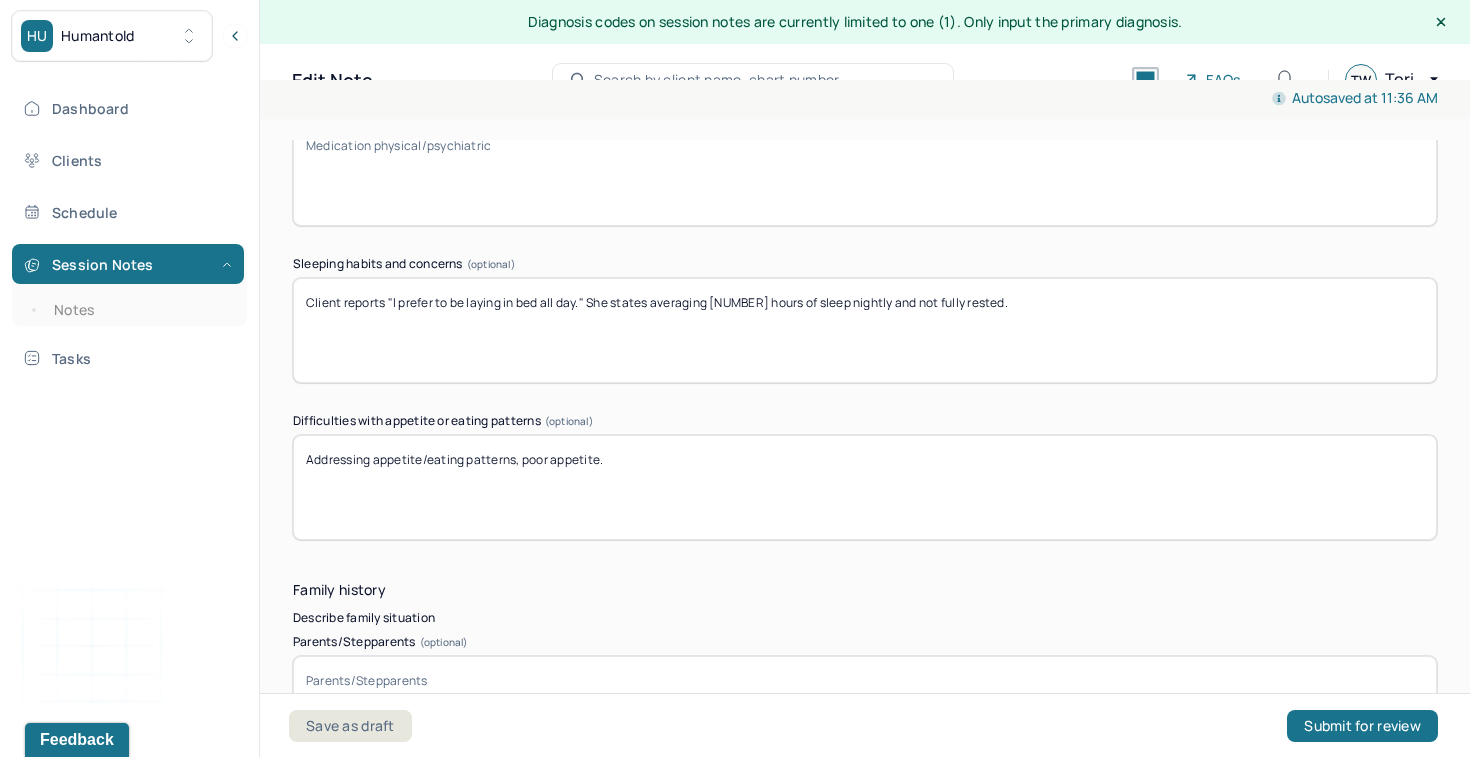 drag, startPoint x: 967, startPoint y: 300, endPoint x: 874, endPoint y: 298, distance: 93.0215 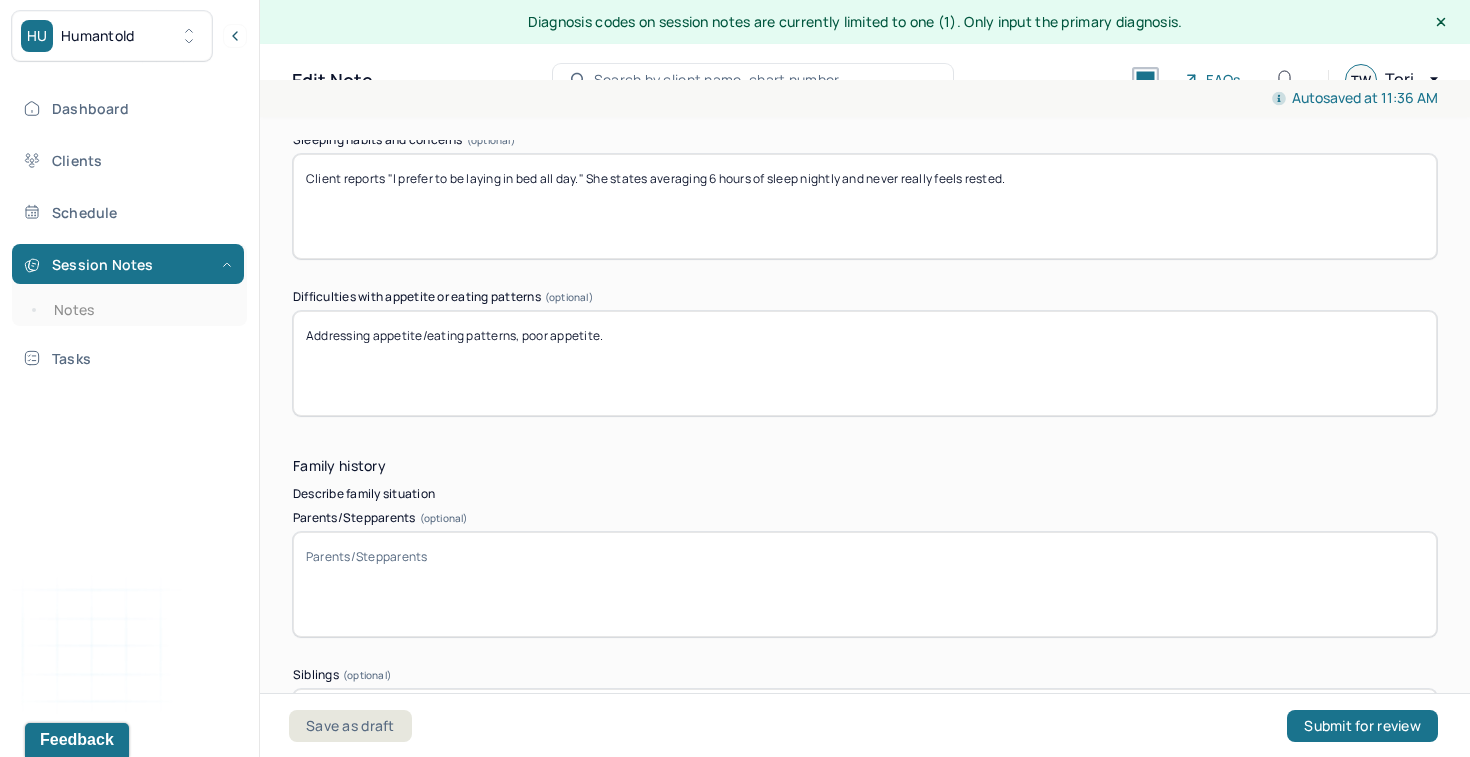 scroll, scrollTop: 3523, scrollLeft: 0, axis: vertical 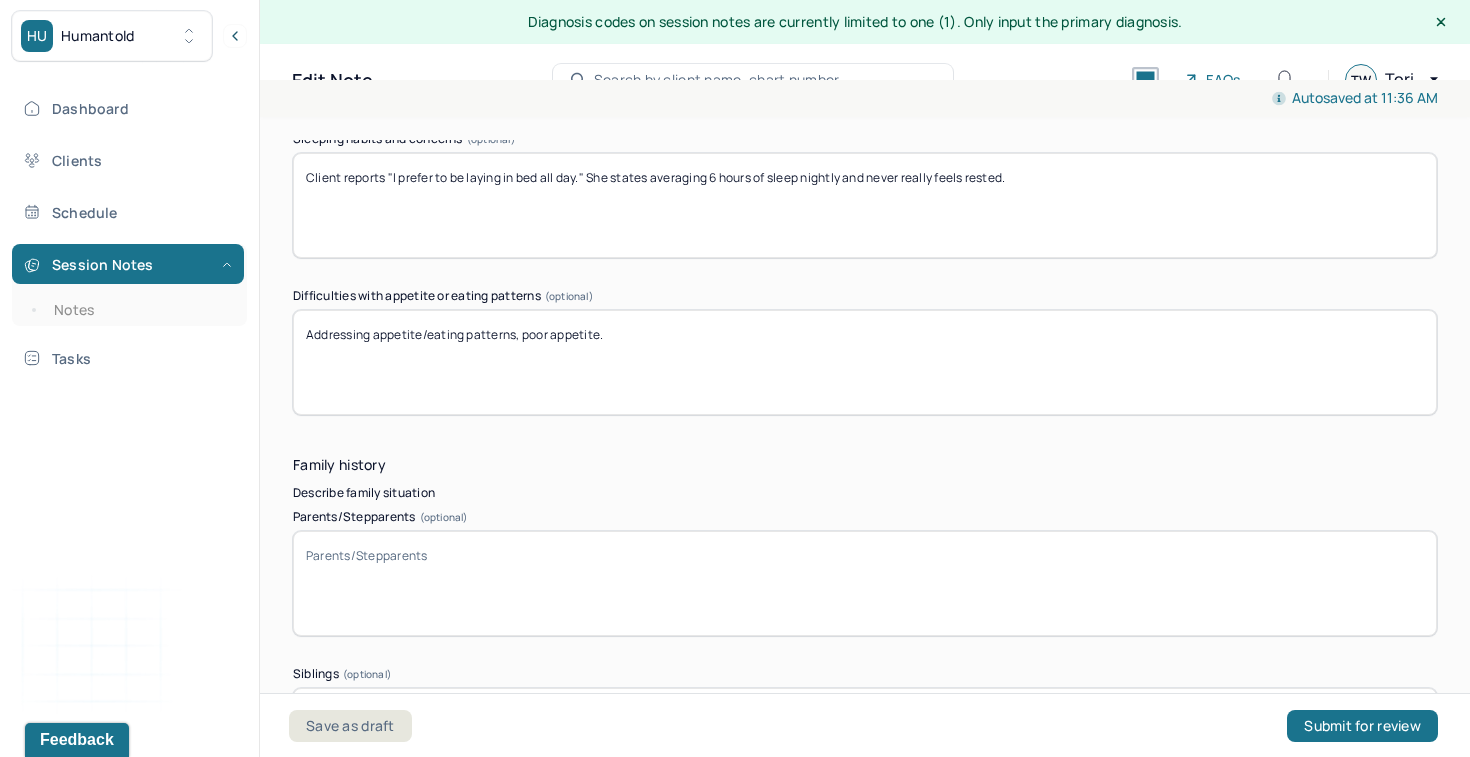 type on "Client reports "I prefer to be laying in bed all day." She states averaging 6 hours of sleep nightly and never really feels rested." 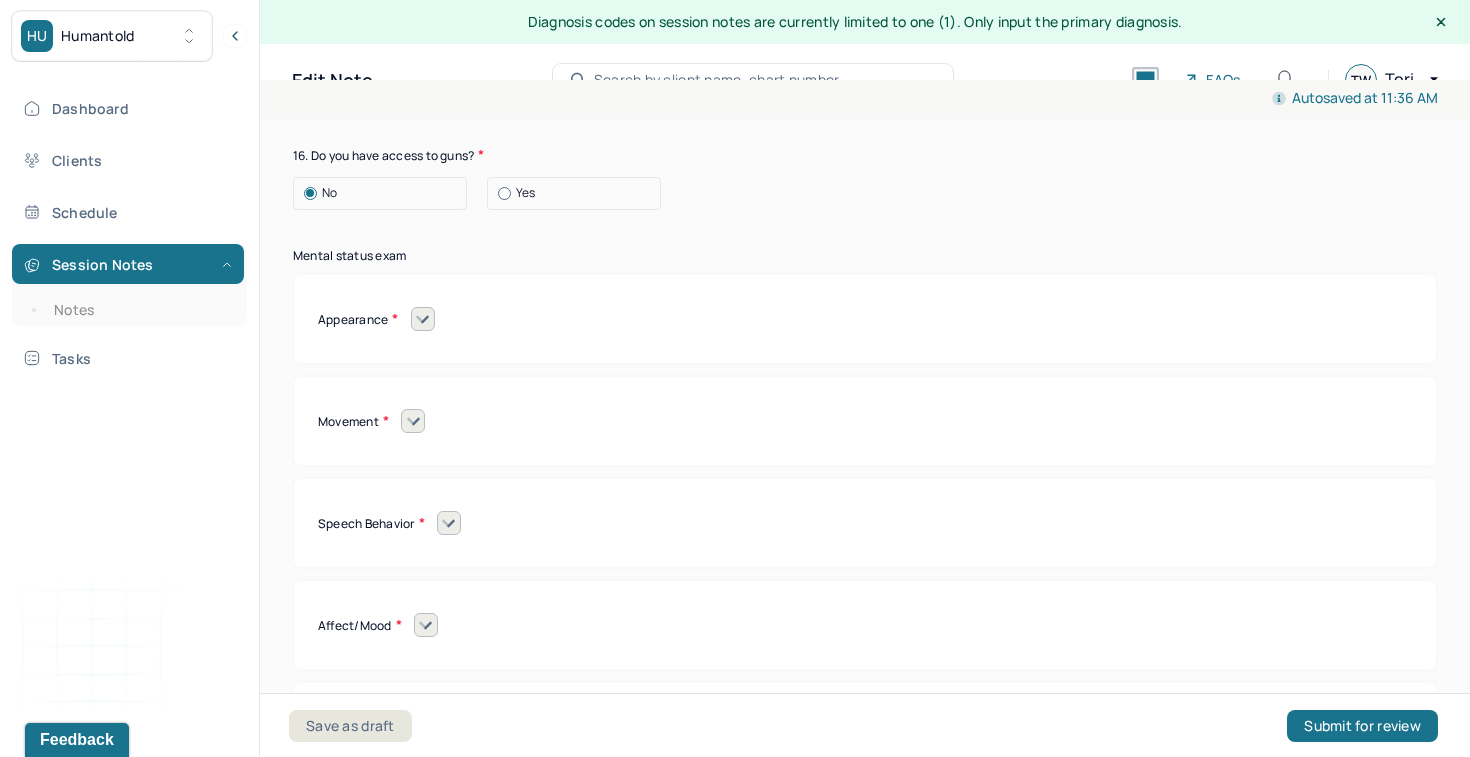 scroll, scrollTop: 8370, scrollLeft: 0, axis: vertical 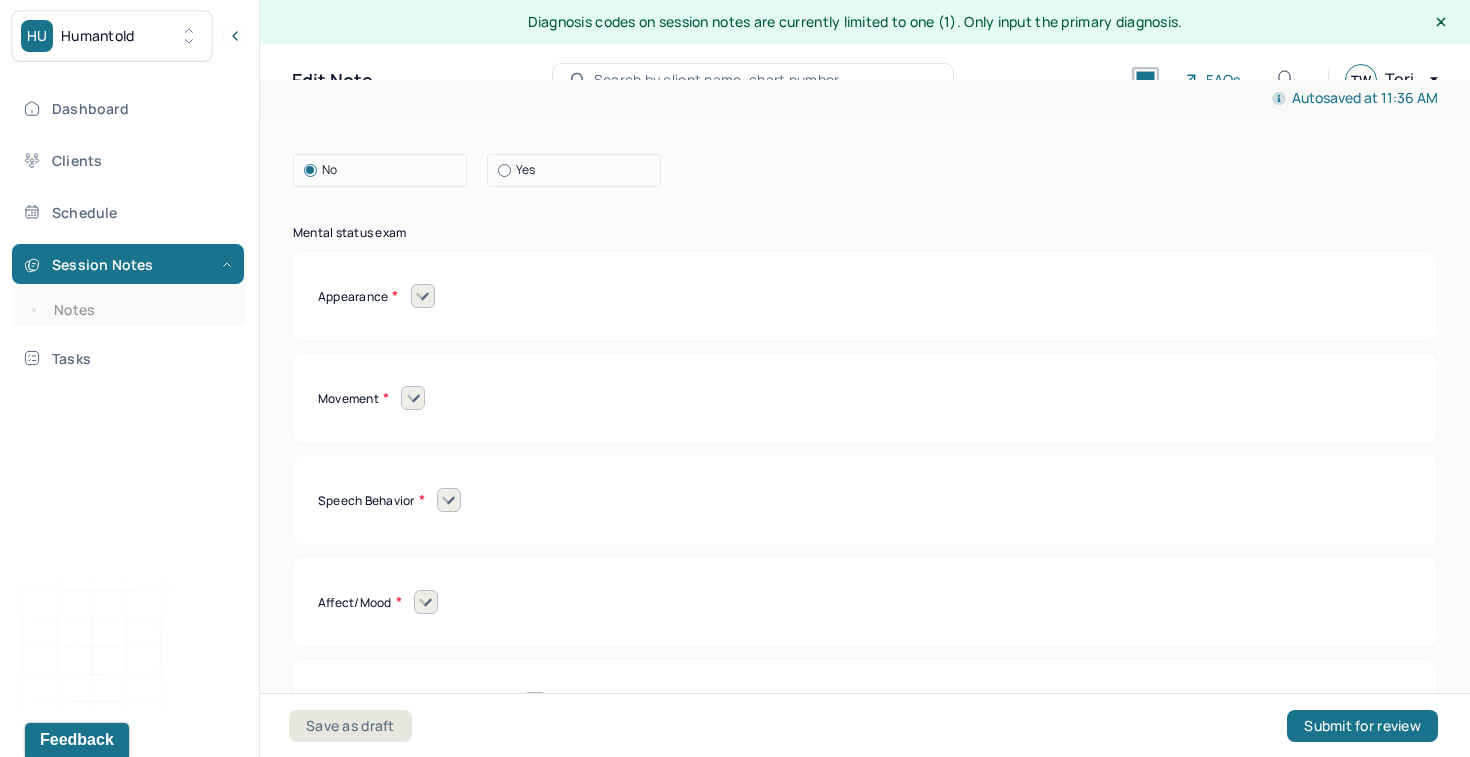 type on "Poor/inconsistent eating patterns reported." 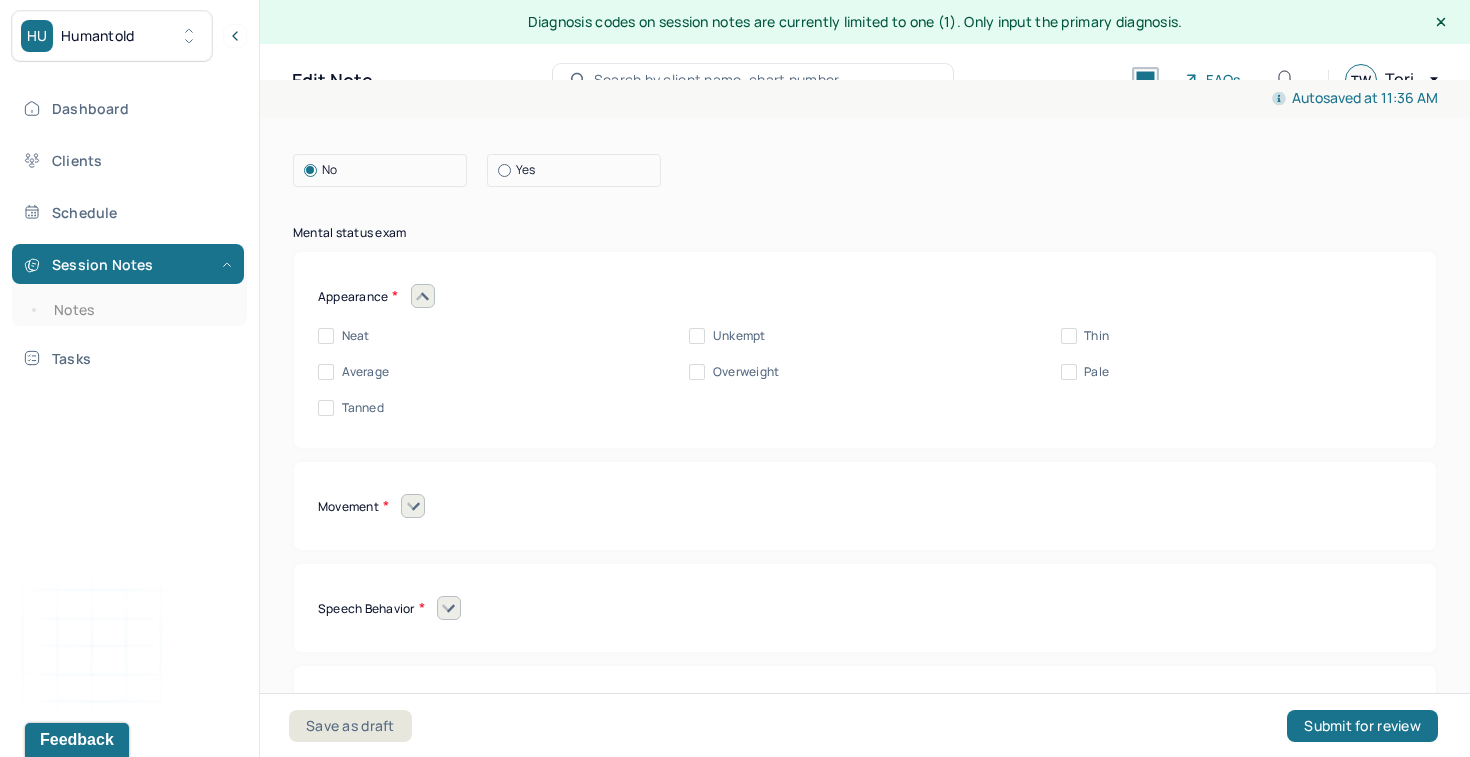 click on "Neat" at bounding box center (356, 336) 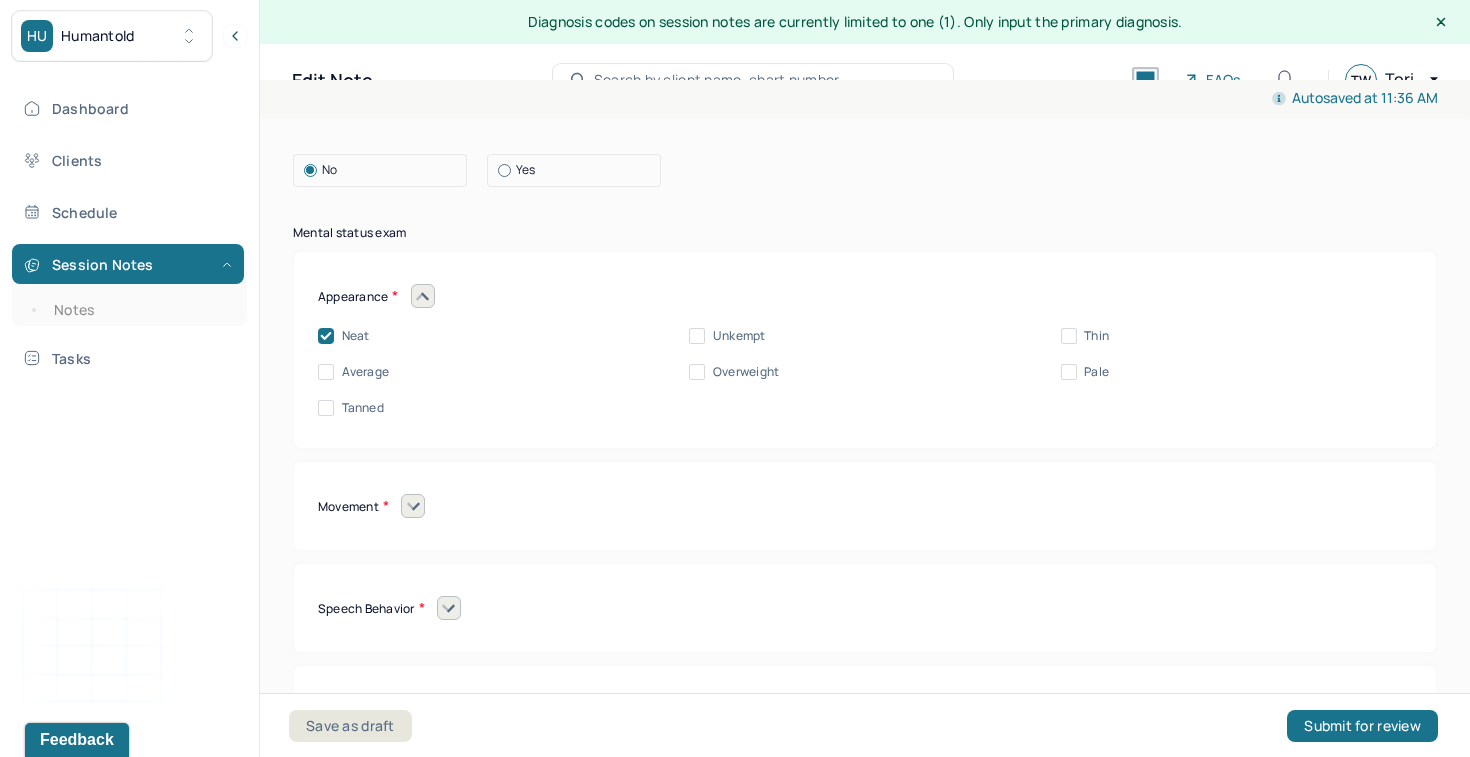 click on "Average" at bounding box center (366, 372) 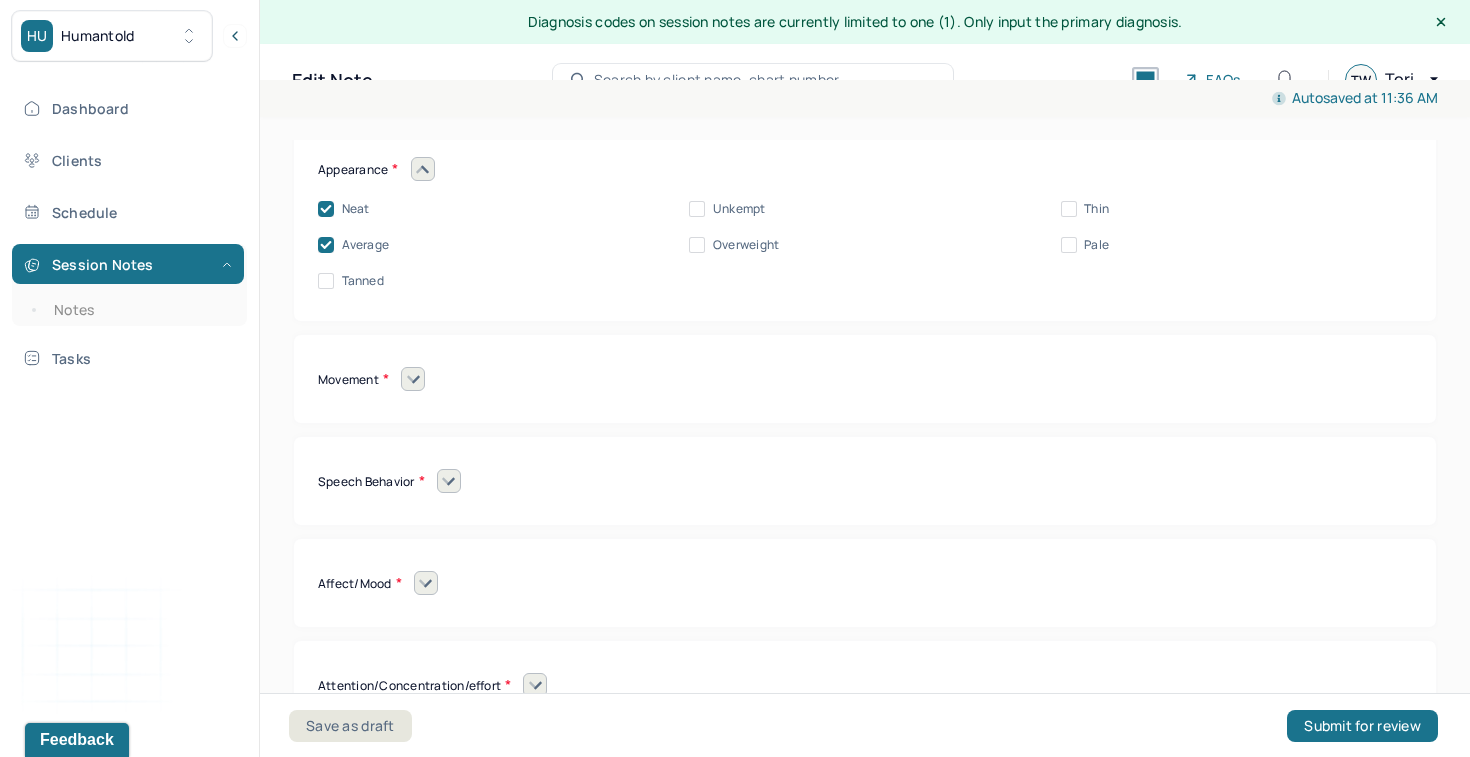 scroll, scrollTop: 8524, scrollLeft: 0, axis: vertical 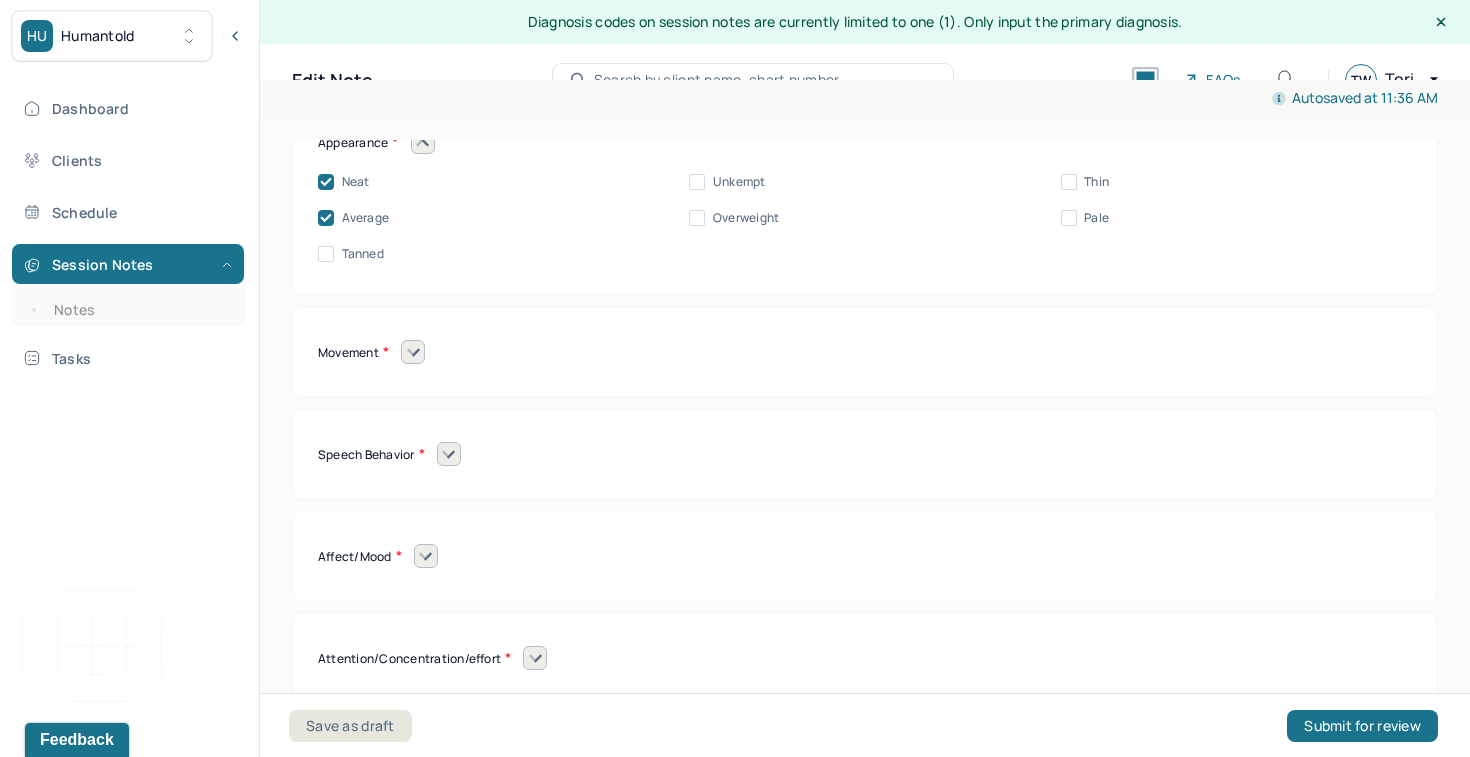 click 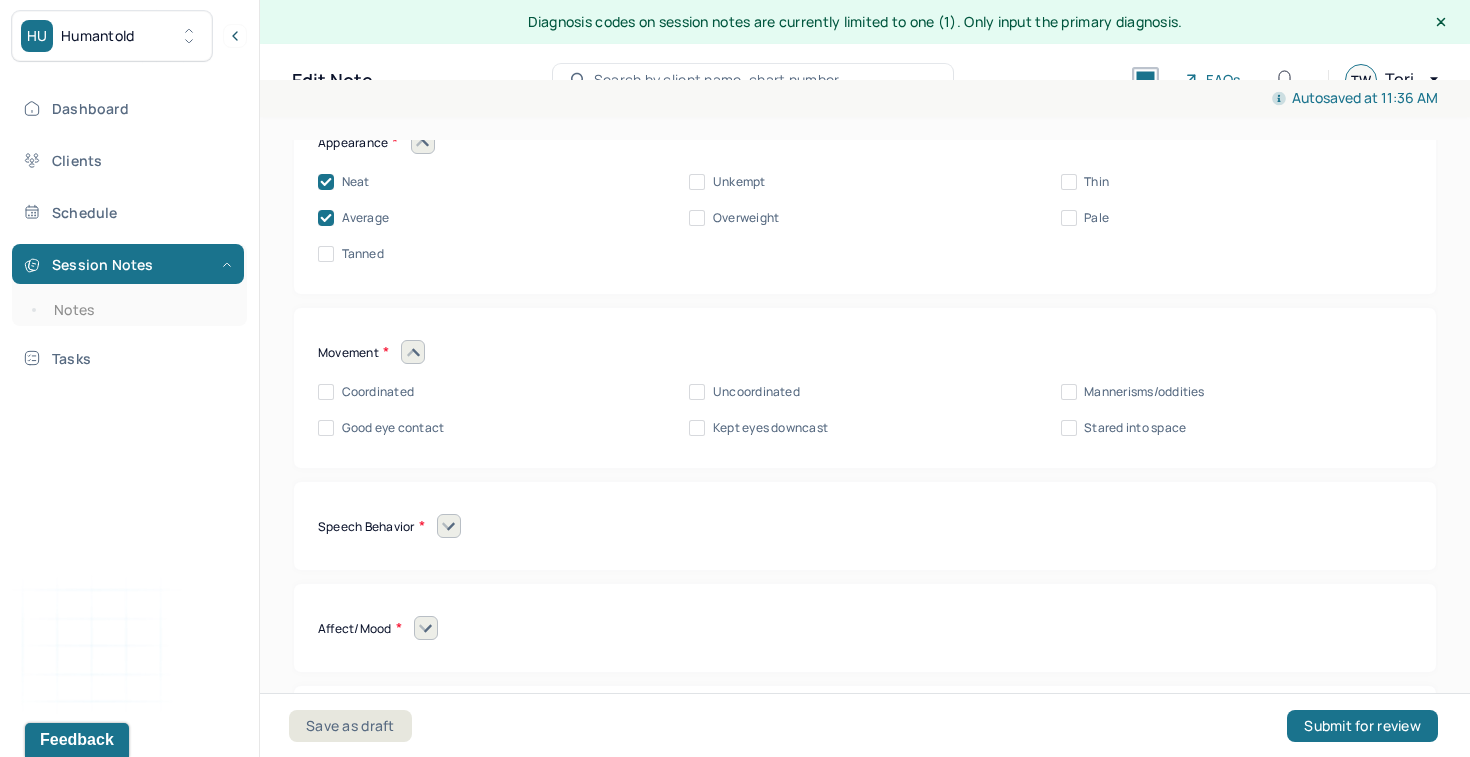 click on "Coordinated" at bounding box center [378, 392] 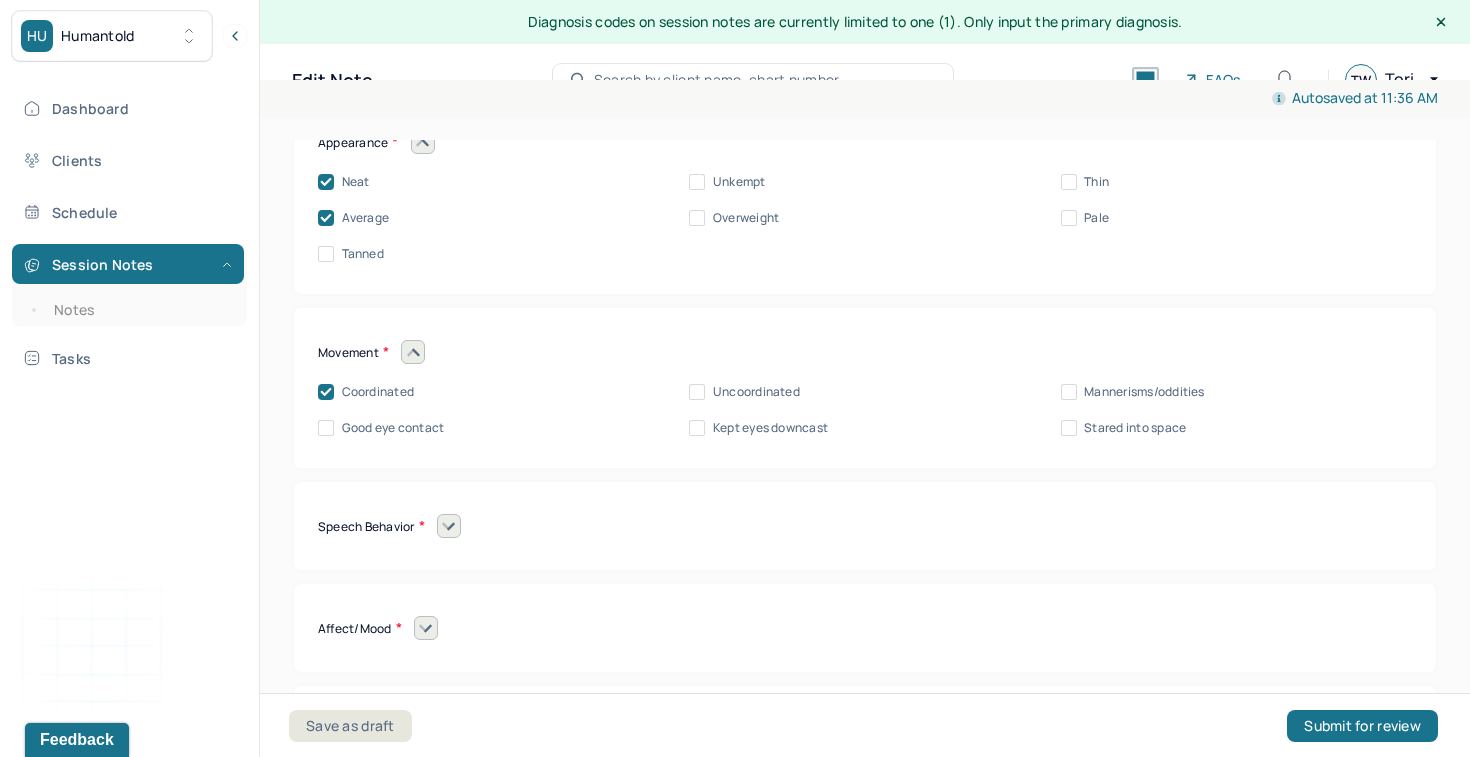 click on "Good eye contact" at bounding box center (393, 428) 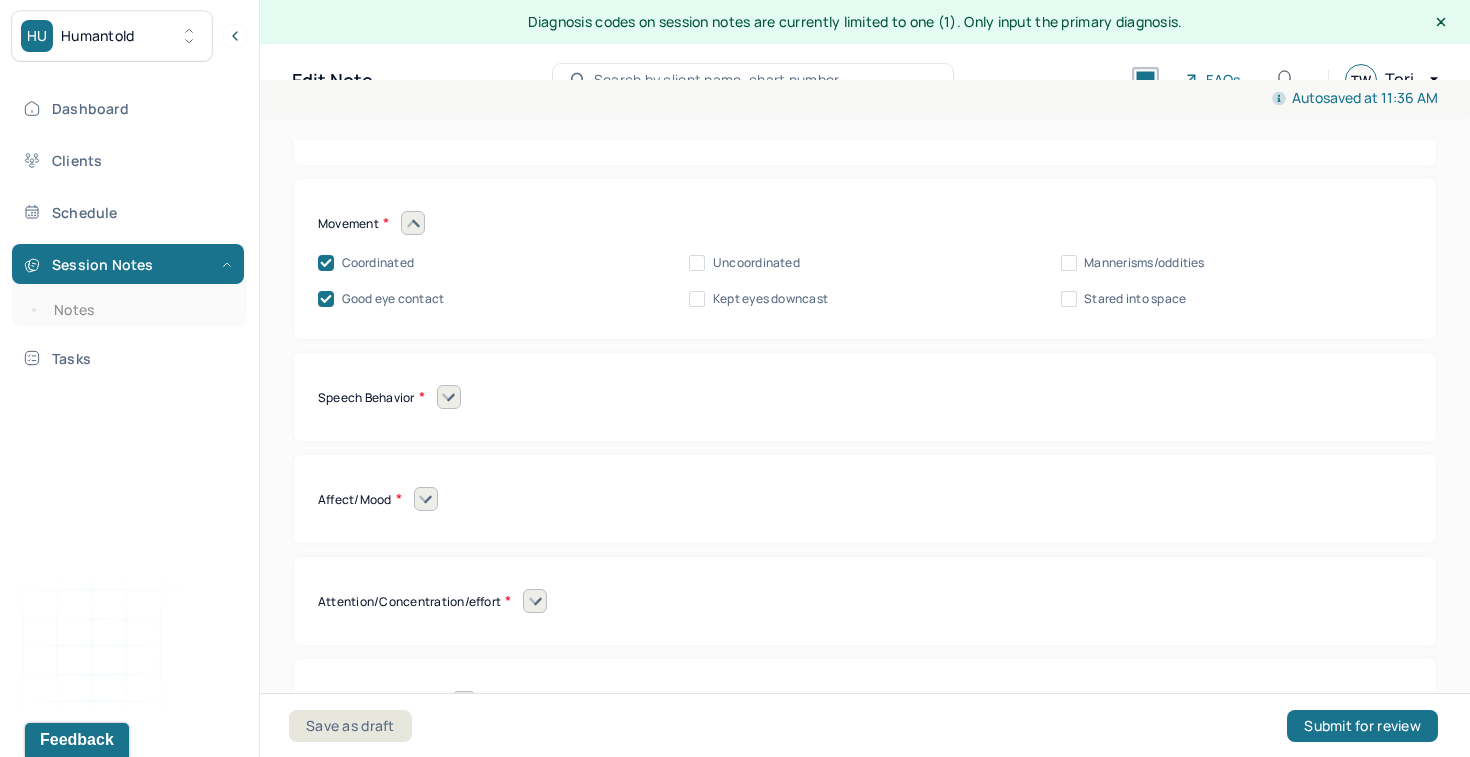 scroll, scrollTop: 8655, scrollLeft: 0, axis: vertical 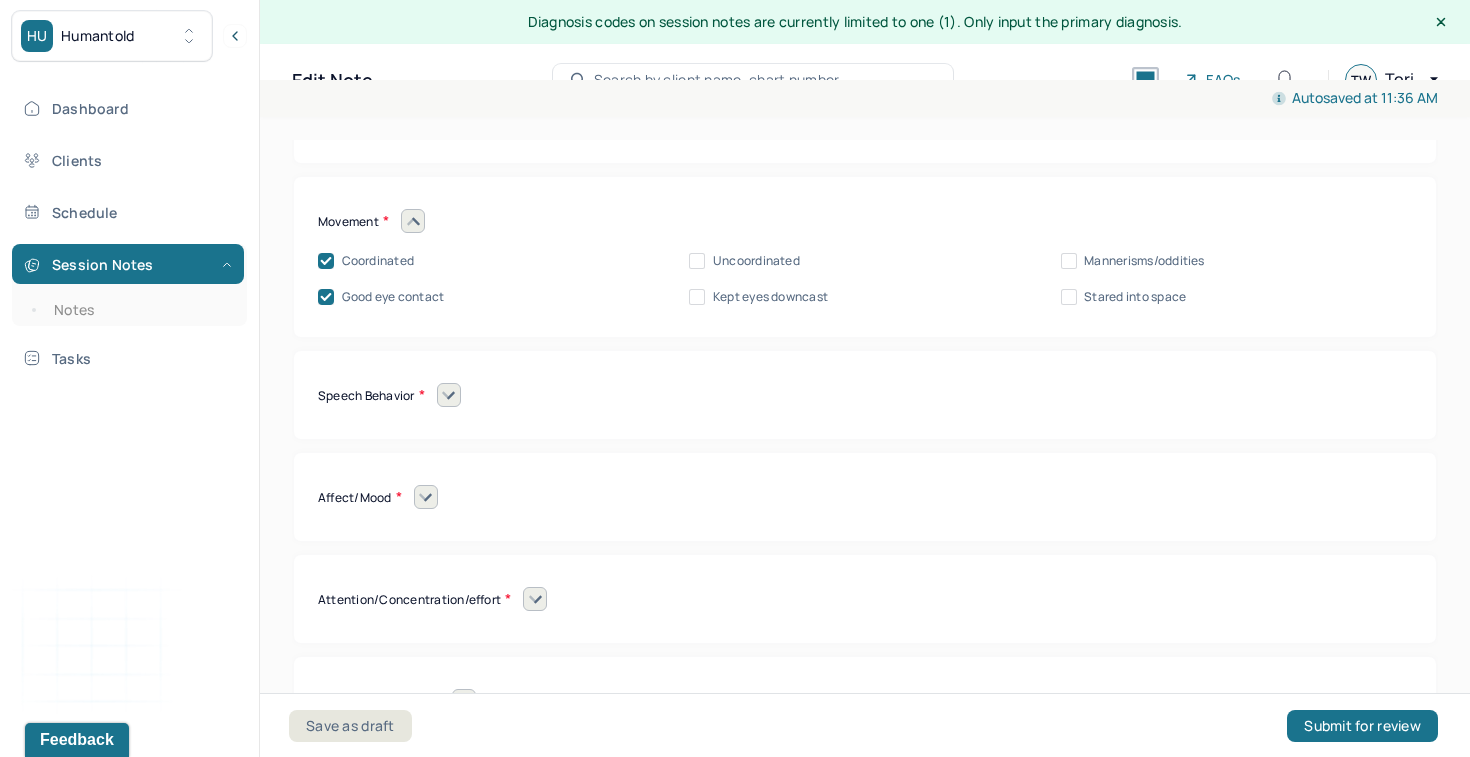 click on "Speech Behavior" at bounding box center [371, 395] 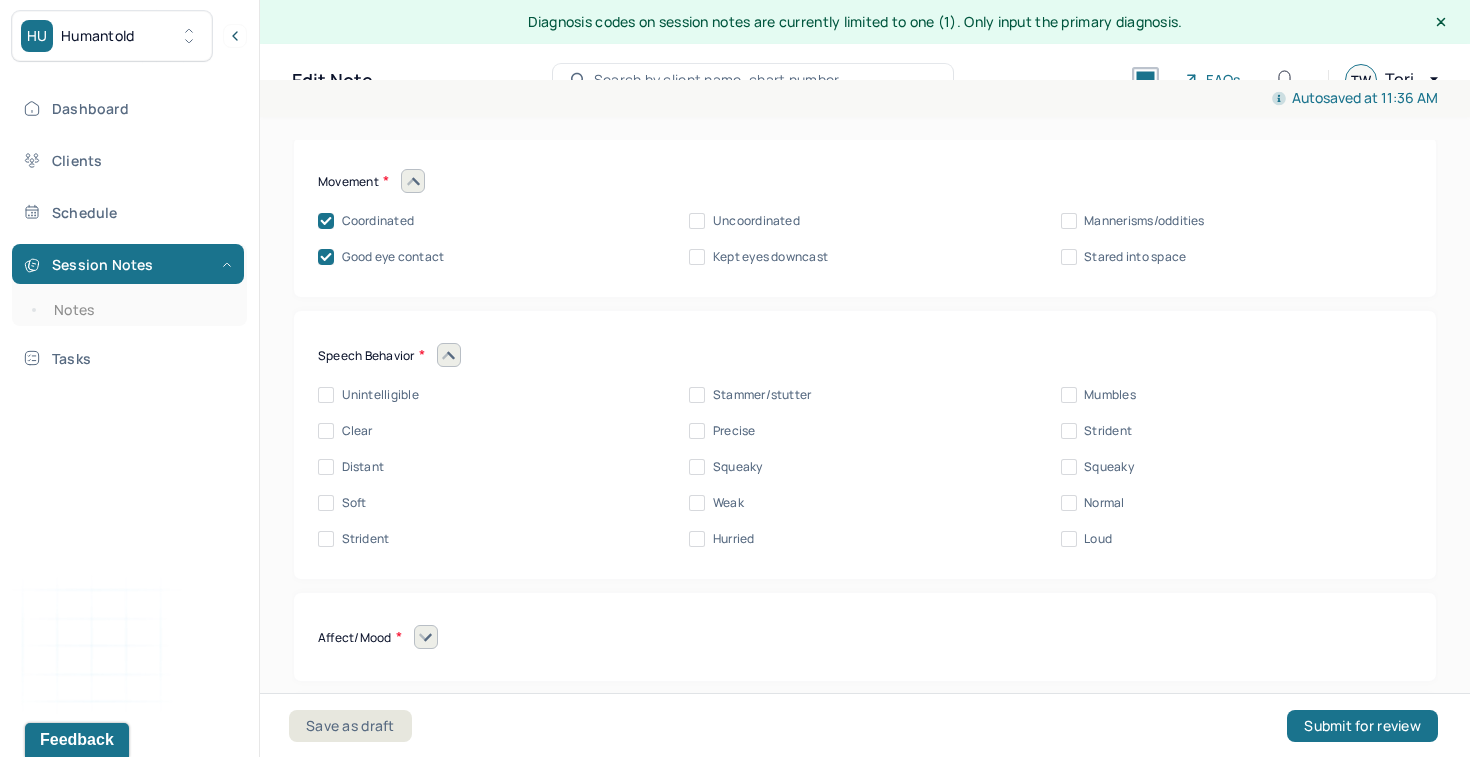 scroll, scrollTop: 8717, scrollLeft: 0, axis: vertical 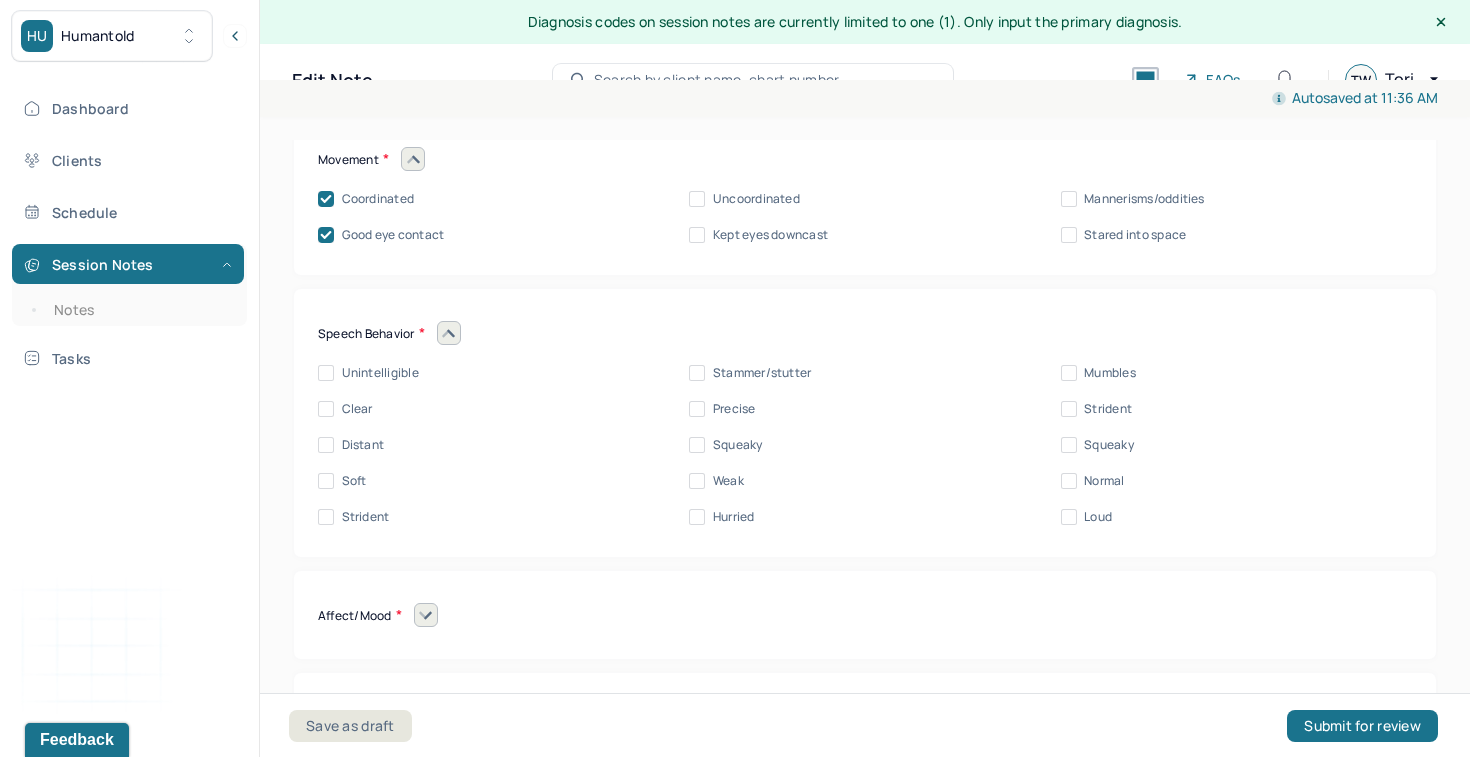 click on "Clear" at bounding box center (357, 409) 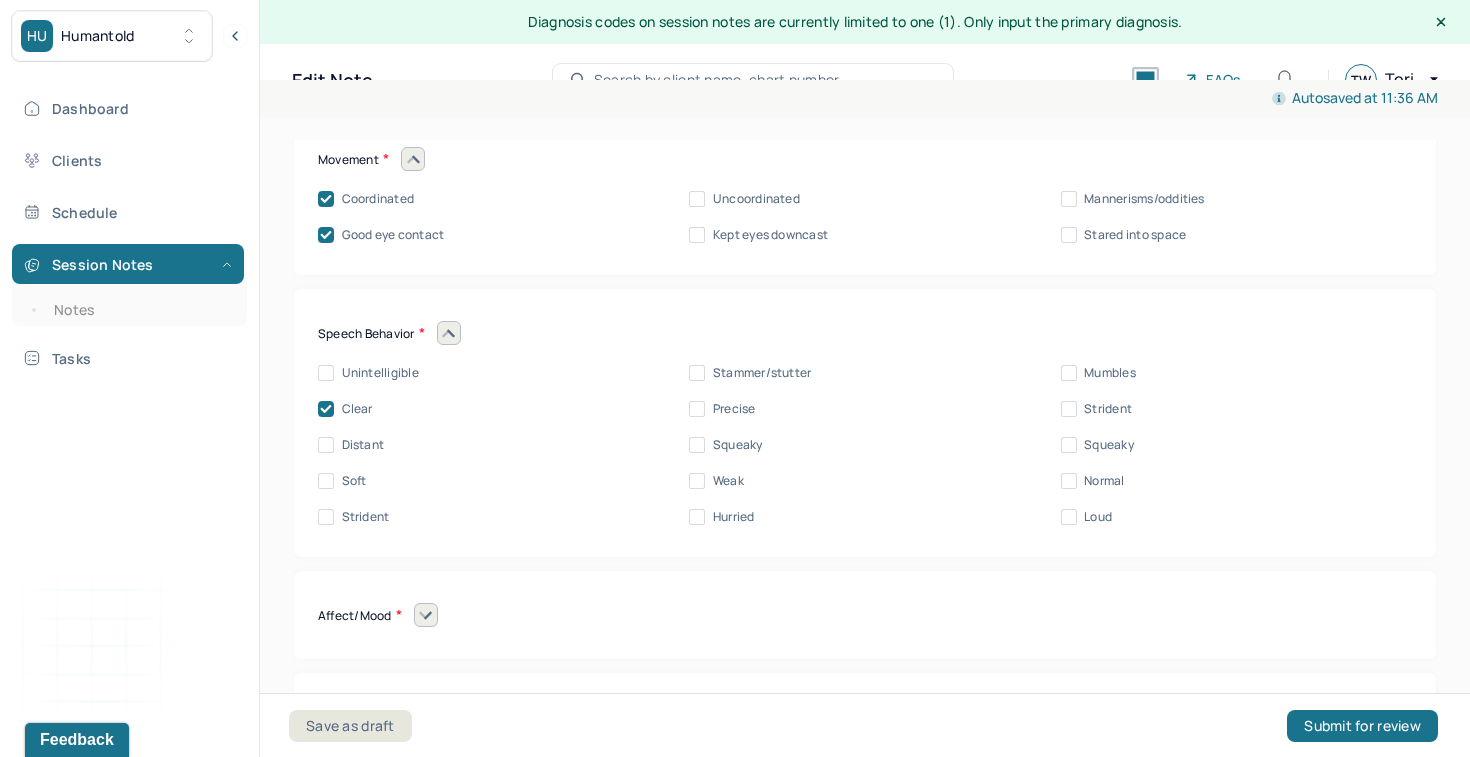 click on "Unintelligible Stammer/stutter Mumbles Clear Precise Strident Distant Squeaky Squeaky Soft Weak Normal Strident Hurried Loud" at bounding box center (865, 445) 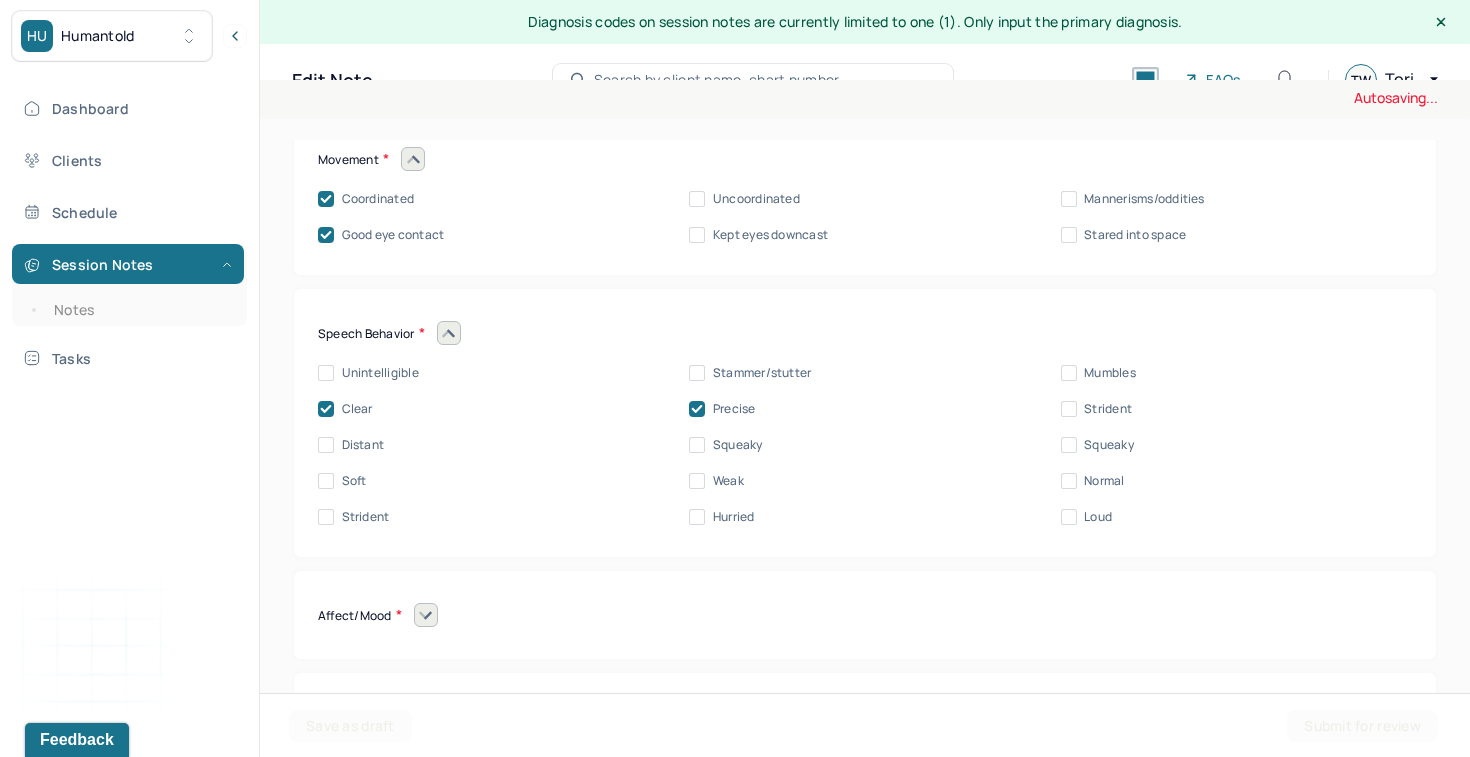 click on "Normal" at bounding box center (1104, 481) 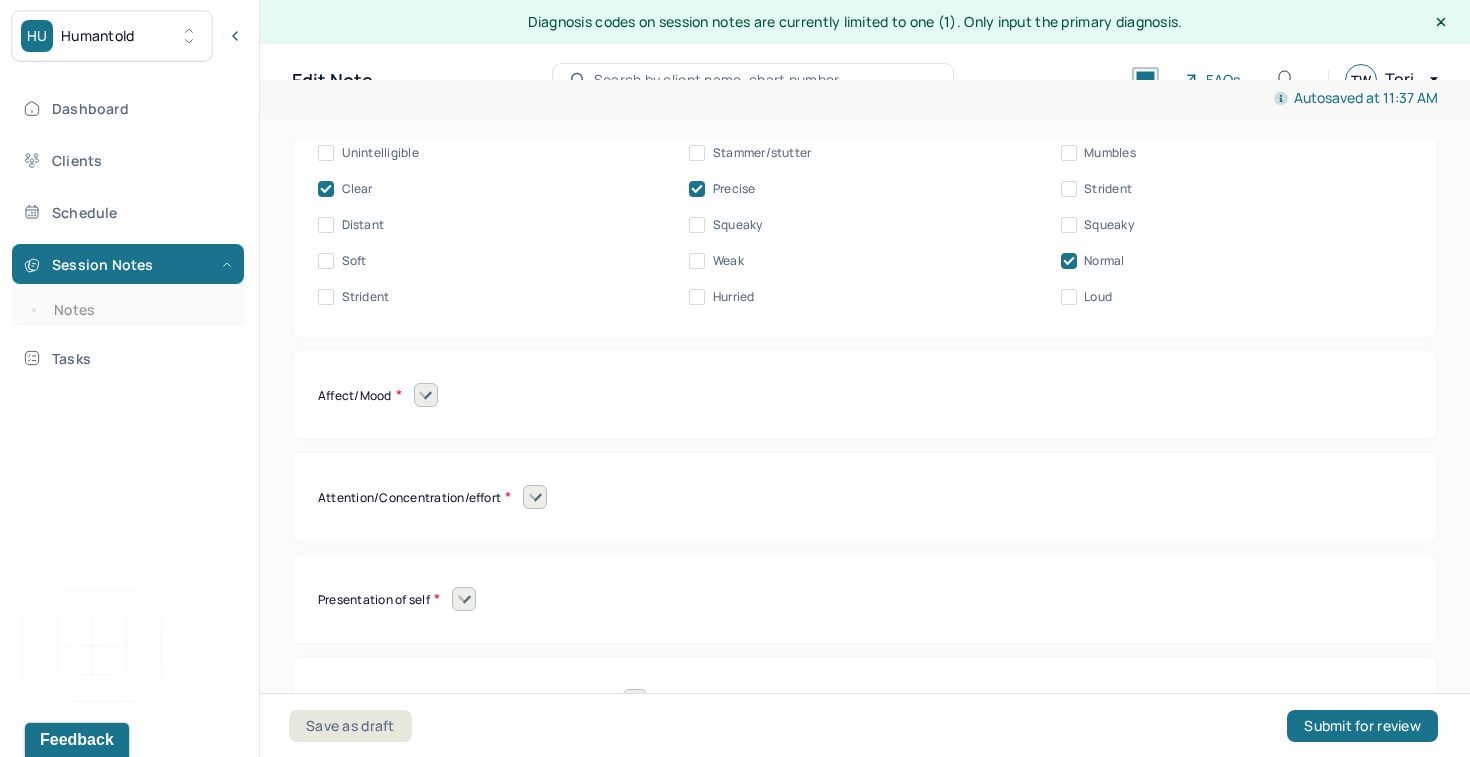 scroll, scrollTop: 9070, scrollLeft: 0, axis: vertical 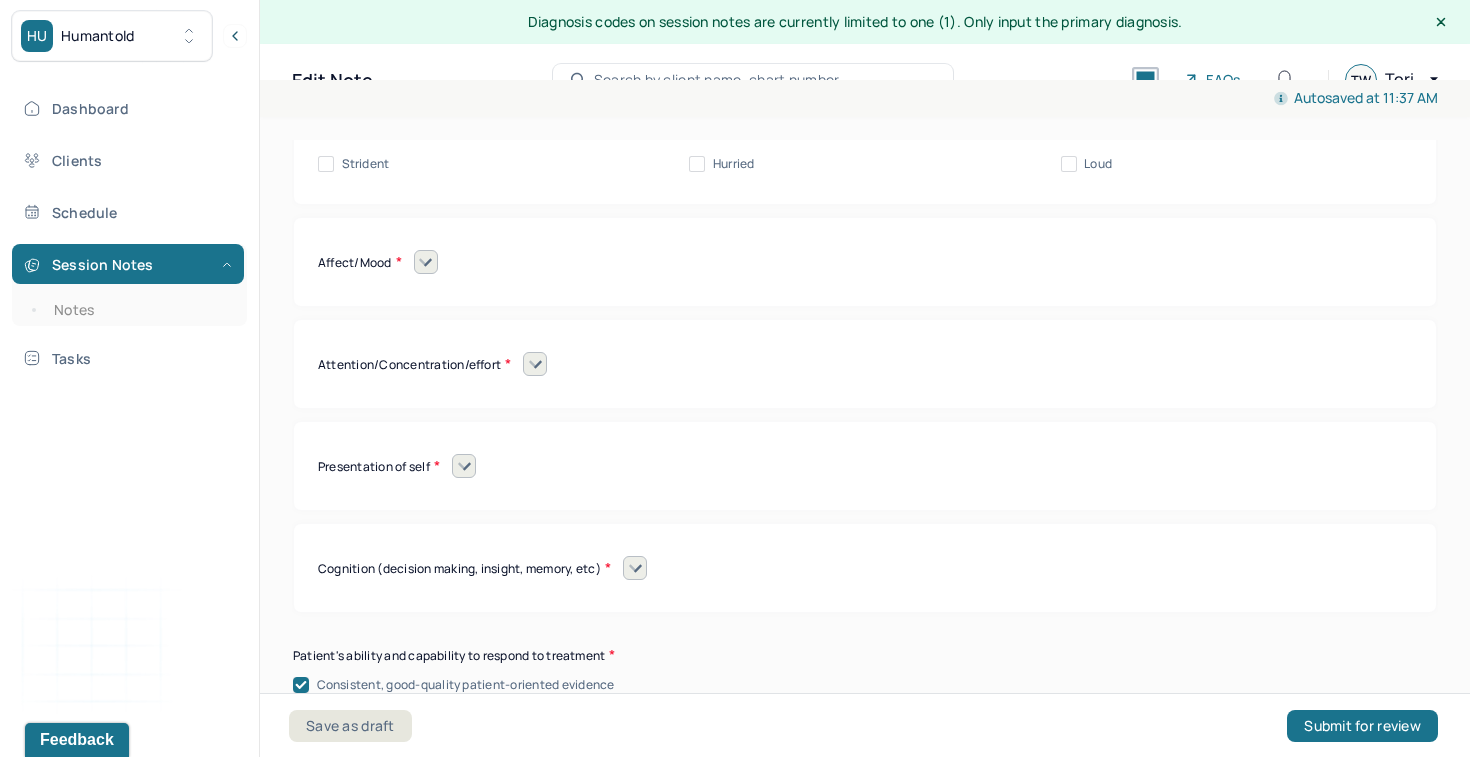 click 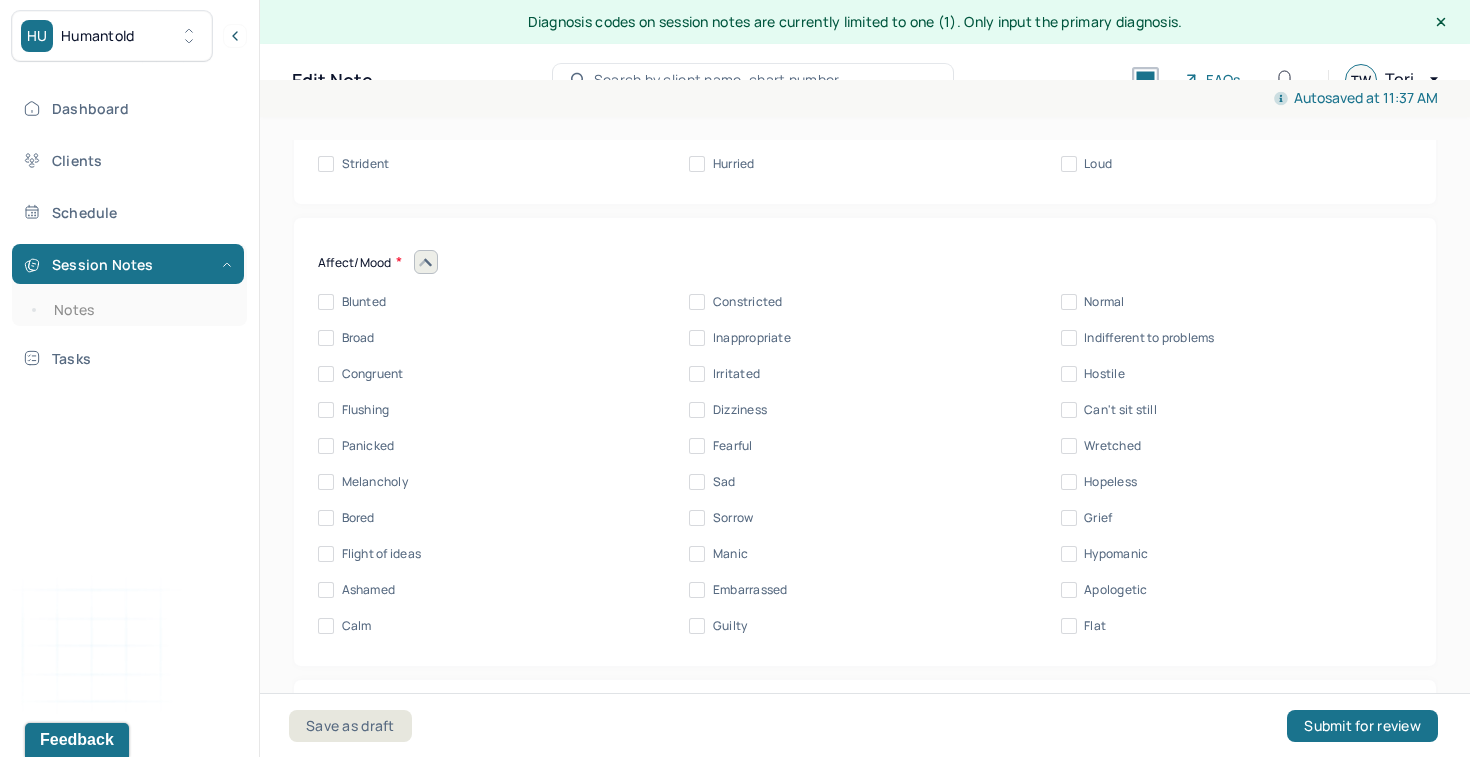 click on "Congruent" at bounding box center [373, 374] 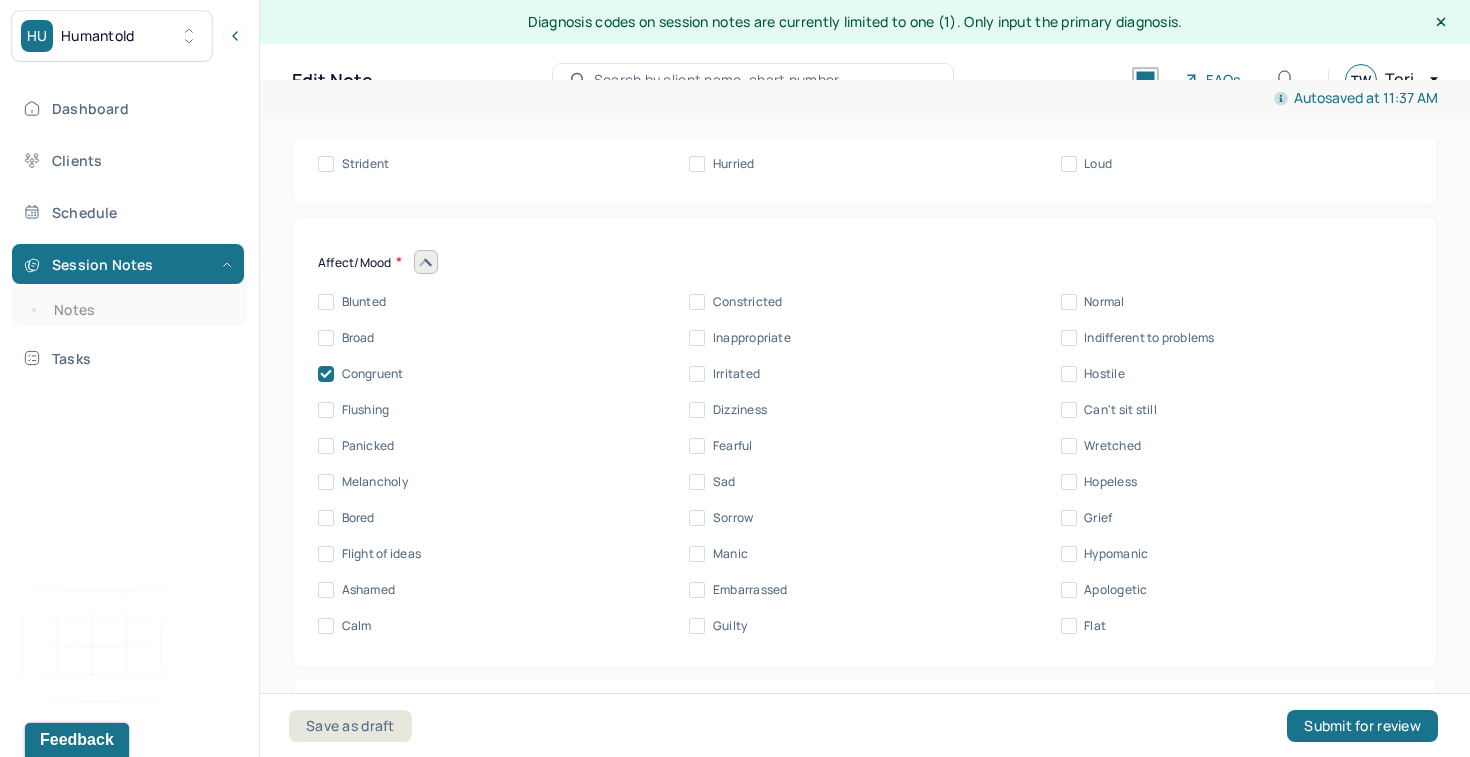 click on "Normal" at bounding box center (1104, 302) 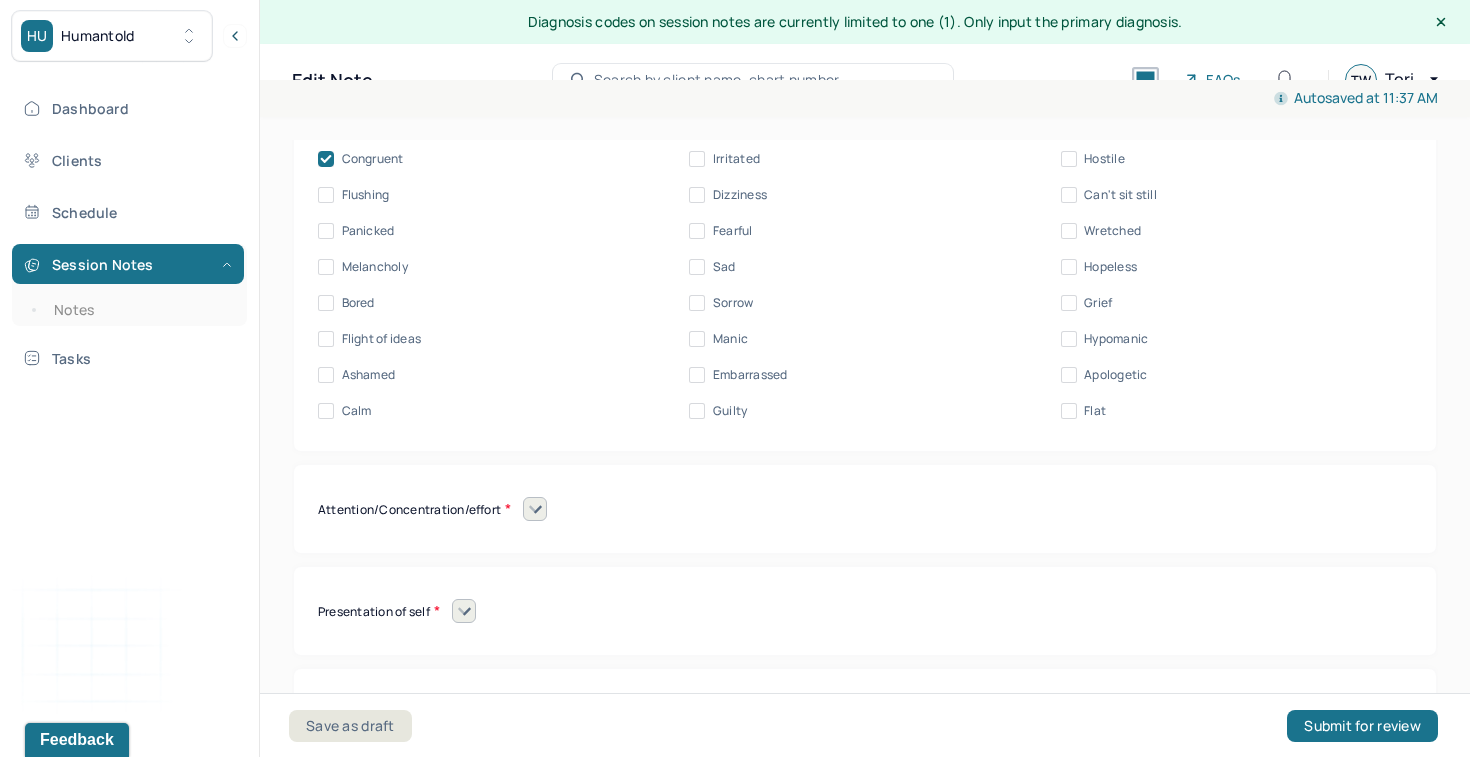 scroll, scrollTop: 9286, scrollLeft: 0, axis: vertical 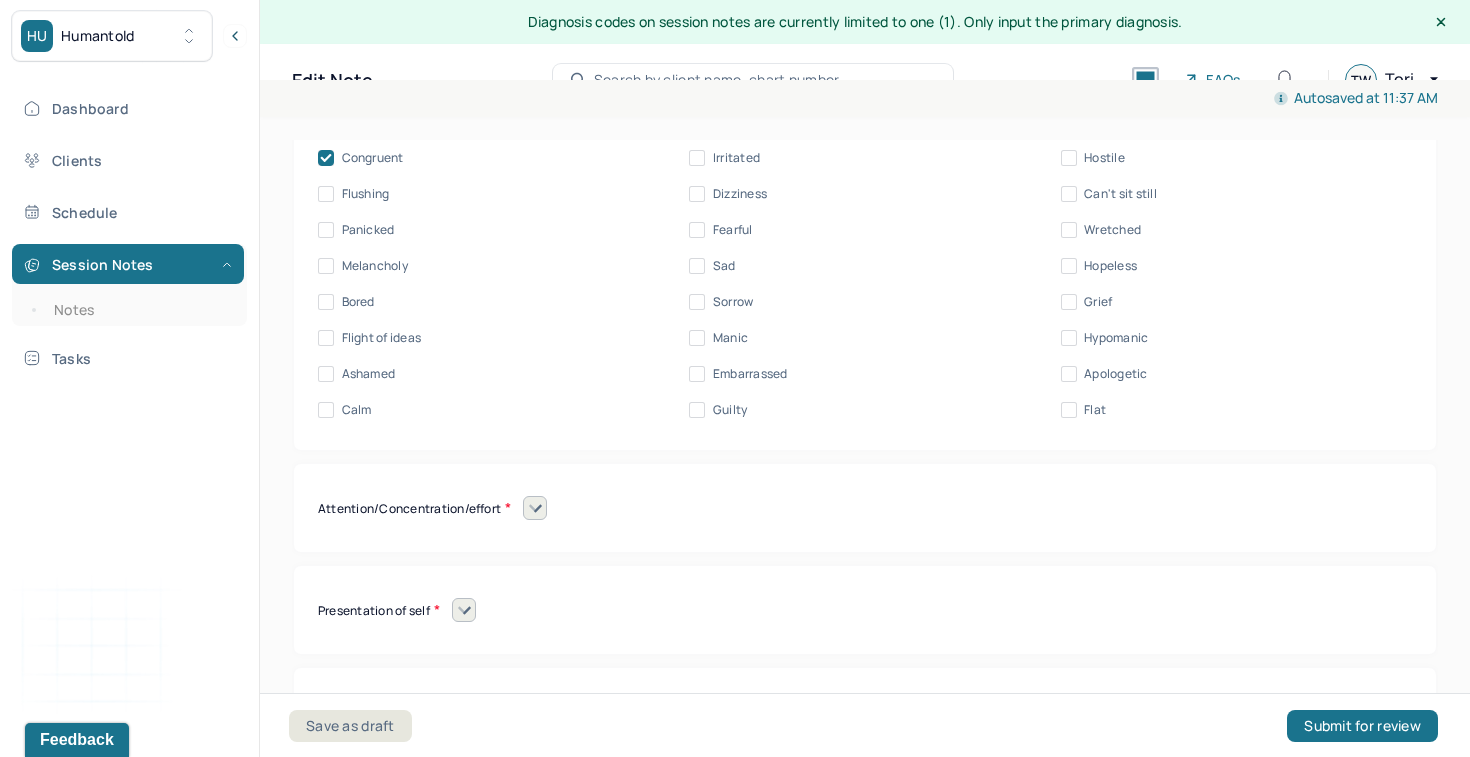 click 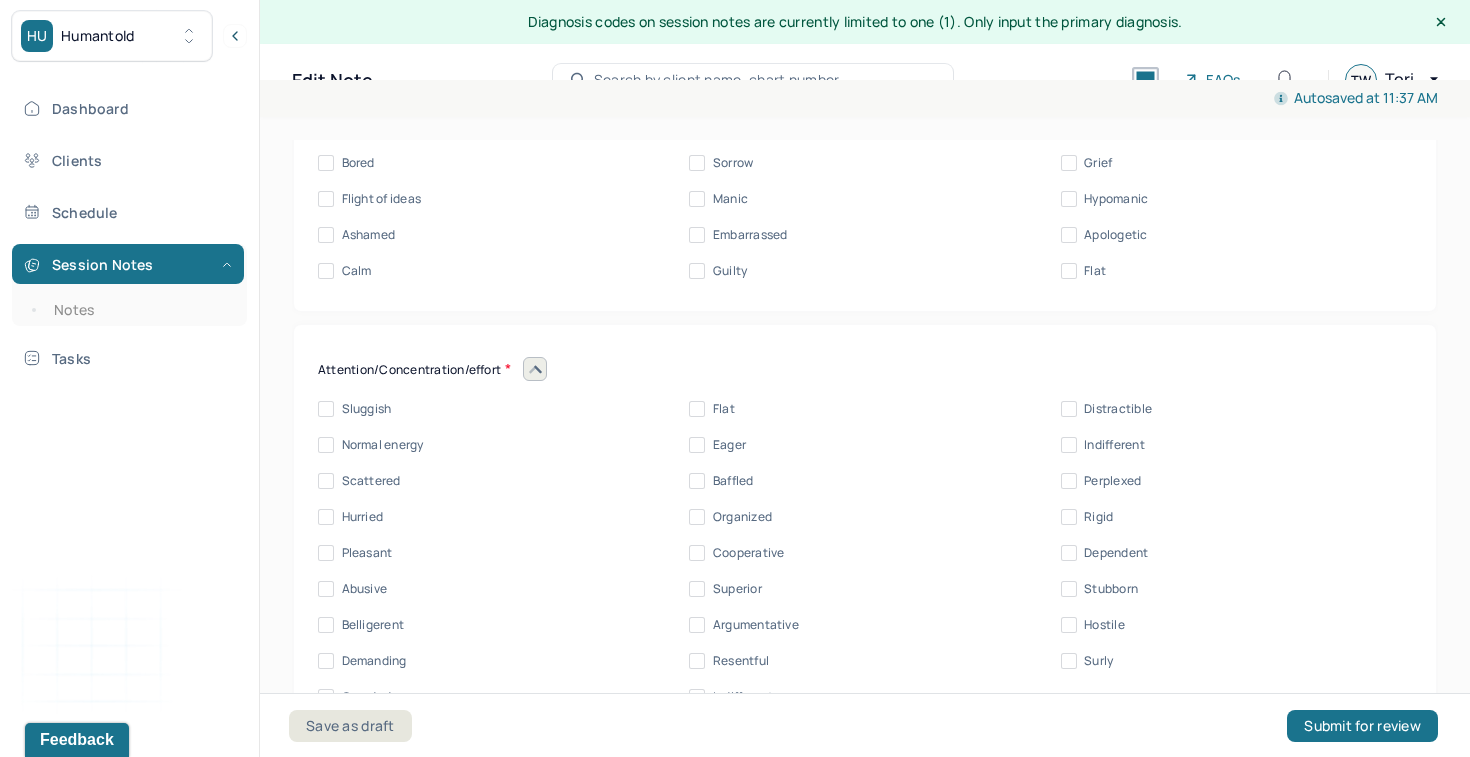 scroll, scrollTop: 9527, scrollLeft: 0, axis: vertical 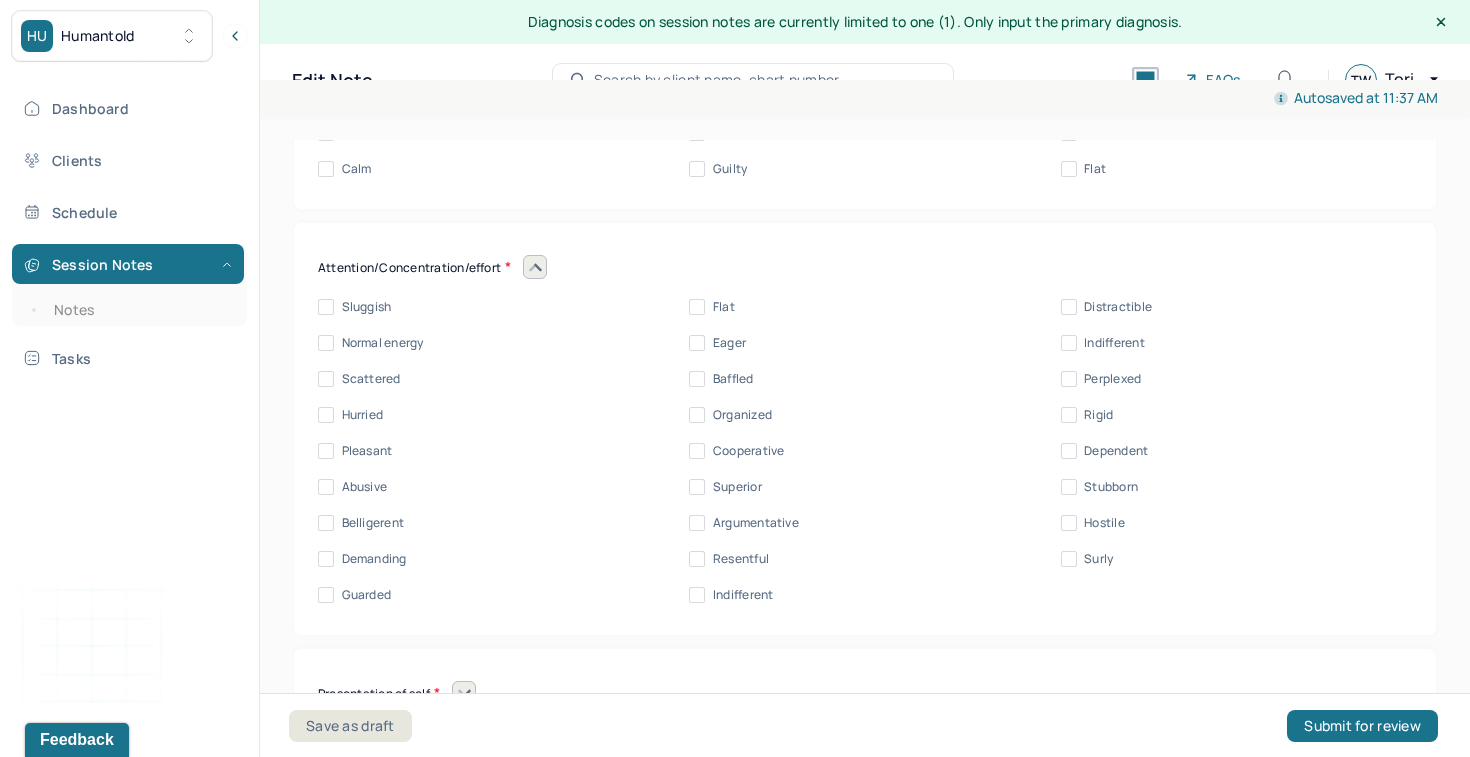 click on "Normal energy" at bounding box center (383, 343) 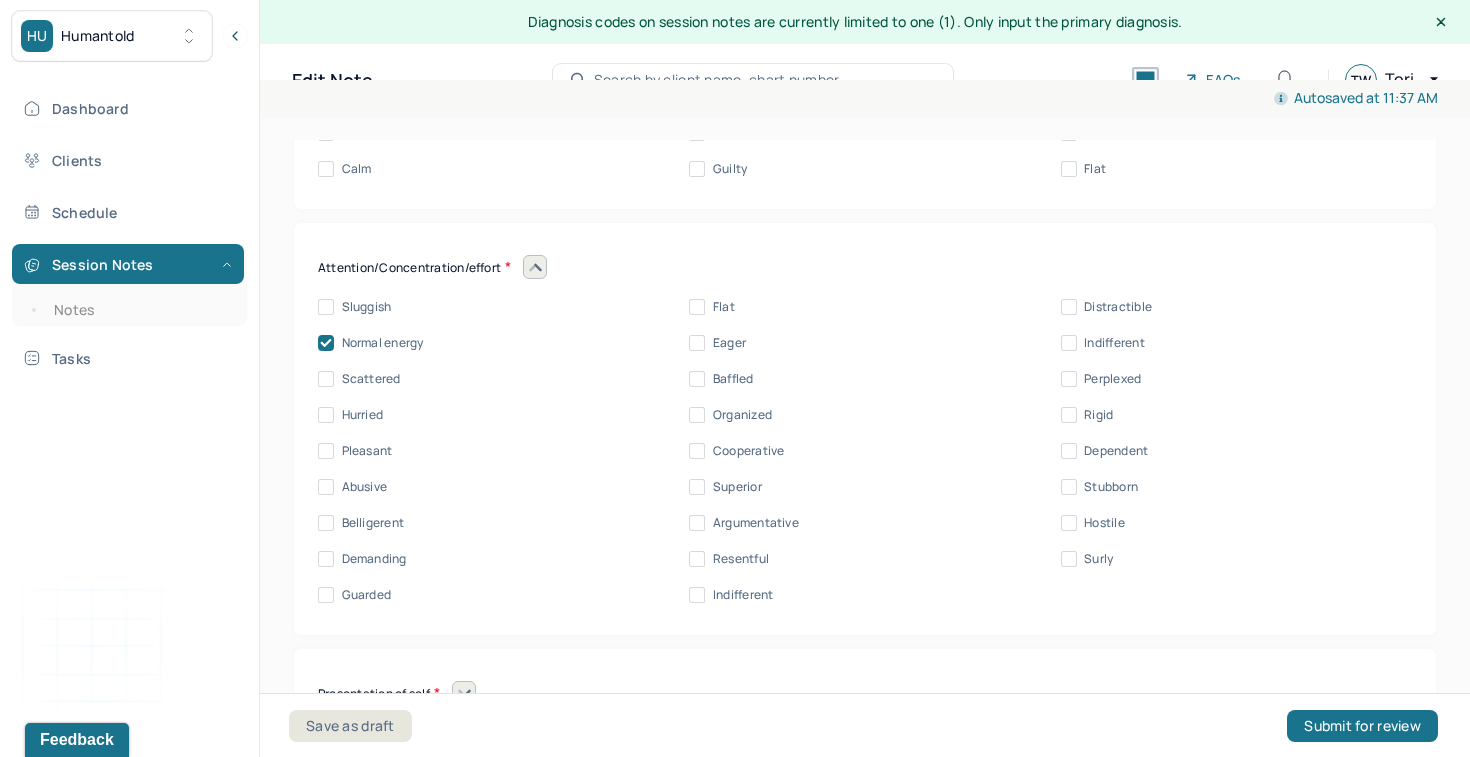 click on "Pleasant" at bounding box center (367, 451) 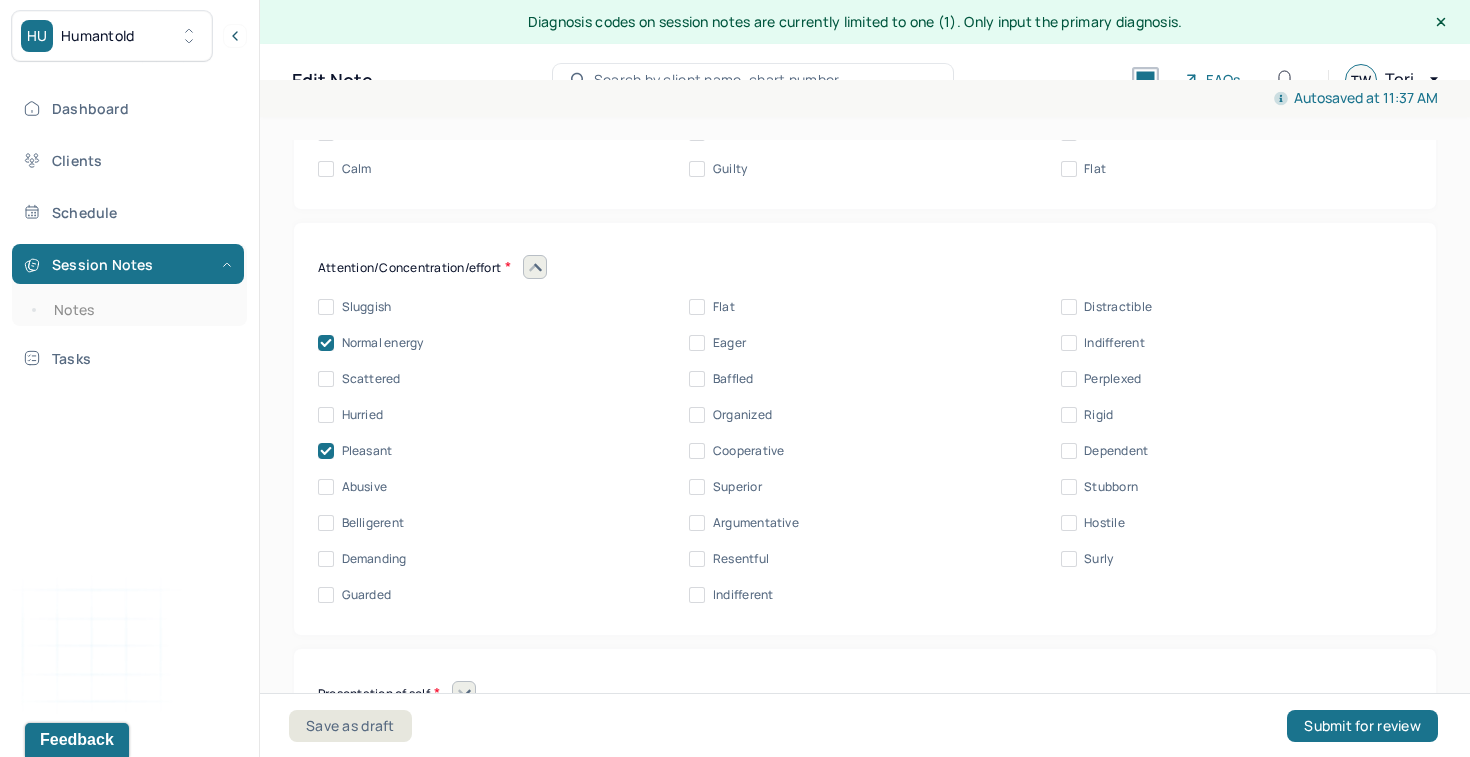 click on "Cooperative" at bounding box center [749, 451] 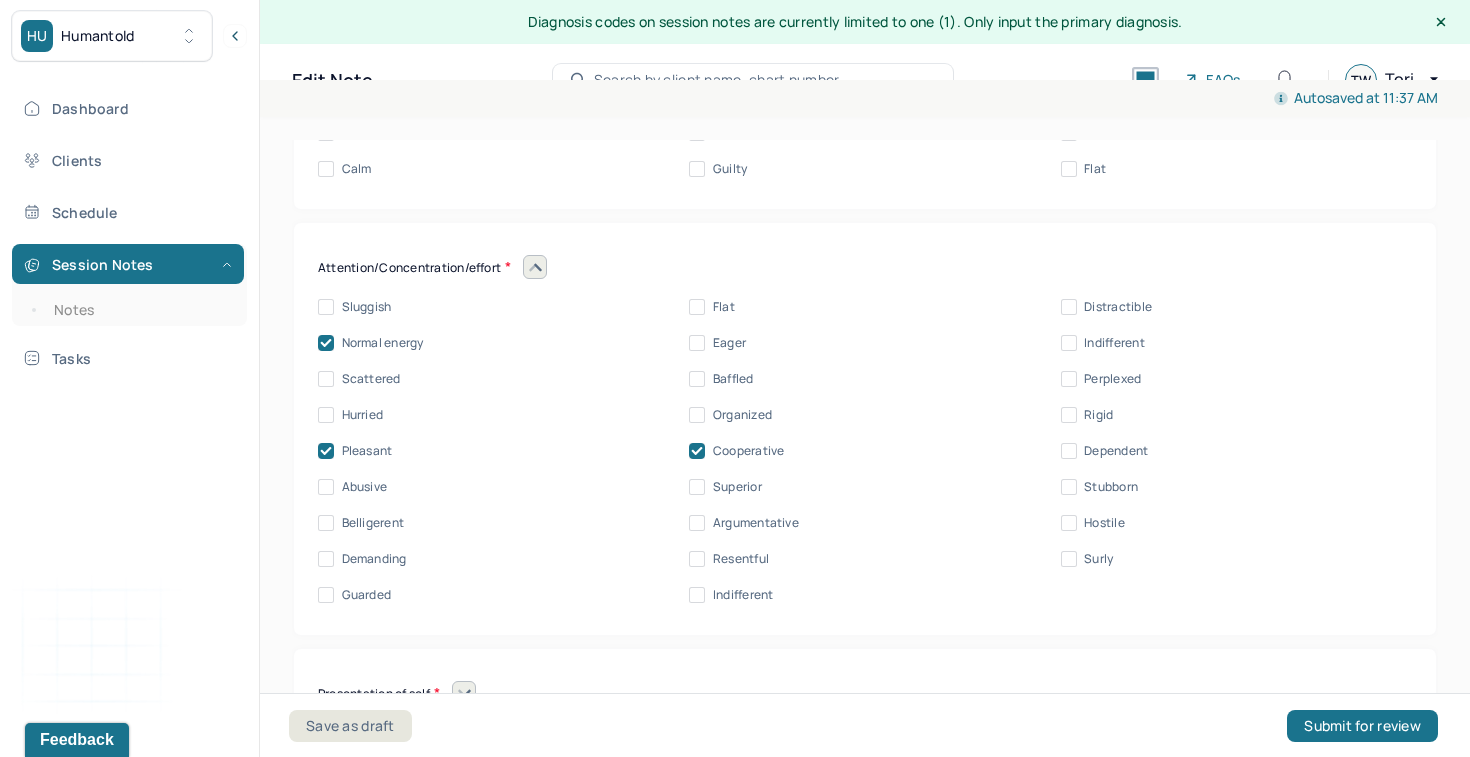 click on "Organized" at bounding box center [742, 415] 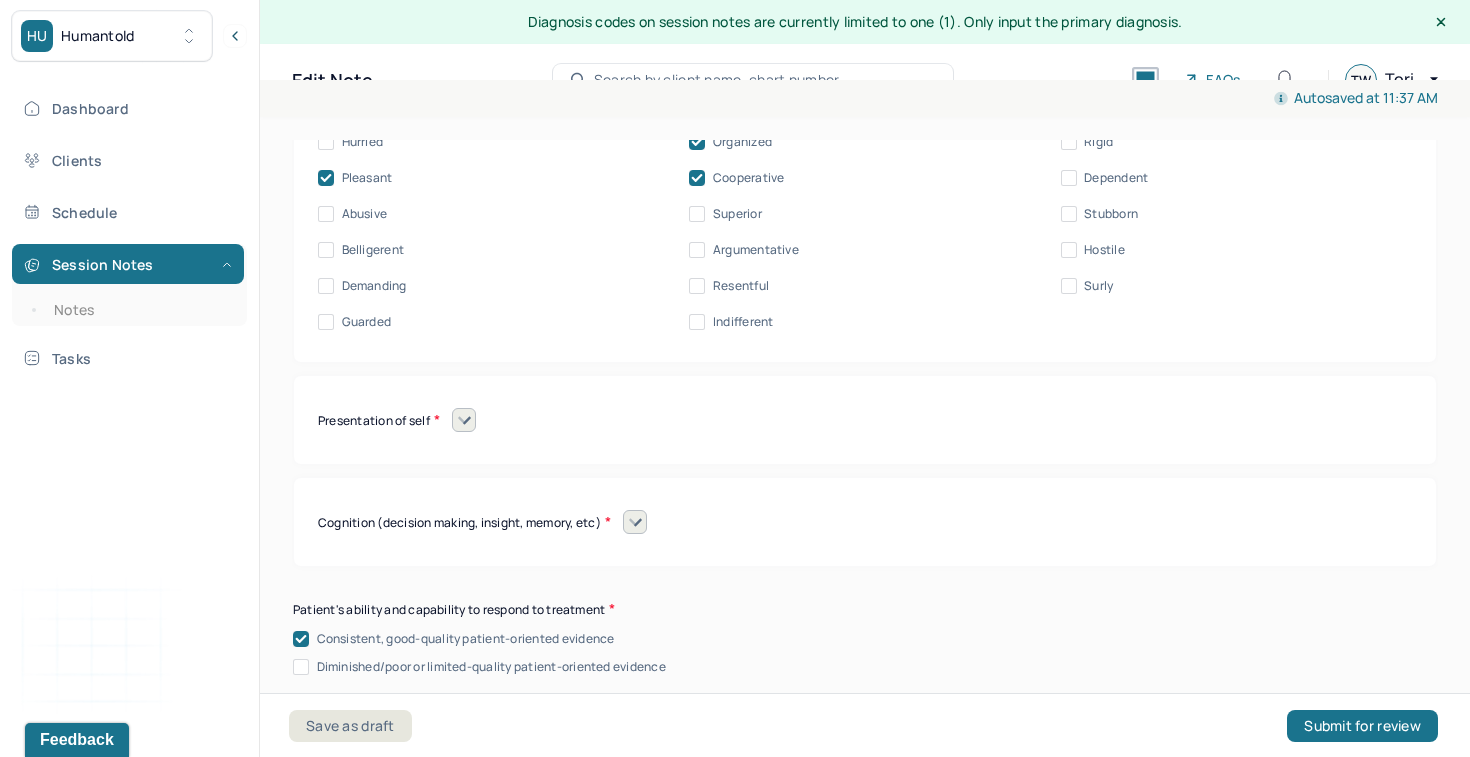 scroll, scrollTop: 9861, scrollLeft: 0, axis: vertical 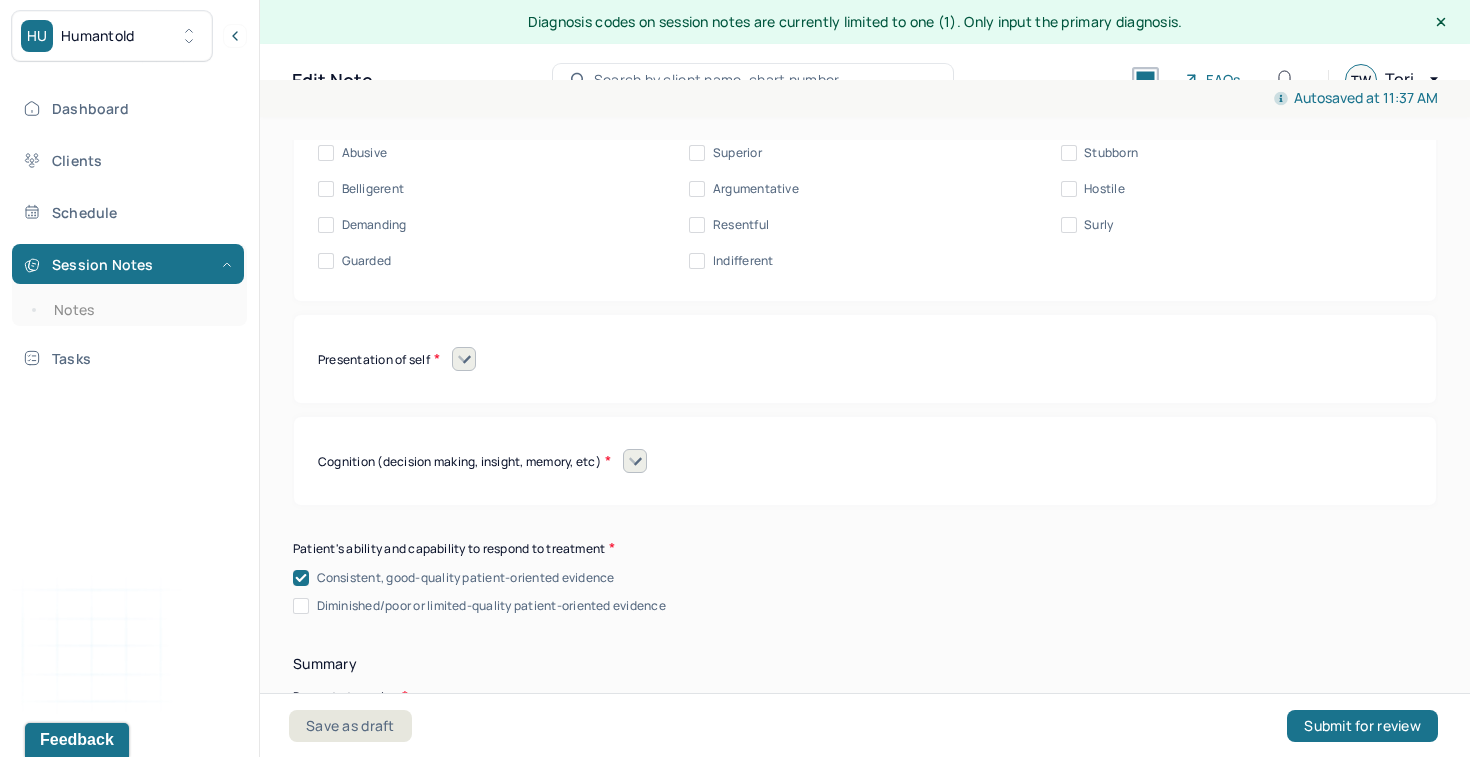 click at bounding box center [464, 359] 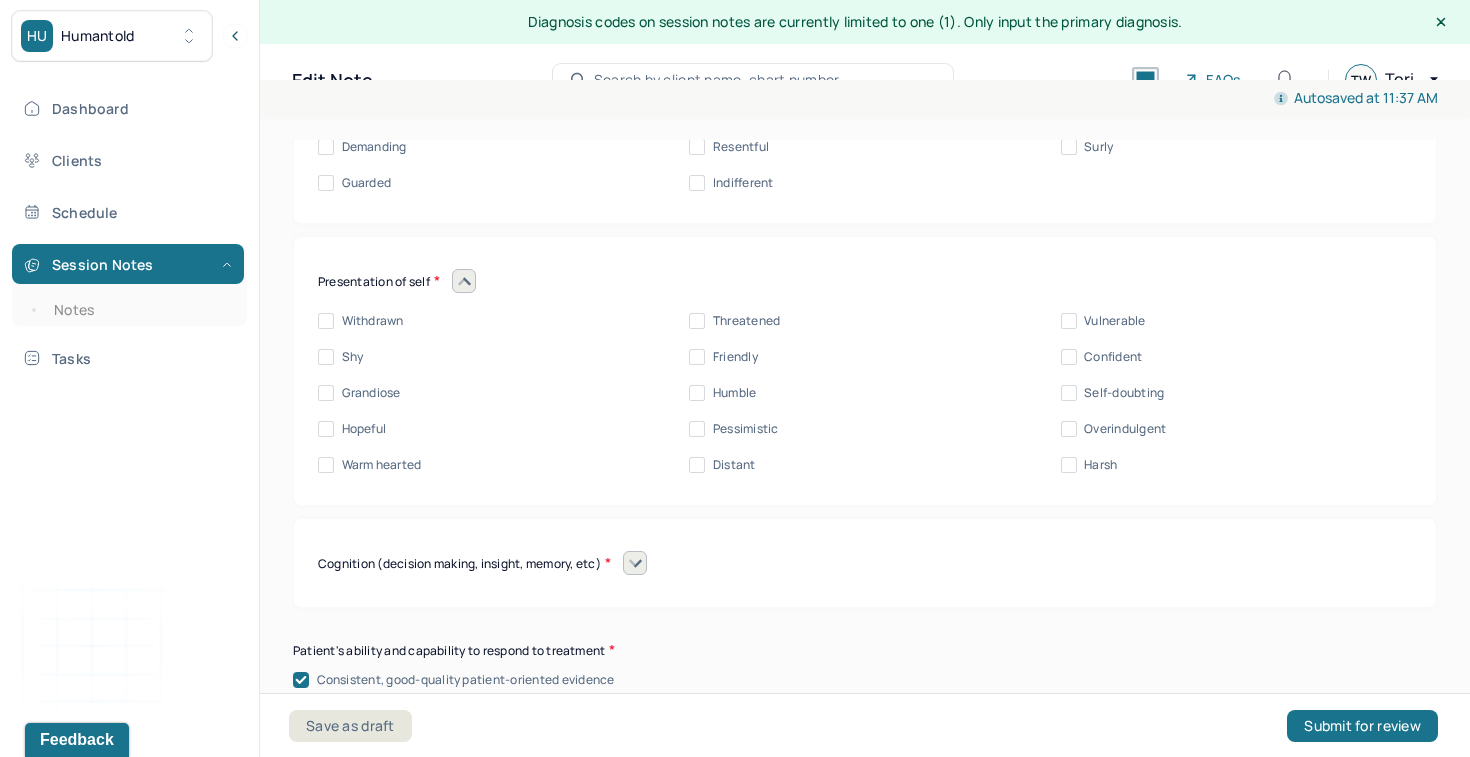 scroll, scrollTop: 9942, scrollLeft: 0, axis: vertical 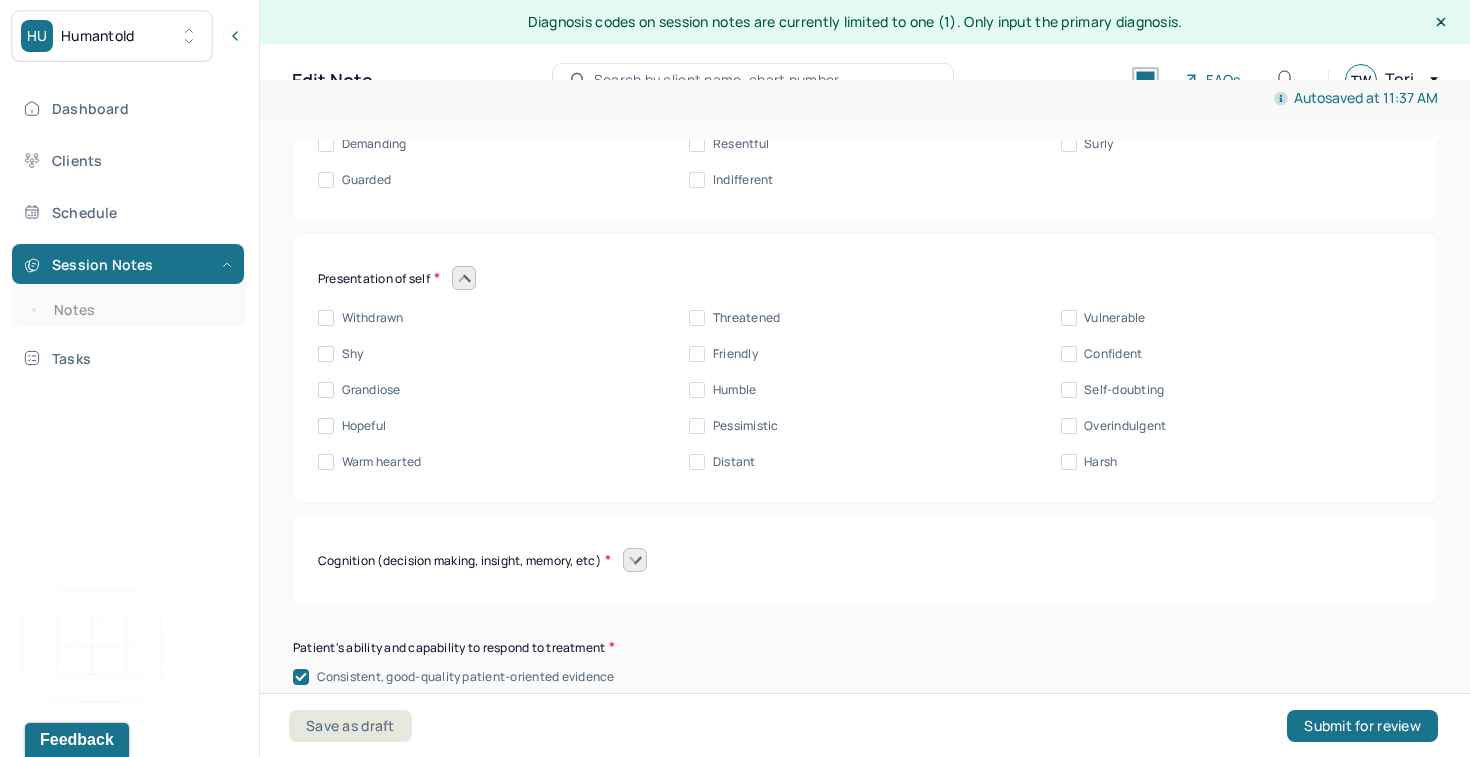 click on "Hopeful" at bounding box center [364, 426] 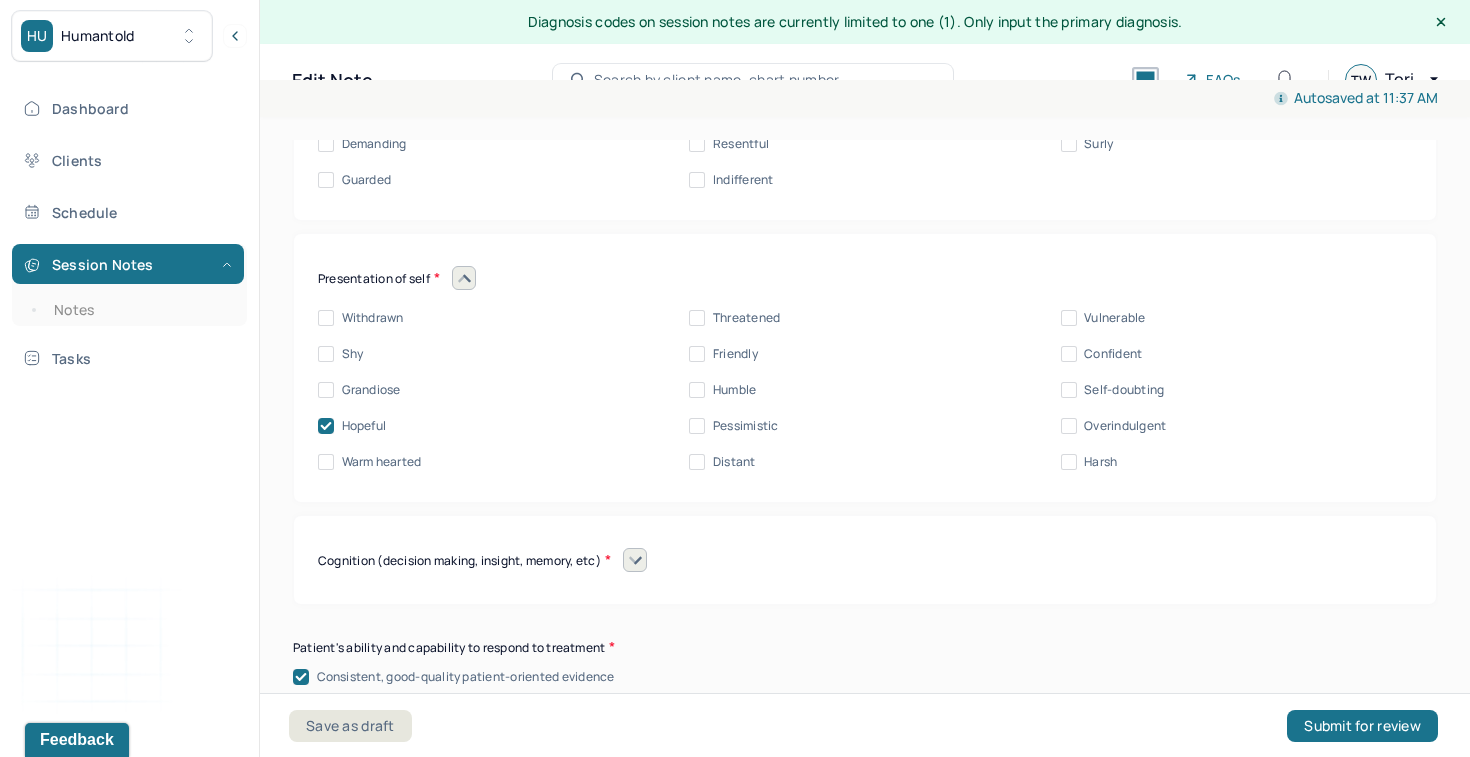 click on "Warm hearted" at bounding box center [382, 462] 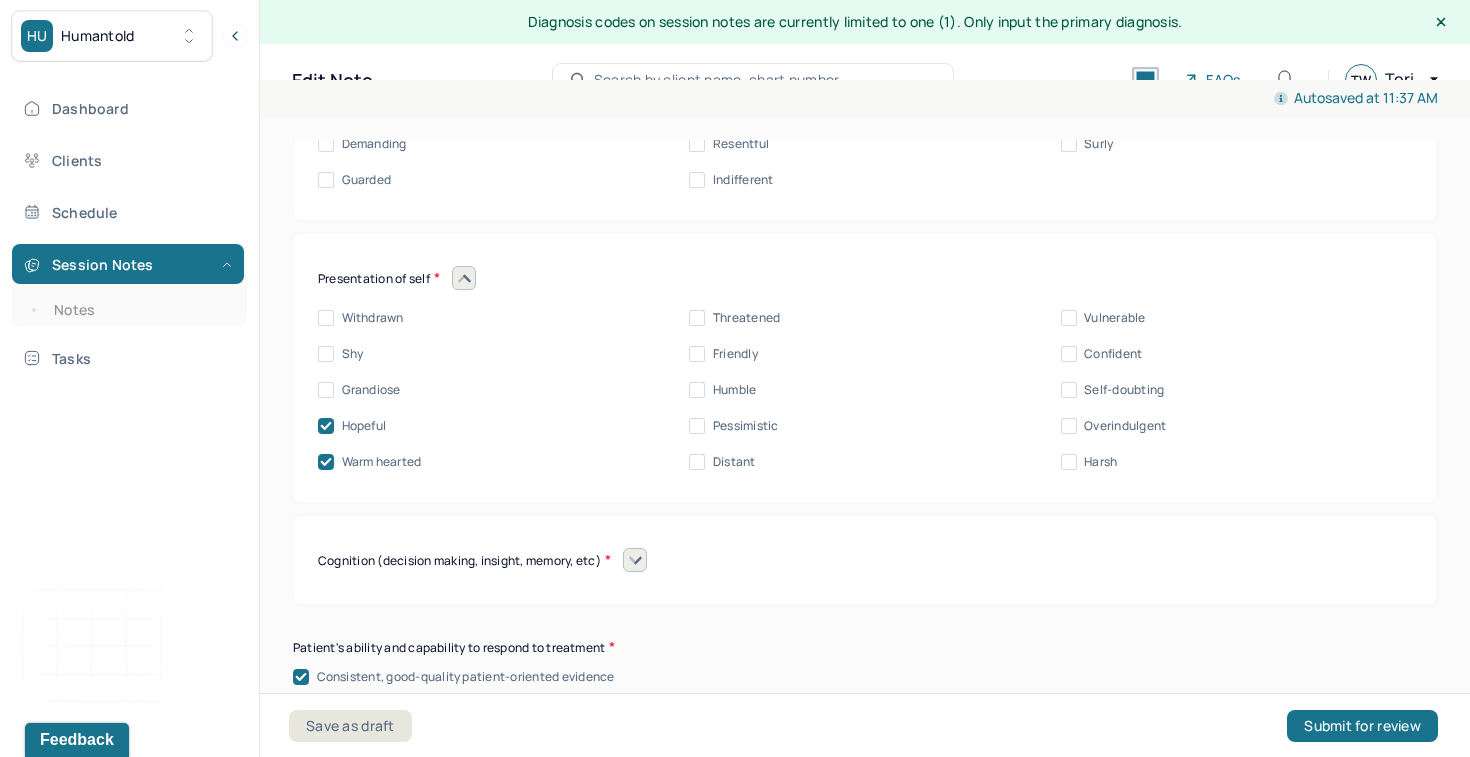 click on "Friendly" at bounding box center (735, 354) 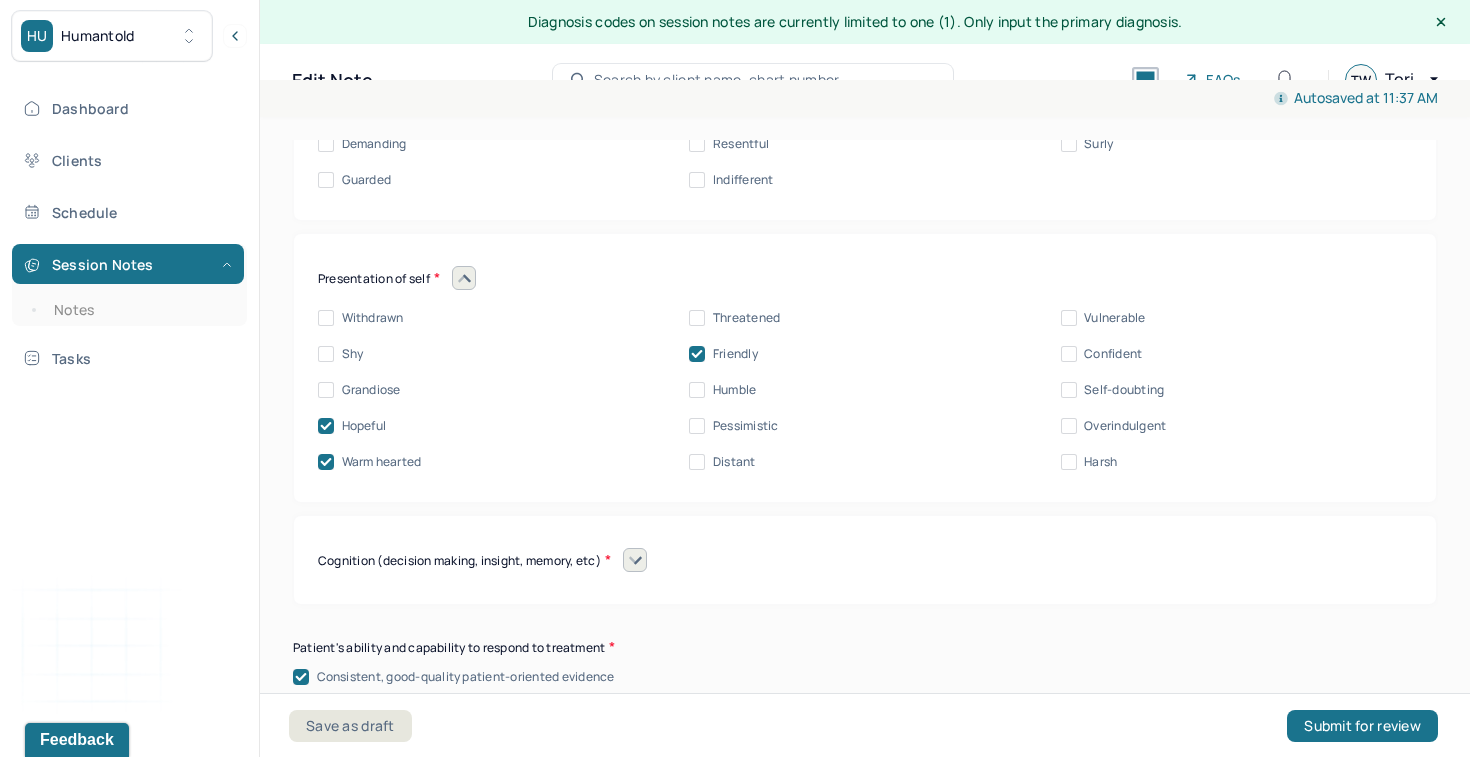 click on "Vulnerable" at bounding box center (1114, 318) 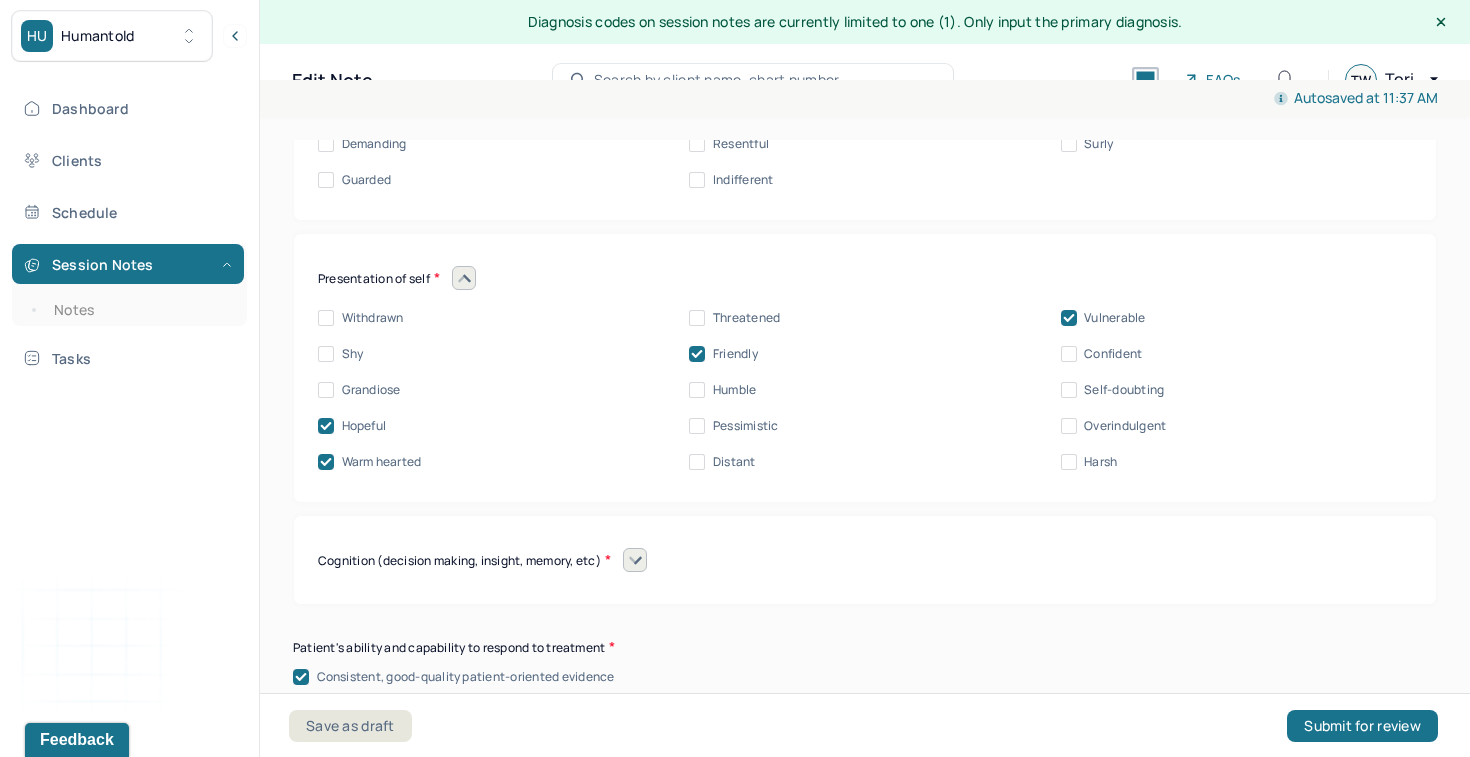 click on "Withdrawn Threatened Vulnerable Shy Friendly Confident Grandiose Humble Self-doubting Hopeful Pessimistic Overindulgent Warm hearted Distant Harsh" at bounding box center [865, 390] 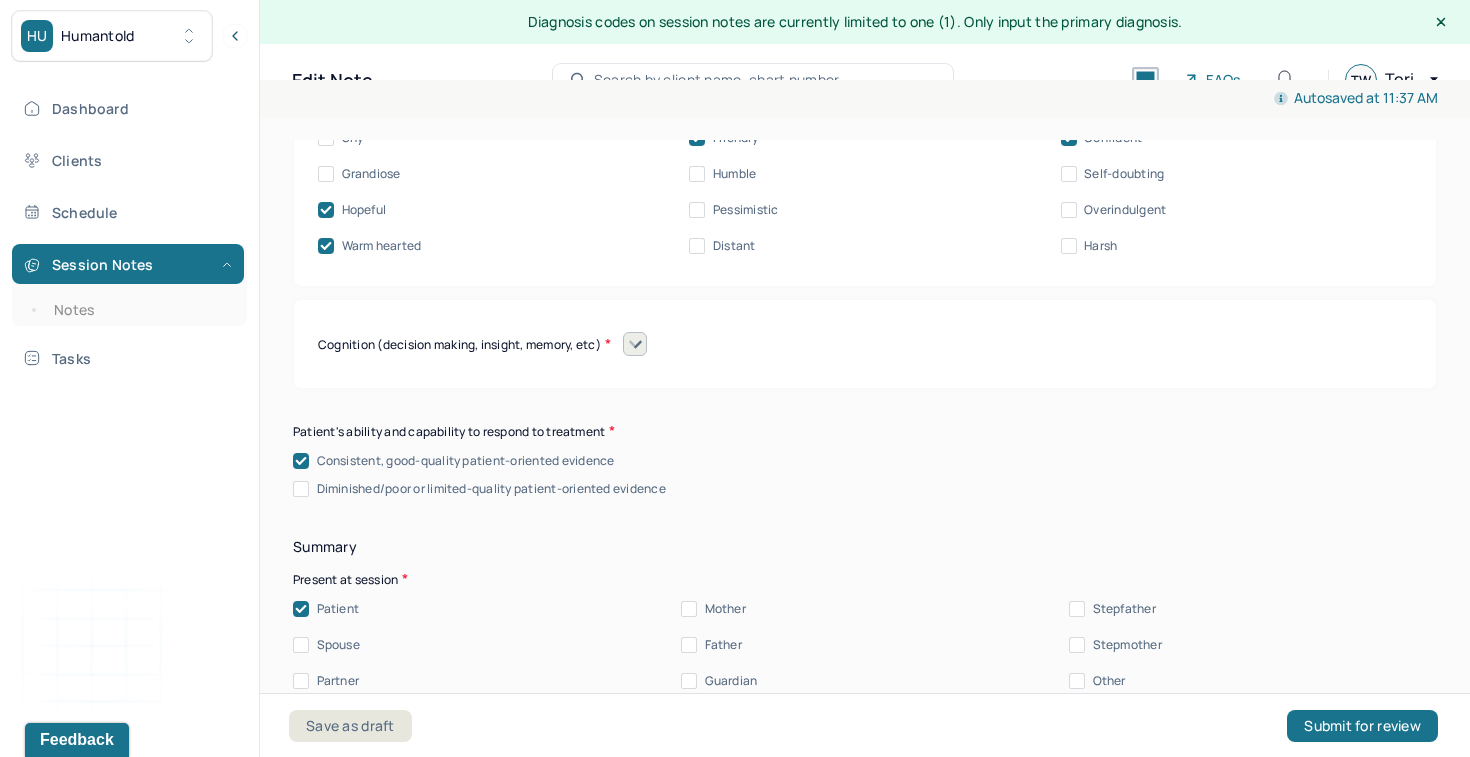 scroll, scrollTop: 10162, scrollLeft: 0, axis: vertical 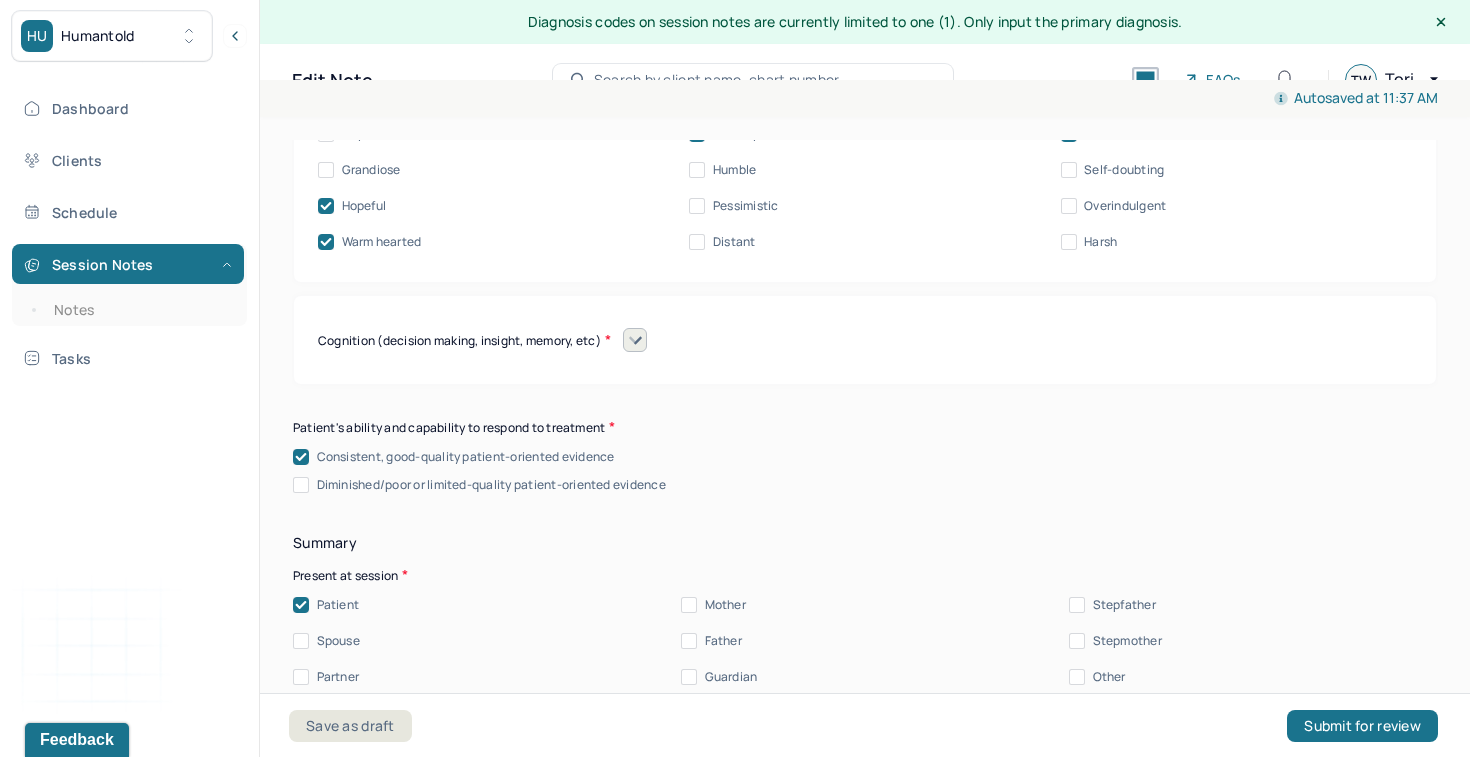 click at bounding box center [635, 340] 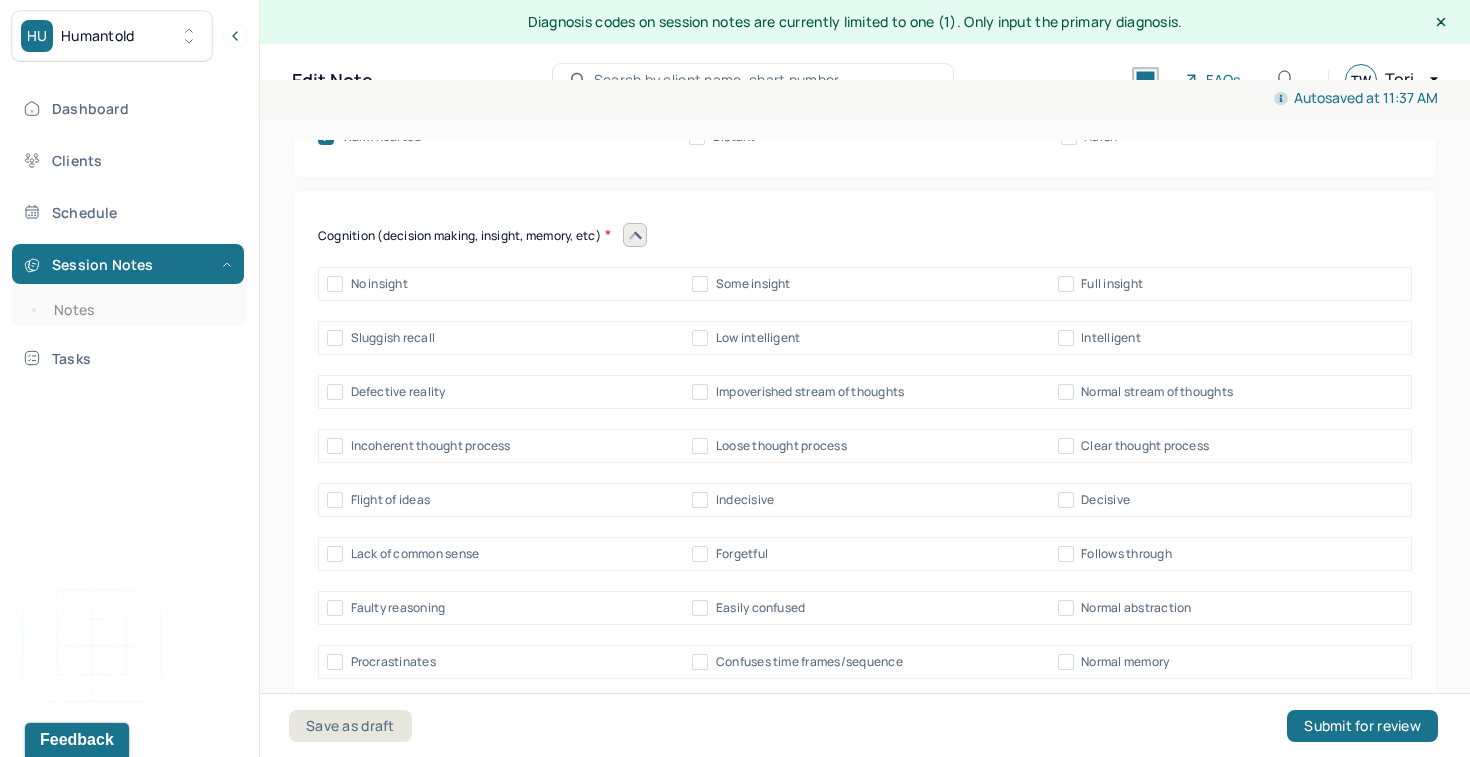 scroll, scrollTop: 10278, scrollLeft: 0, axis: vertical 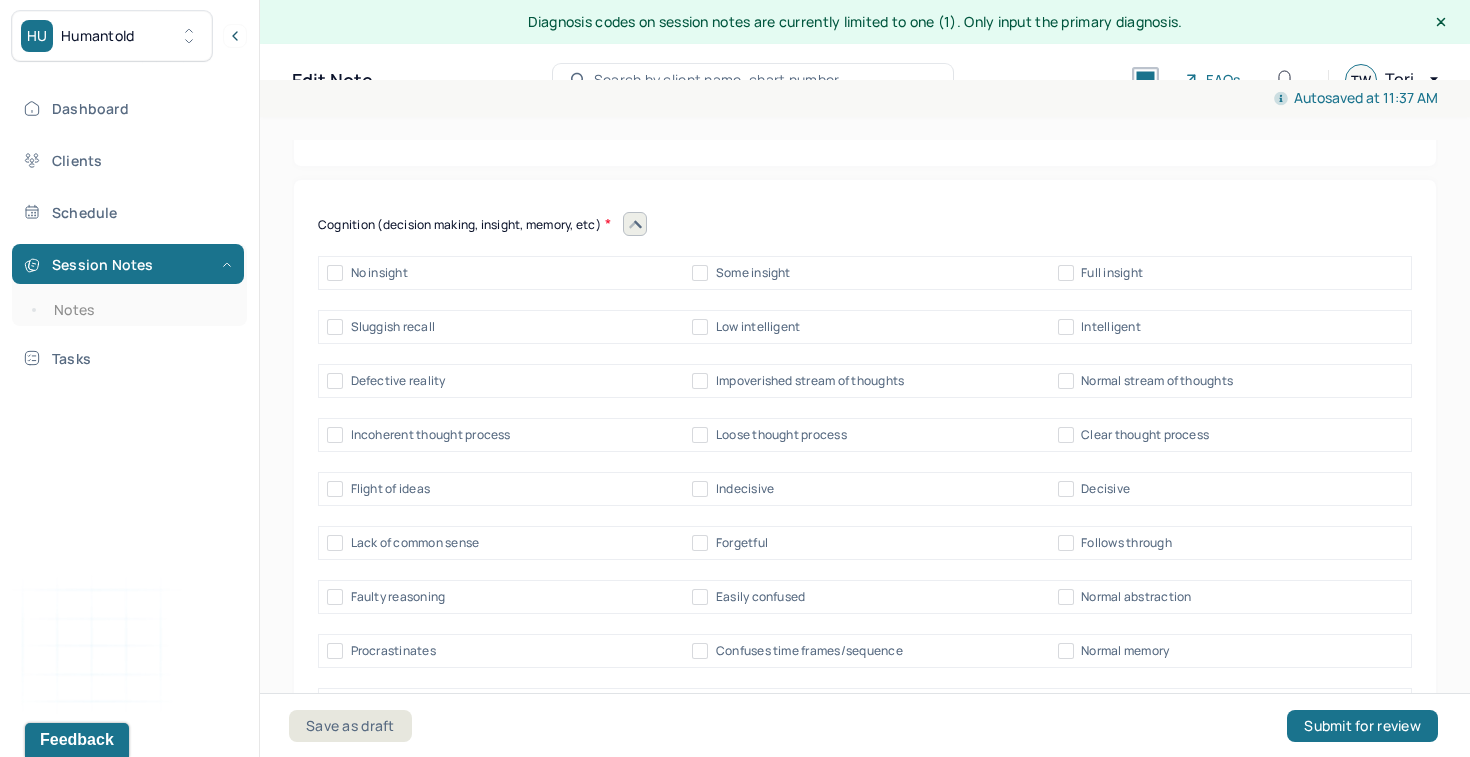 click on "Full insight" at bounding box center (1112, 273) 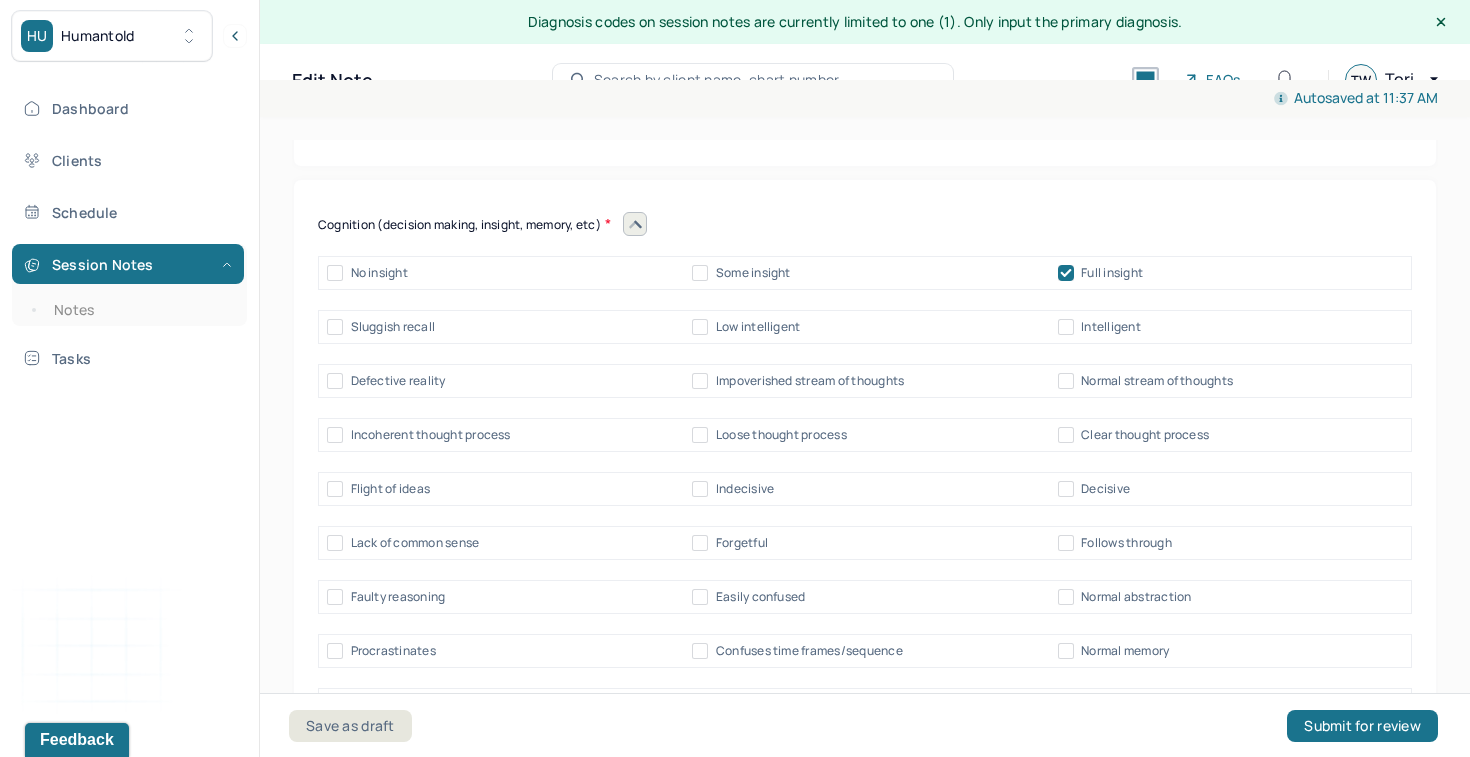 click on "Normal stream of thoughts" at bounding box center (1157, 381) 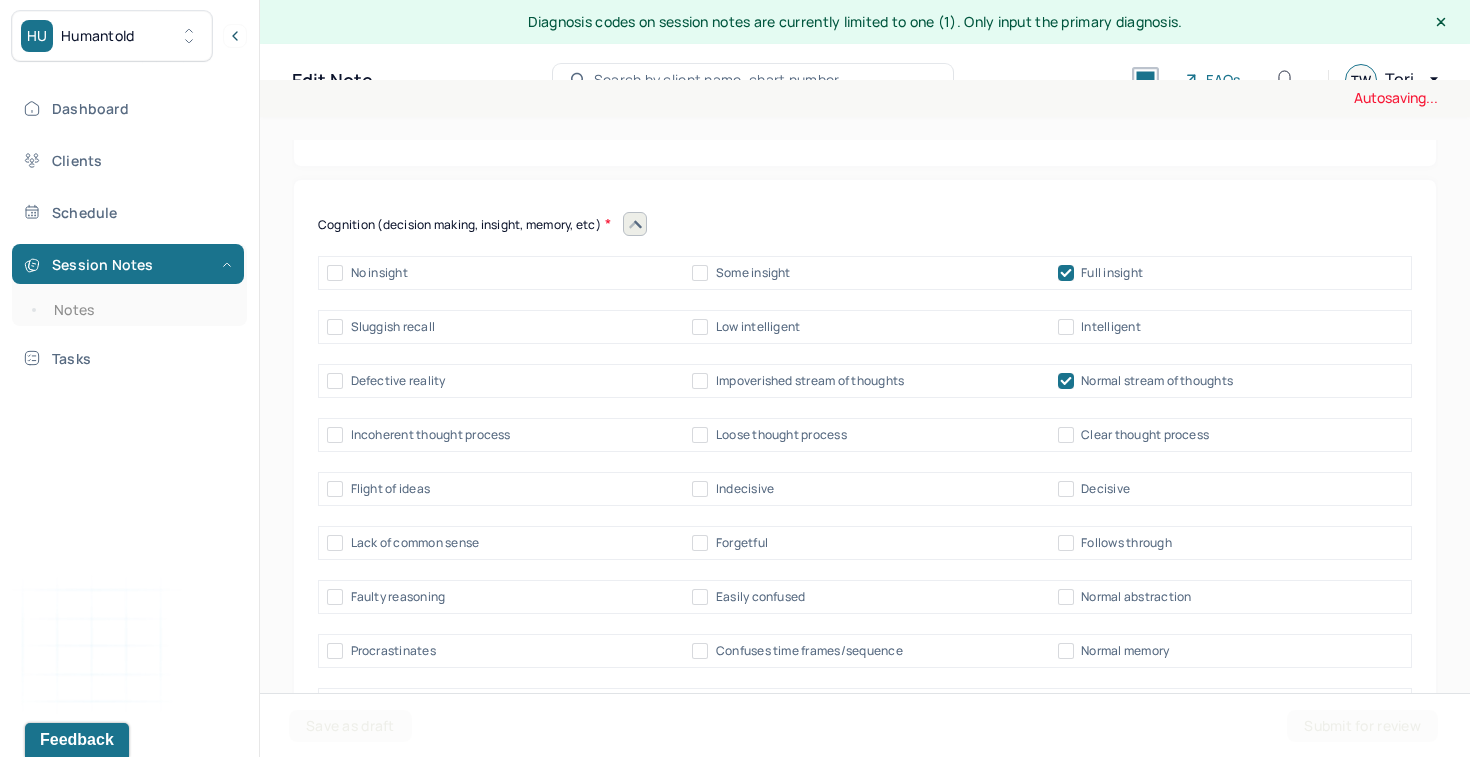 click on "Clear thought process" at bounding box center (1145, 435) 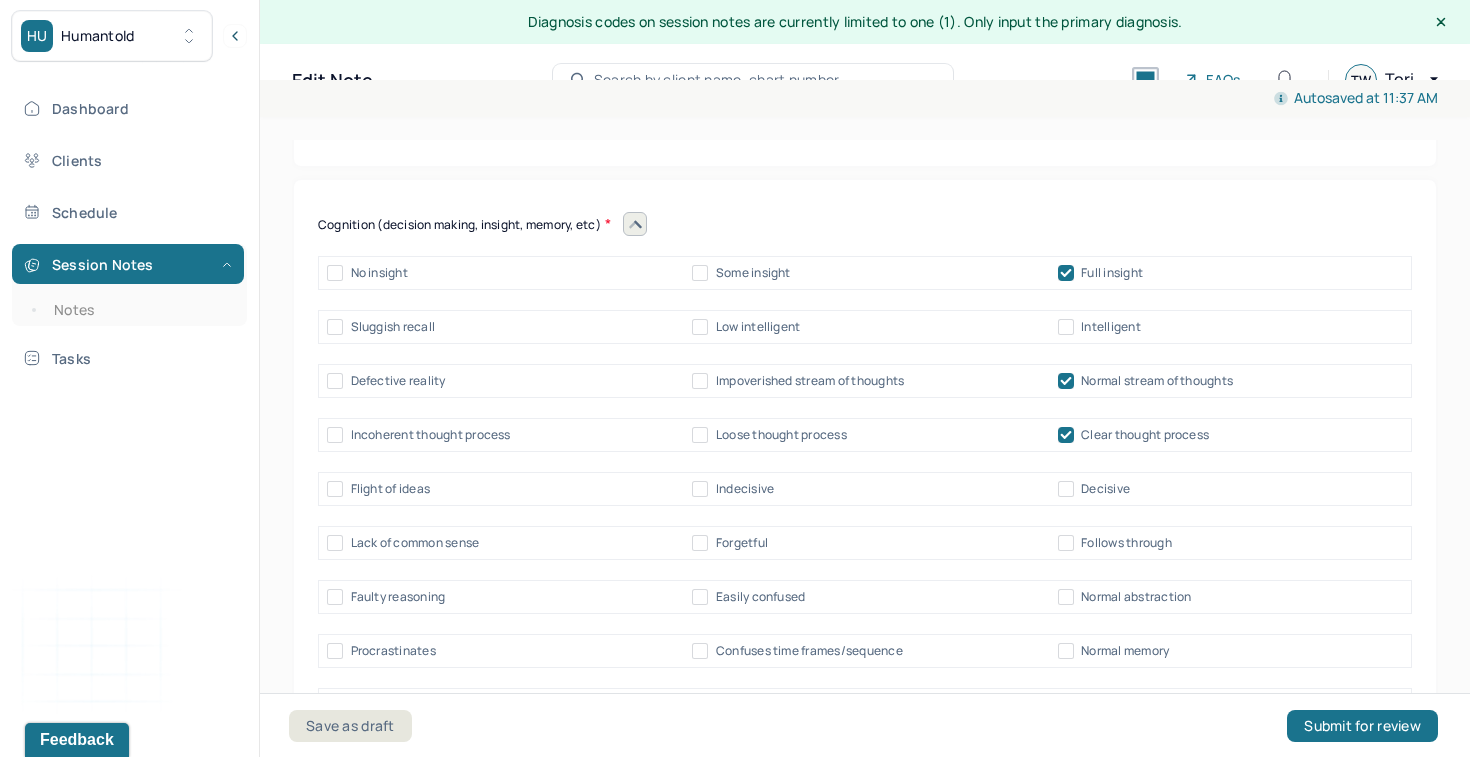 click on "Decisive" at bounding box center [1105, 489] 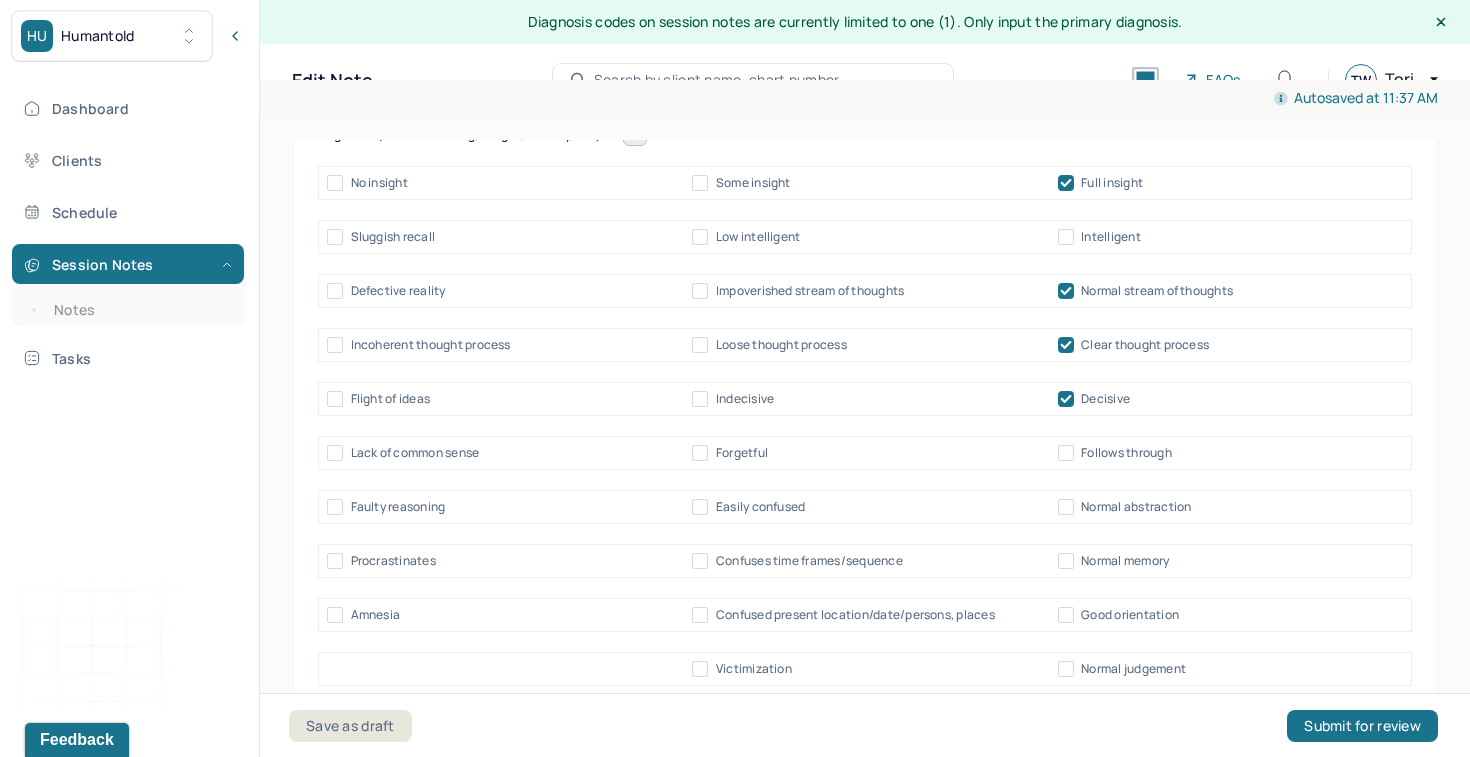 scroll, scrollTop: 10393, scrollLeft: 0, axis: vertical 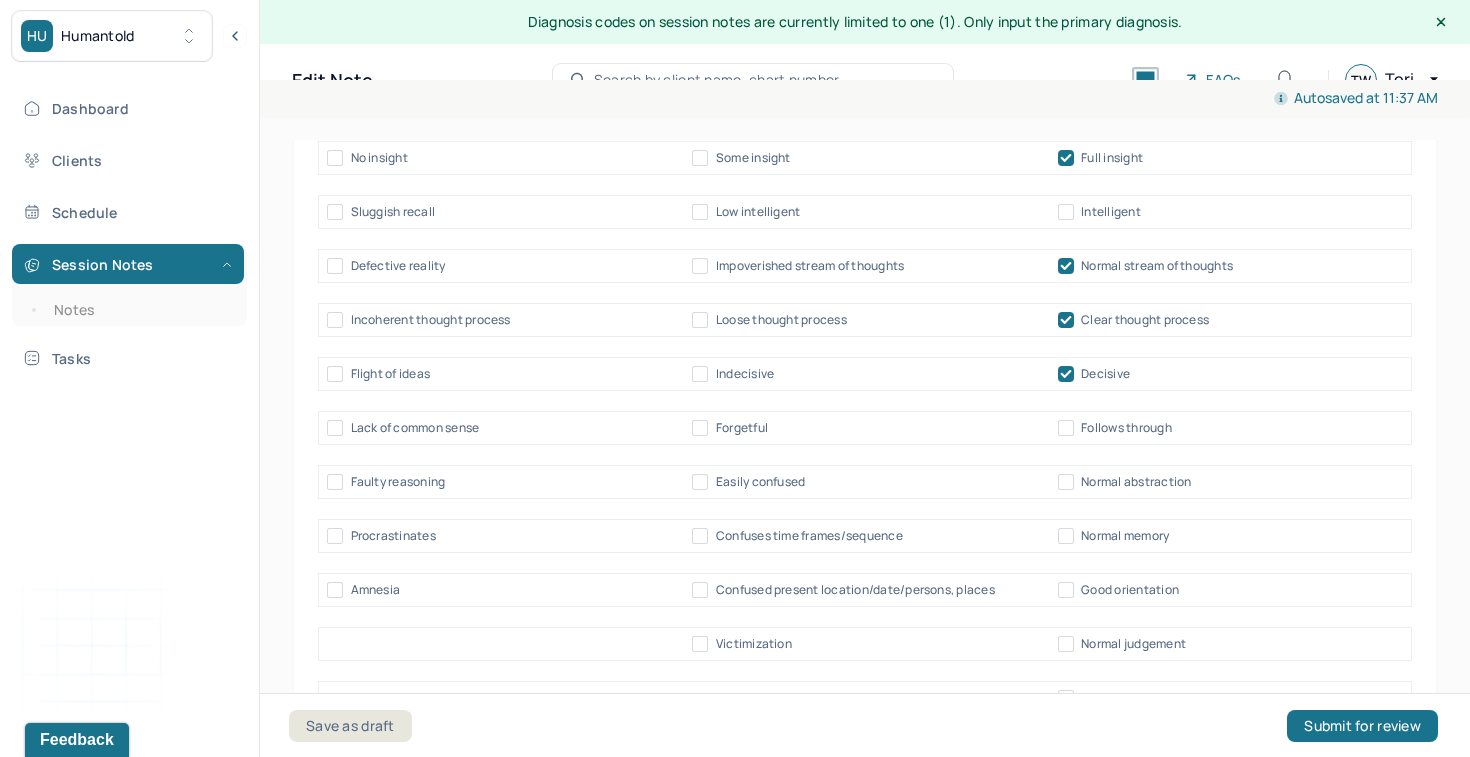 click on "Lack of common sense Forgetful Follows through" at bounding box center (865, 428) 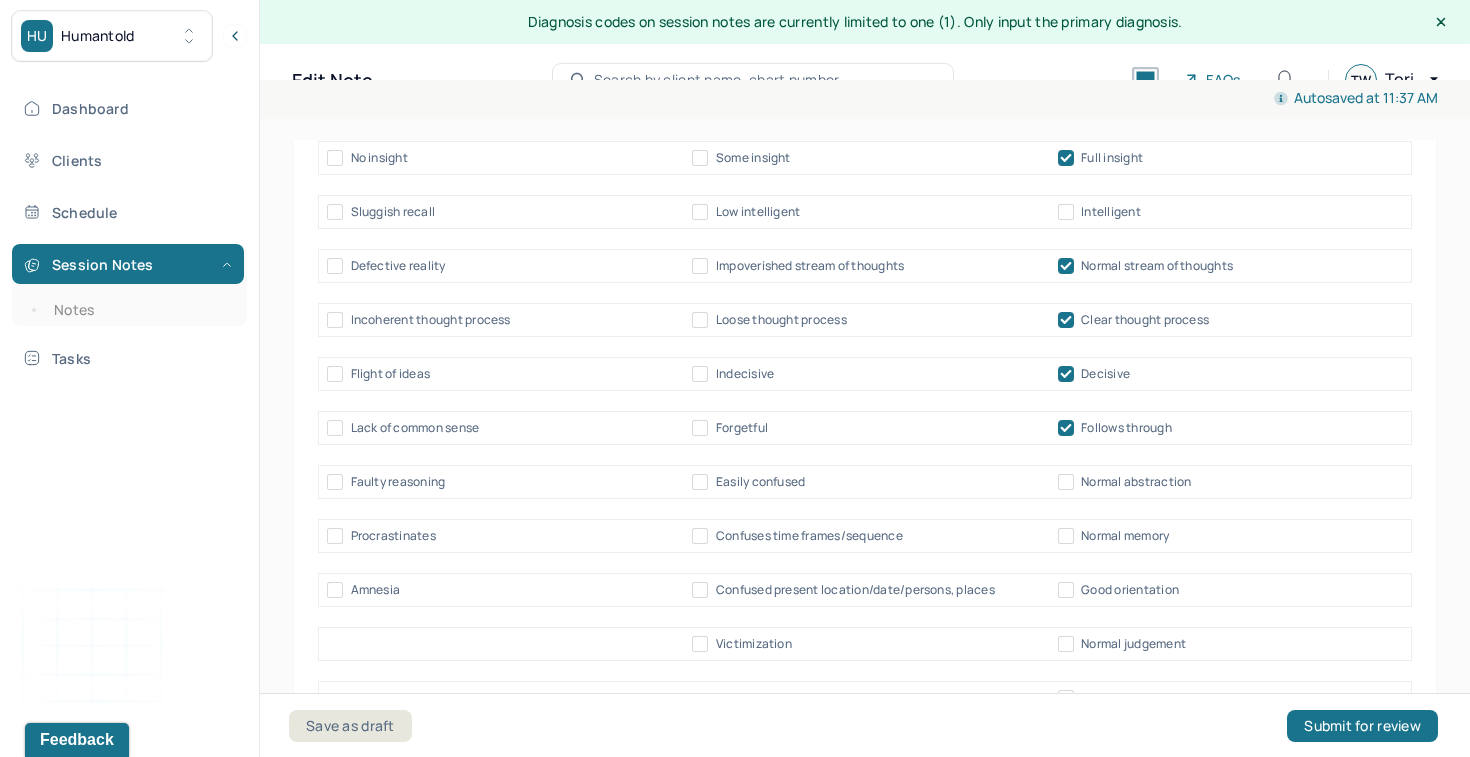 click on "Normal memory" at bounding box center [1125, 536] 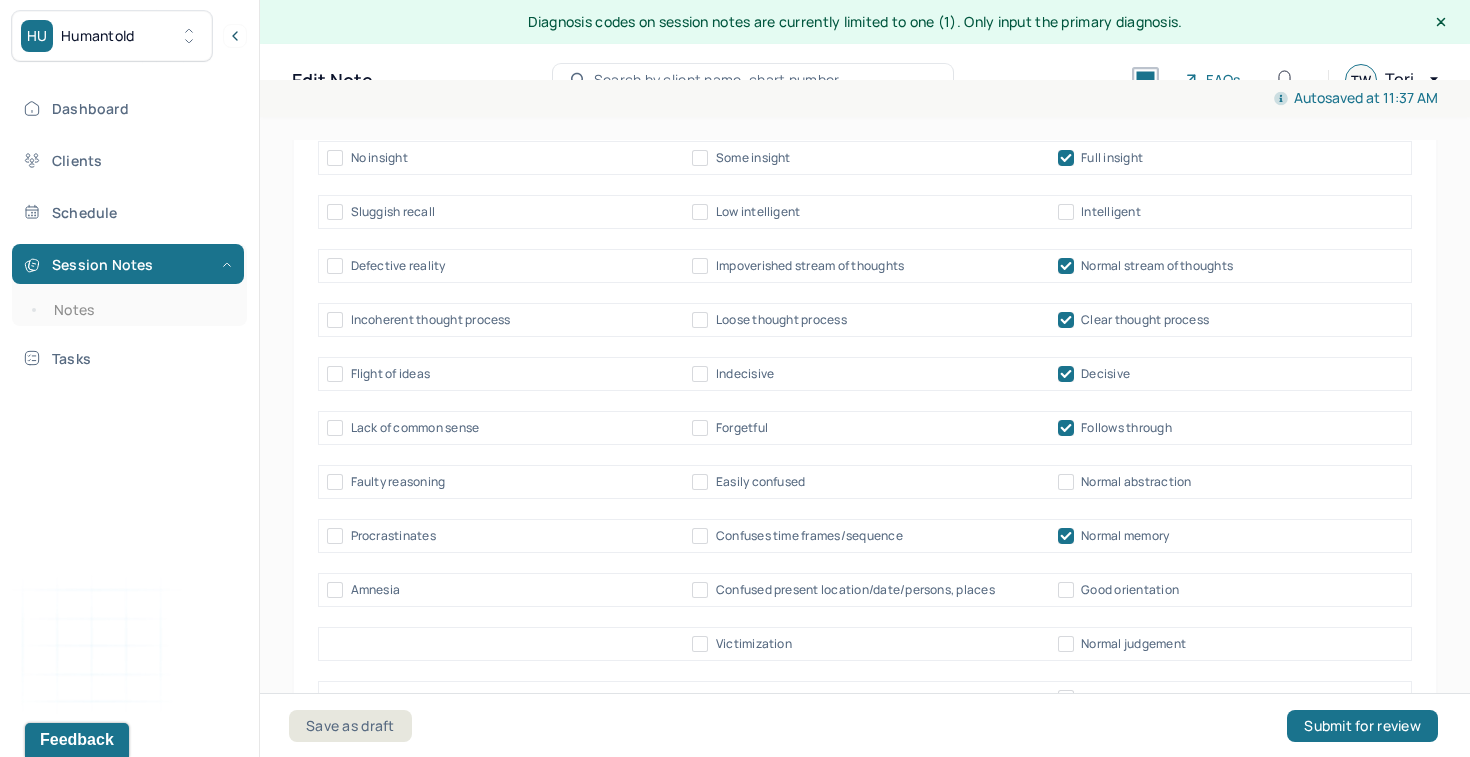 click on "Good orientation" at bounding box center [1130, 590] 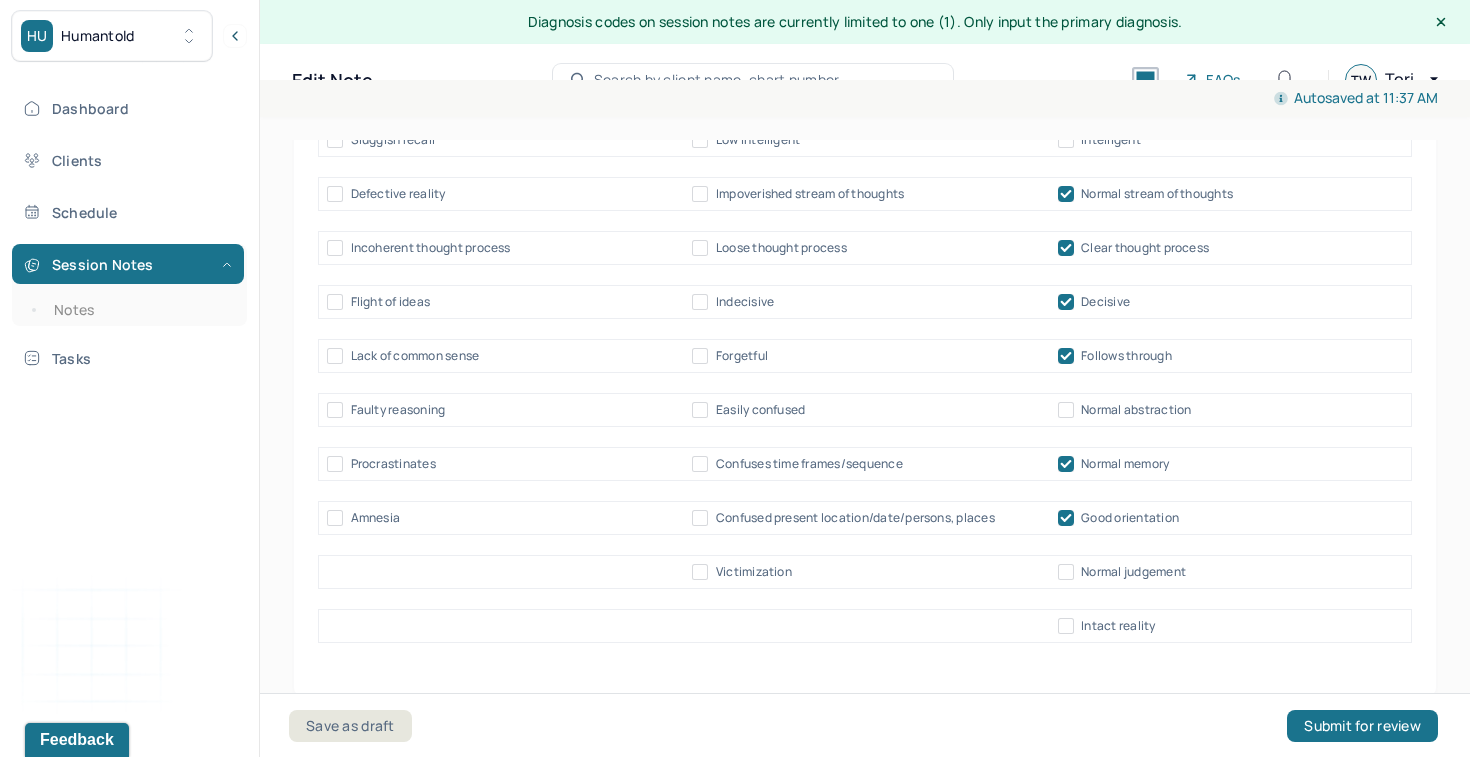 scroll, scrollTop: 10487, scrollLeft: 0, axis: vertical 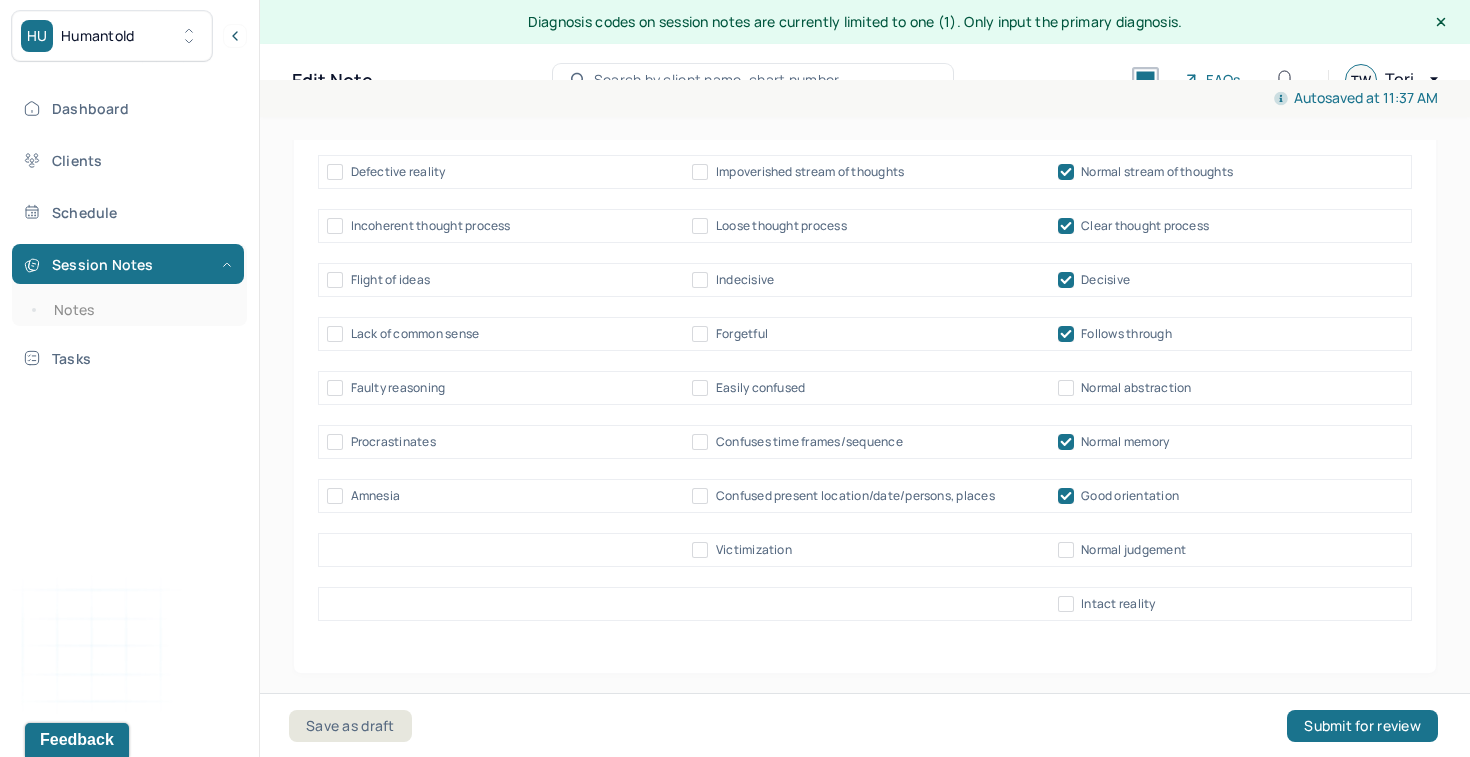 click on "Normal judgement" at bounding box center (1122, 550) 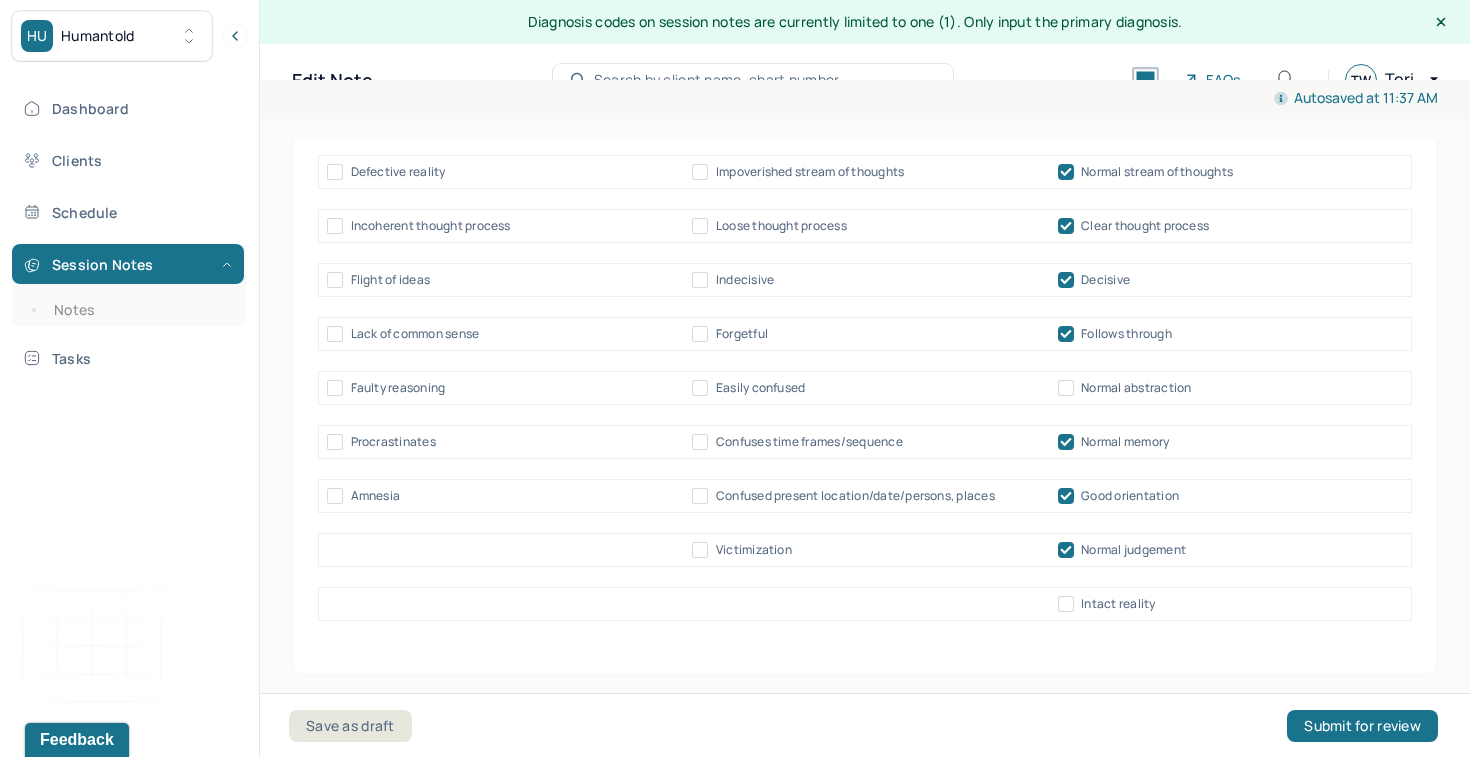 click on "Intact reality" at bounding box center (865, 604) 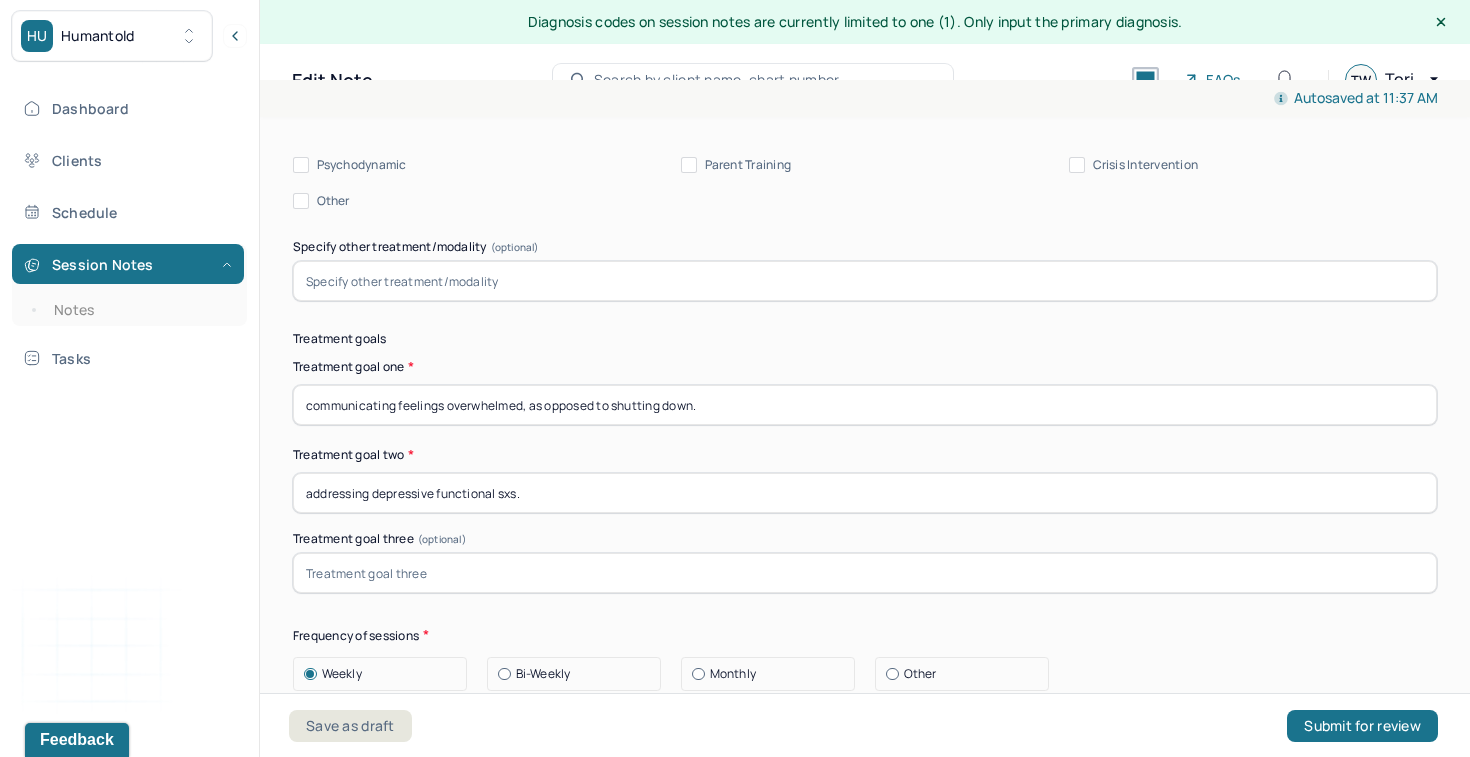 scroll, scrollTop: 11731, scrollLeft: 0, axis: vertical 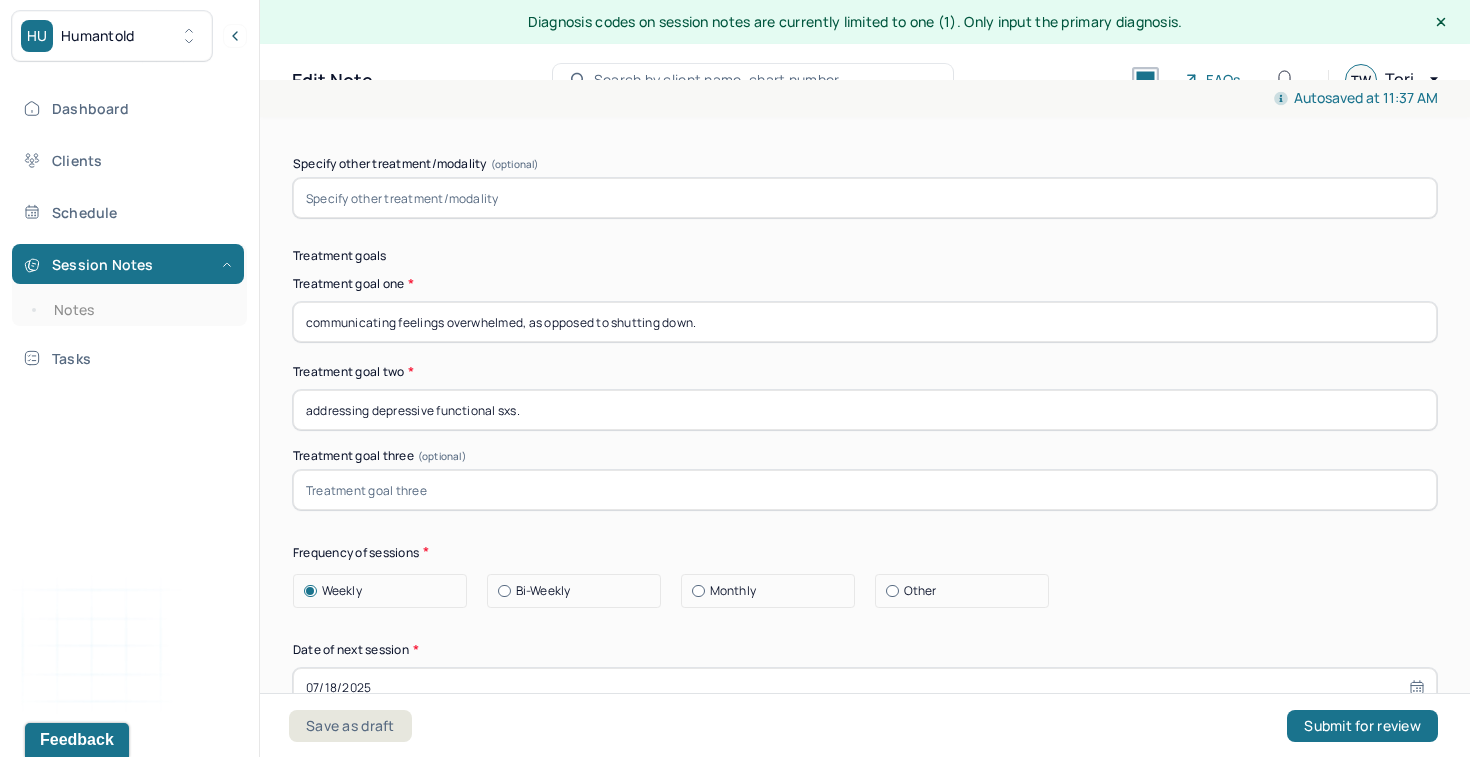 drag, startPoint x: 724, startPoint y: 298, endPoint x: 382, endPoint y: 247, distance: 345.78174 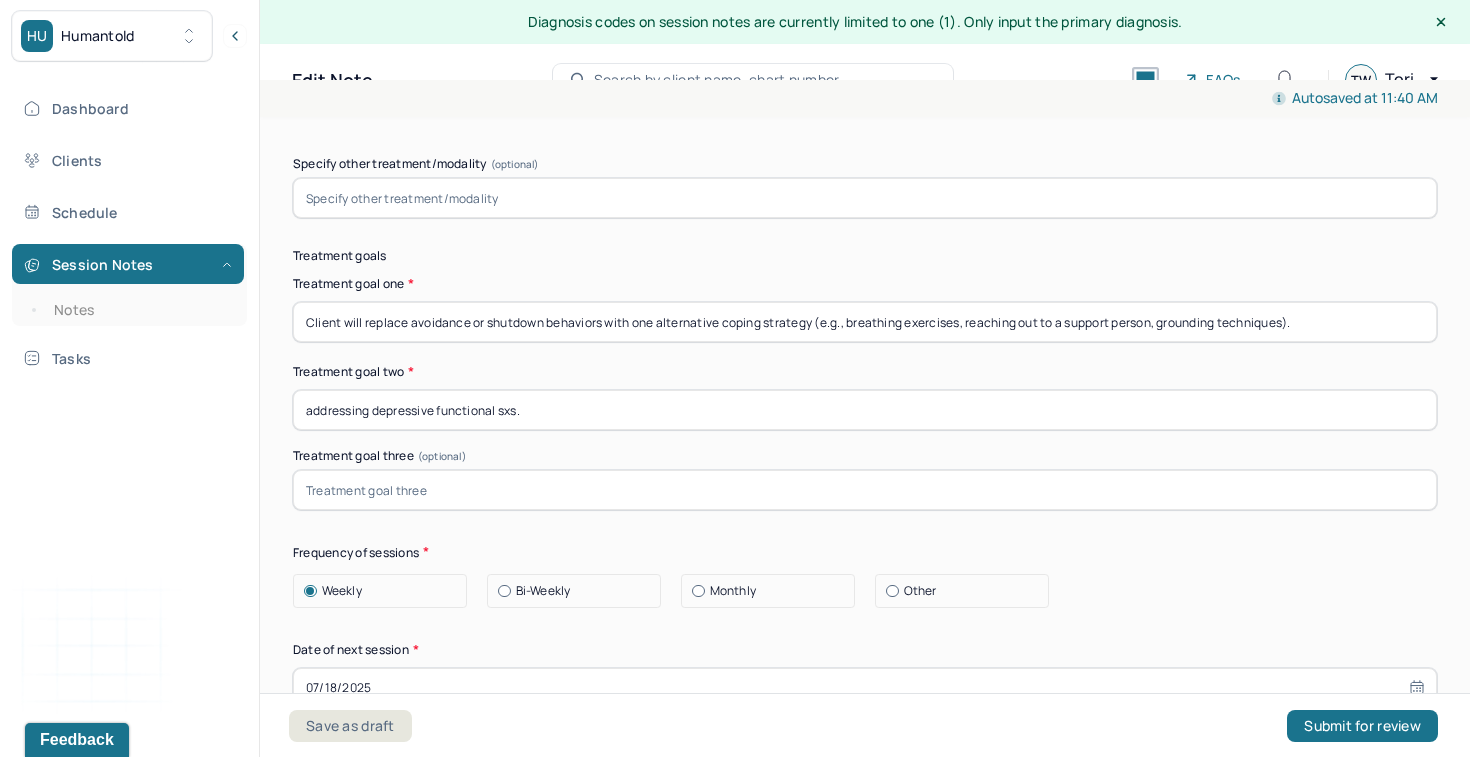 type on "Client will replace avoidance or shutdown behaviors with one alternative coping strategy (e.g., breathing exercises, reaching out to a support person, grounding techniques)." 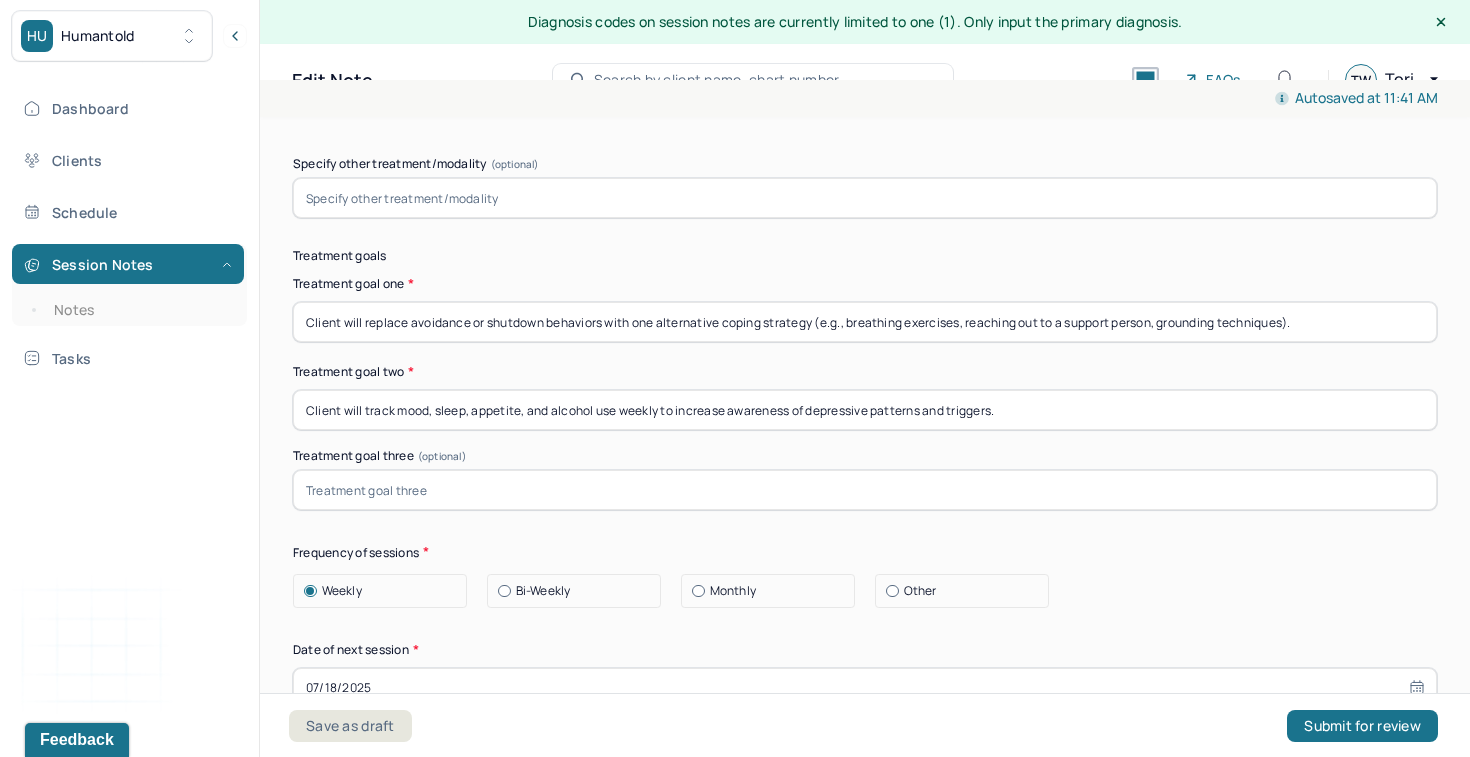 type on "Client will track mood, sleep, appetite, and alcohol use weekly to increase awareness of depressive patterns and triggers." 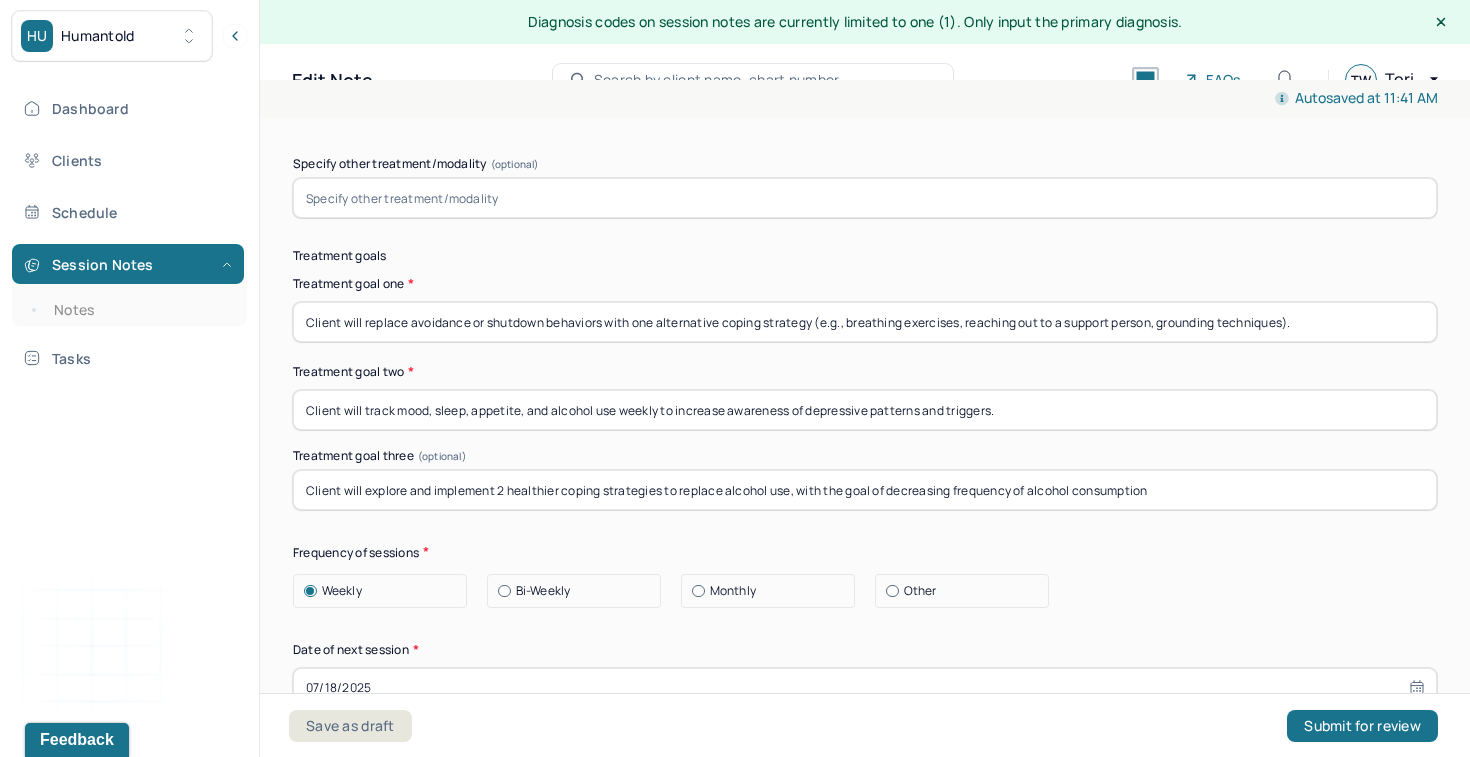 click on "Treatment goal two *" at bounding box center [865, 372] 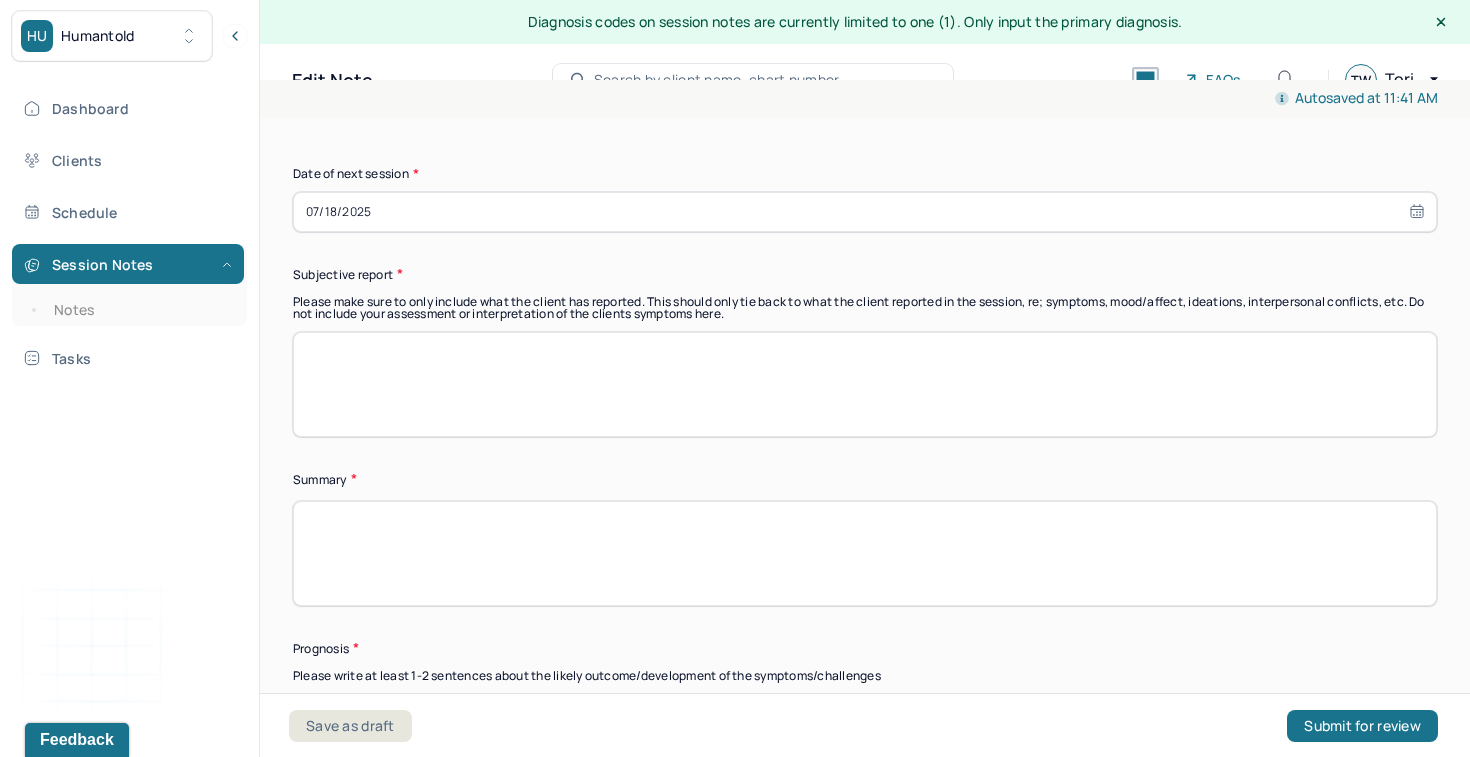 scroll, scrollTop: 12224, scrollLeft: 0, axis: vertical 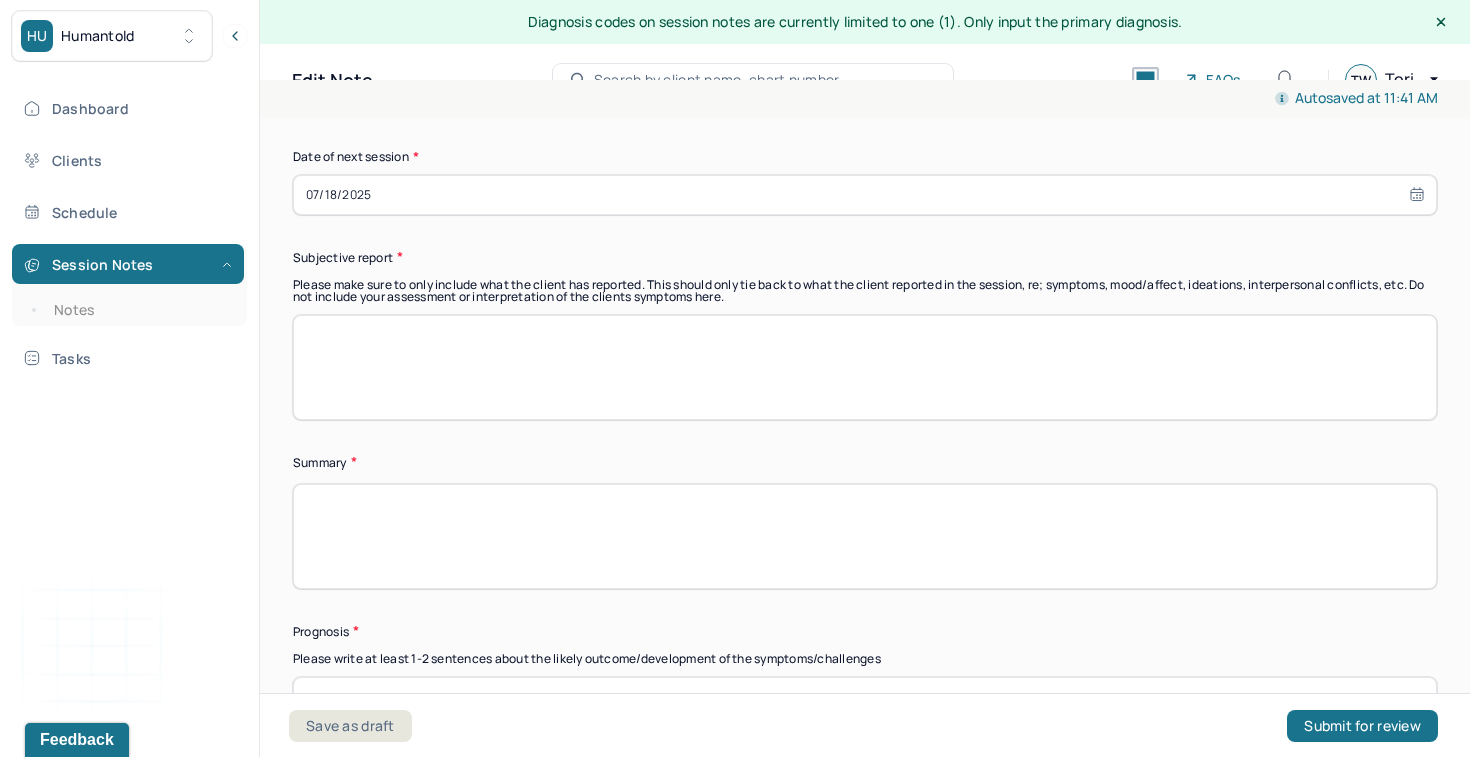 type on "Client will explore and implement two healthier coping strategies to replace alcohol use, with the goal of decreasing frequency of alcohol consumption" 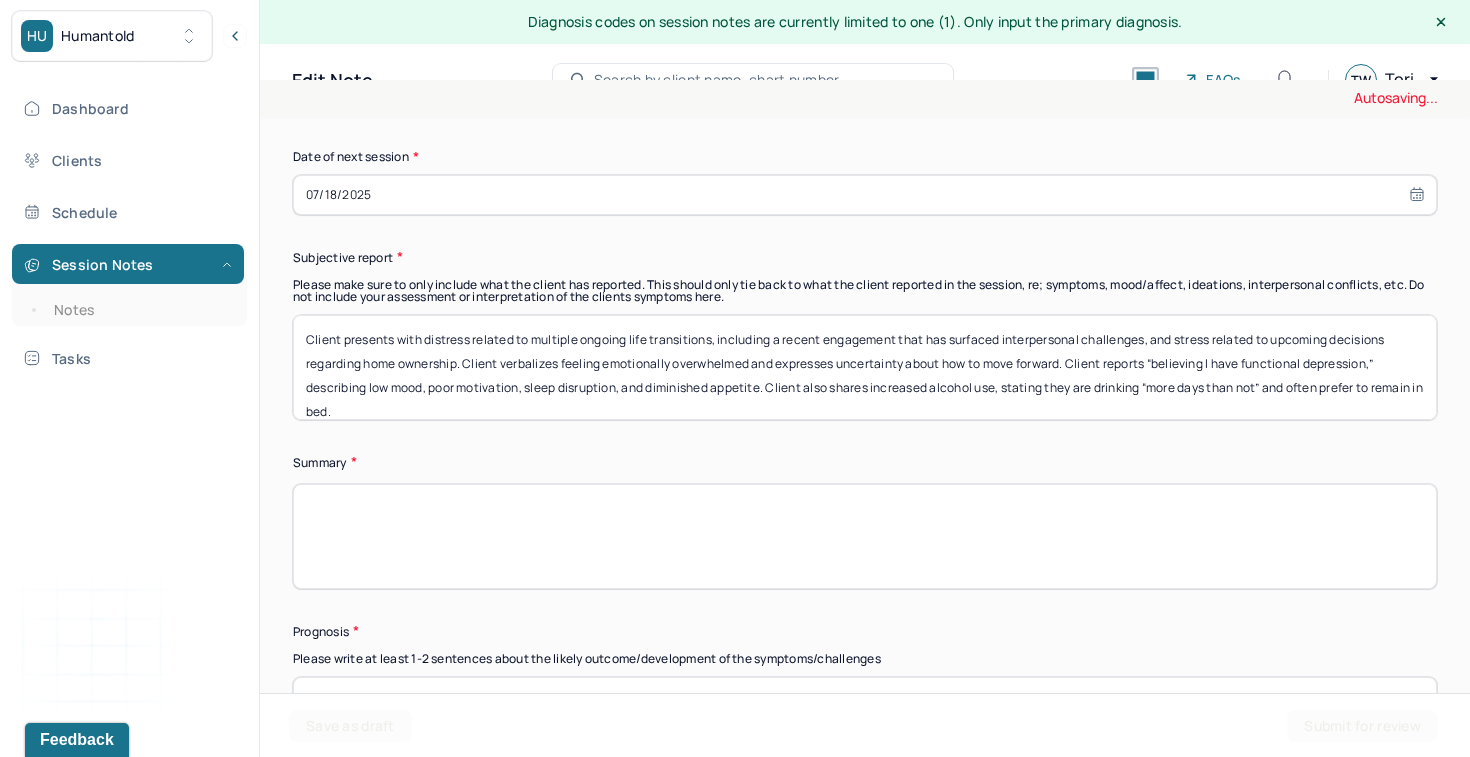 scroll, scrollTop: 16, scrollLeft: 0, axis: vertical 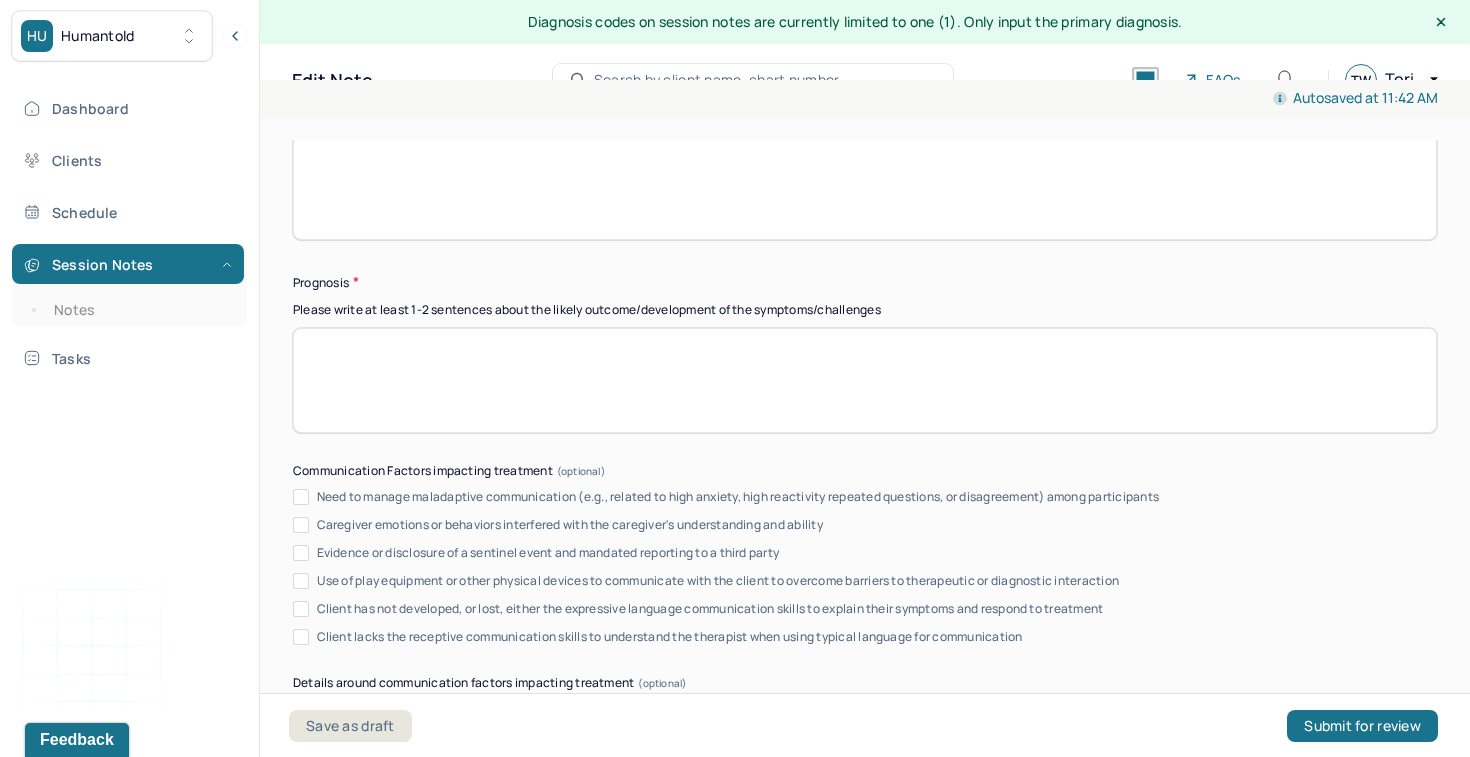 type on "Client presents with distress related to multiple ongoing life transitions, including a recent engagement that has surfaced interpersonal challenges, and stress related to upcoming decisions regarding home ownership. Client verbalizes feeling emotionally overwhelmed and expresses uncertainty about how to move forward. Client reports “believing I have functional depression,” describing low mood, poor motivation, sleep disruption, and diminished appetite. Client also shares increased alcohol use, stating they are drinking “more days than not” and often prefer to remain in bed." 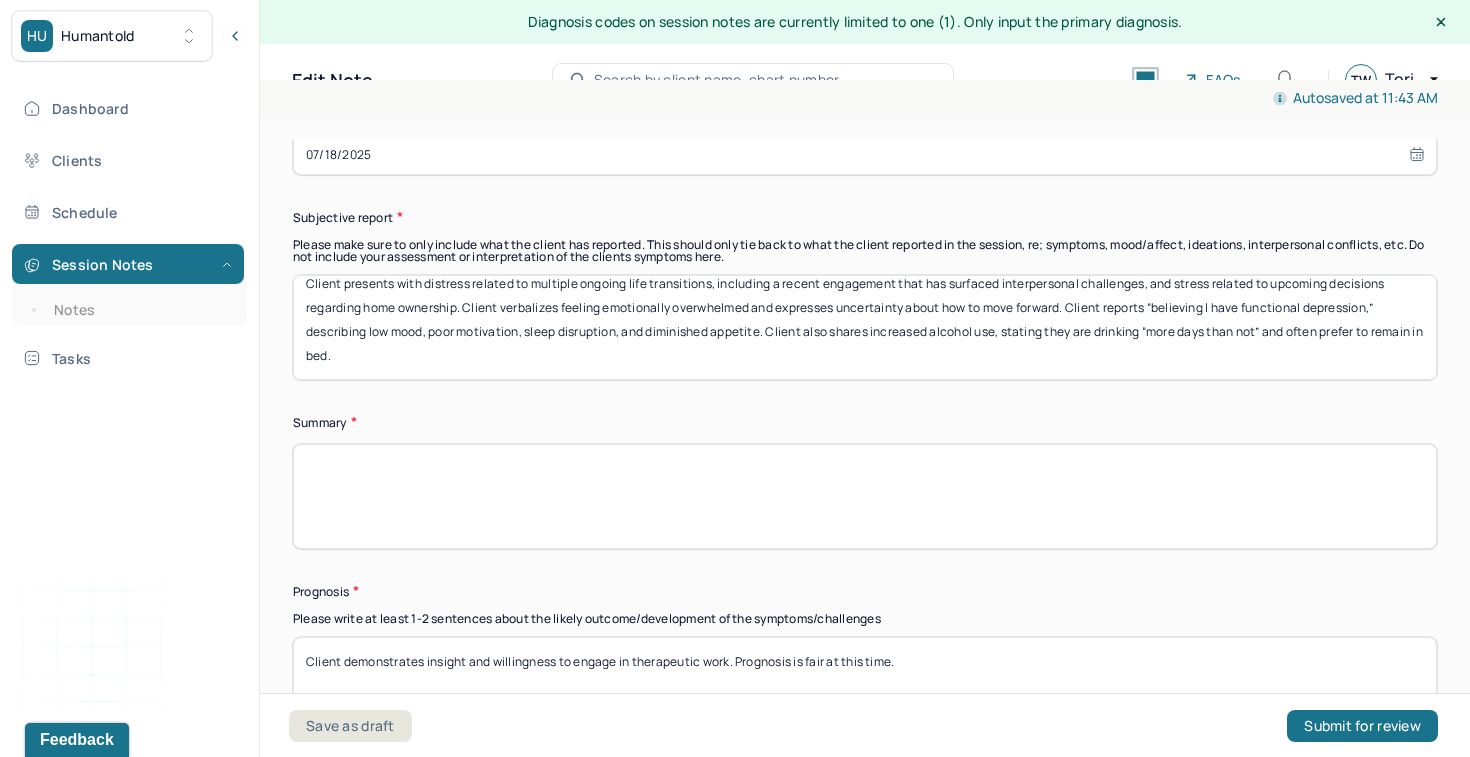 scroll, scrollTop: 12256, scrollLeft: 0, axis: vertical 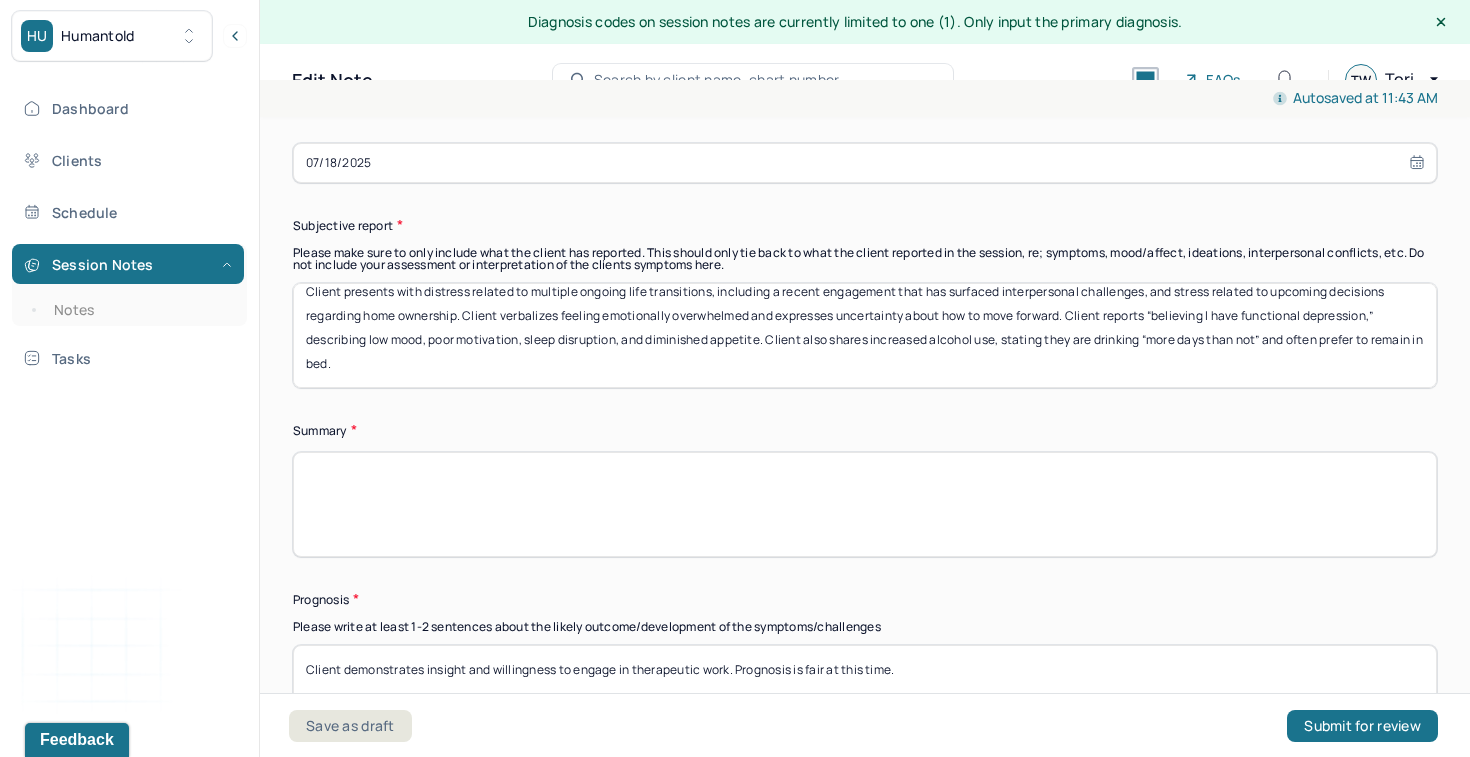 type on "Client demonstrates insight and willingness to engage in therapeutic work. Prognosis is fair at this time." 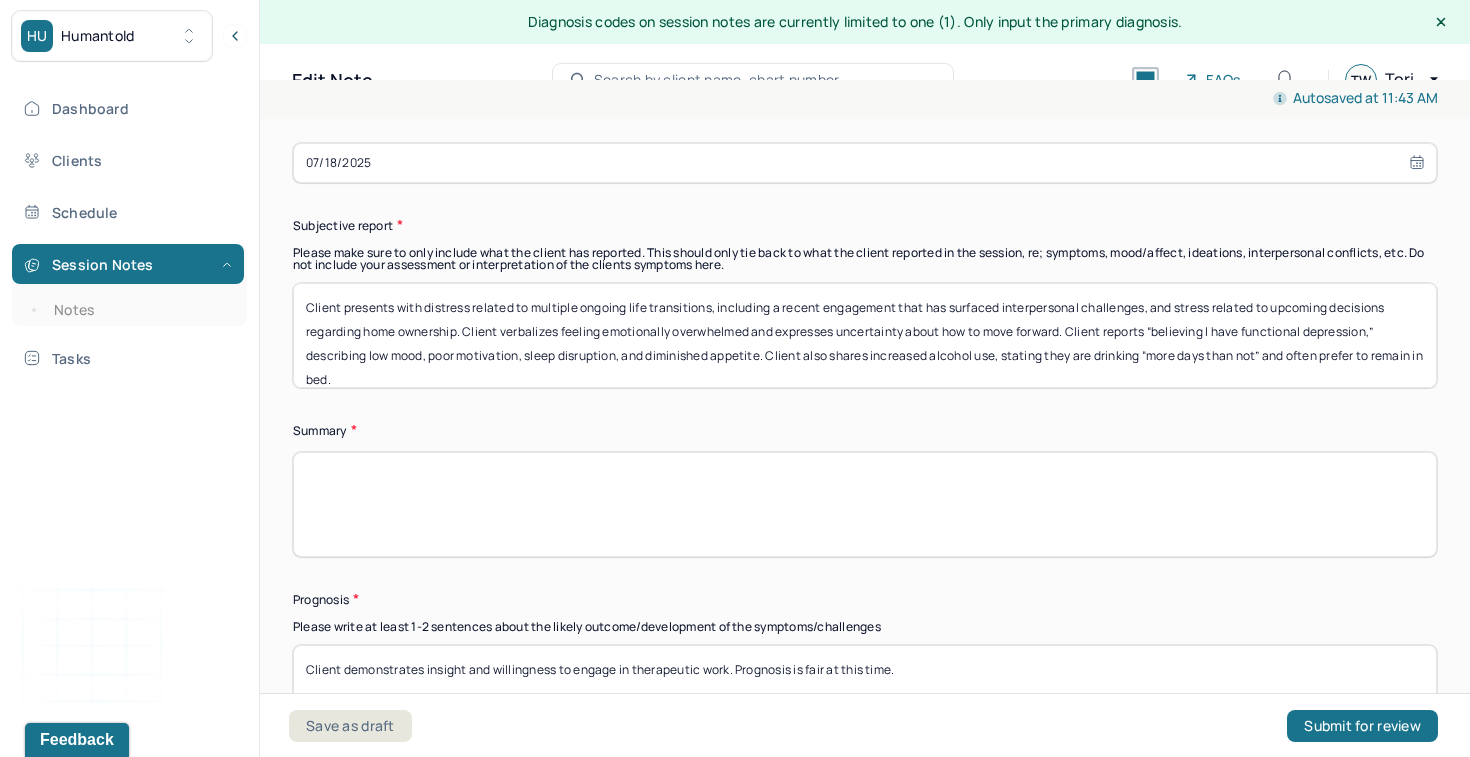 drag, startPoint x: 365, startPoint y: 343, endPoint x: 288, endPoint y: 263, distance: 111.03603 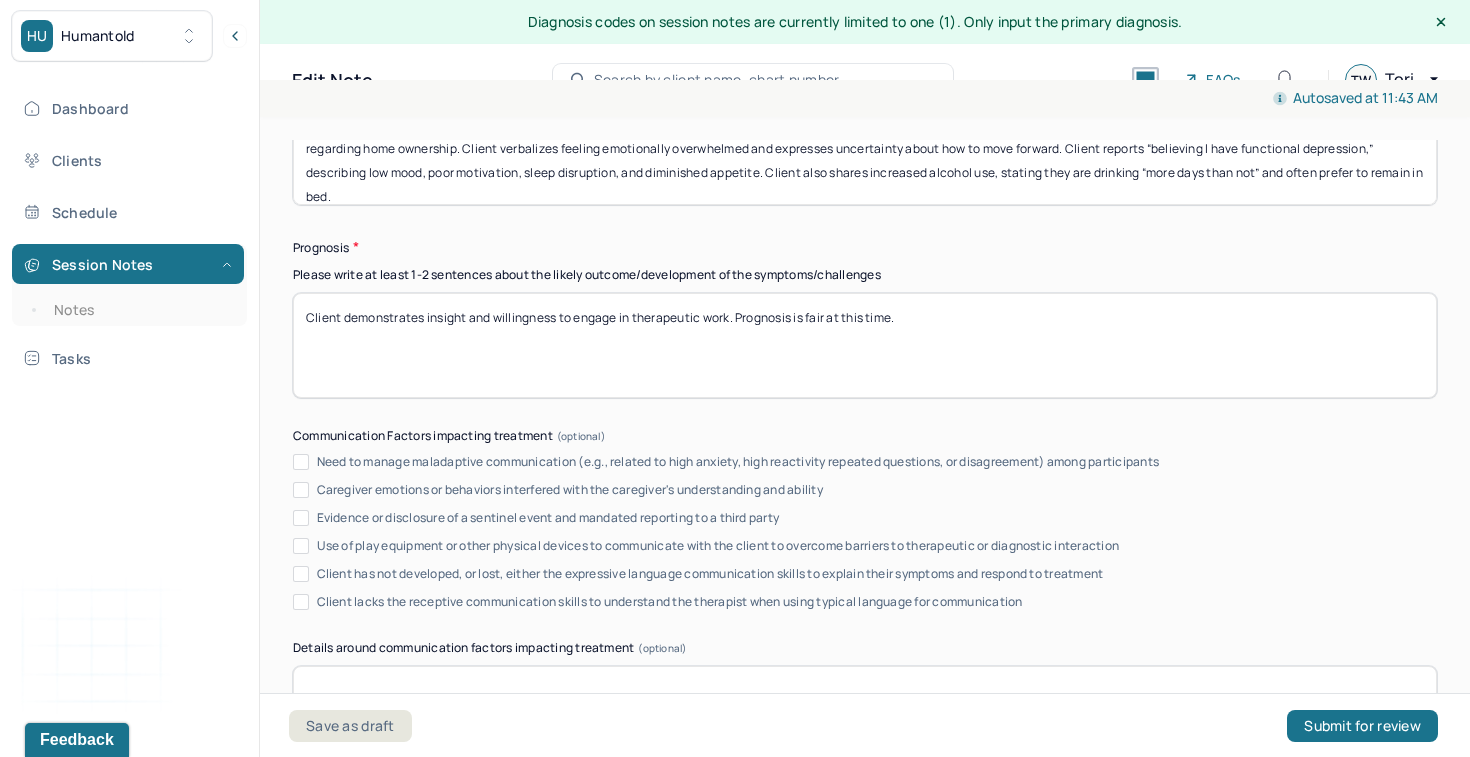 scroll, scrollTop: 12906, scrollLeft: 0, axis: vertical 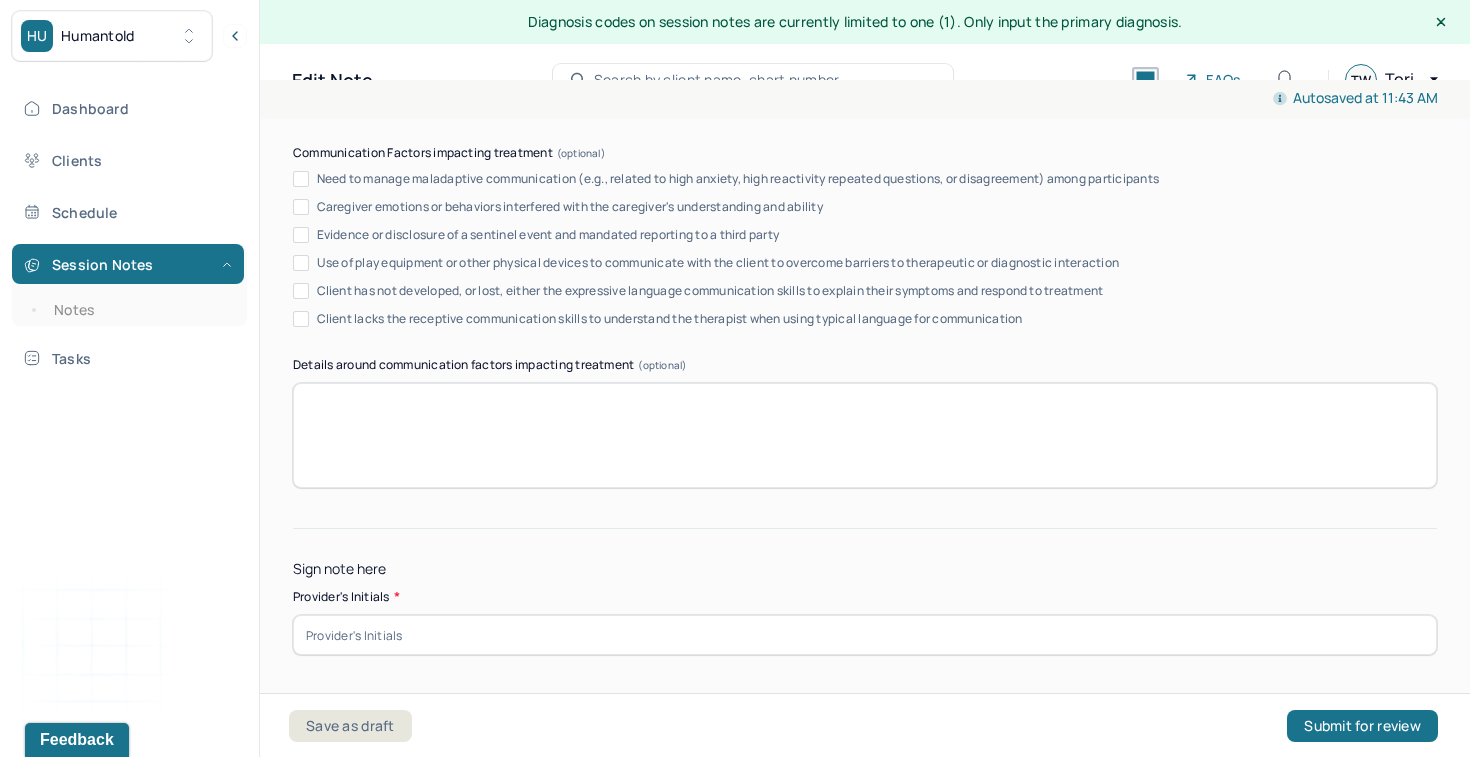 type on "Client presents with distress related to multiple ongoing life transitions, including a recent engagement that has surfaced interpersonal challenges, and stress related to upcoming decisions regarding home ownership. Client verbalizes feeling emotionally overwhelmed and expresses uncertainty about how to move forward. Client reports “believing I have functional depression,” describing low mood, poor motivation, sleep disruption, and diminished appetite. Client also shares increased alcohol use, stating they are drinking “more days than not” and often prefer to remain in bed." 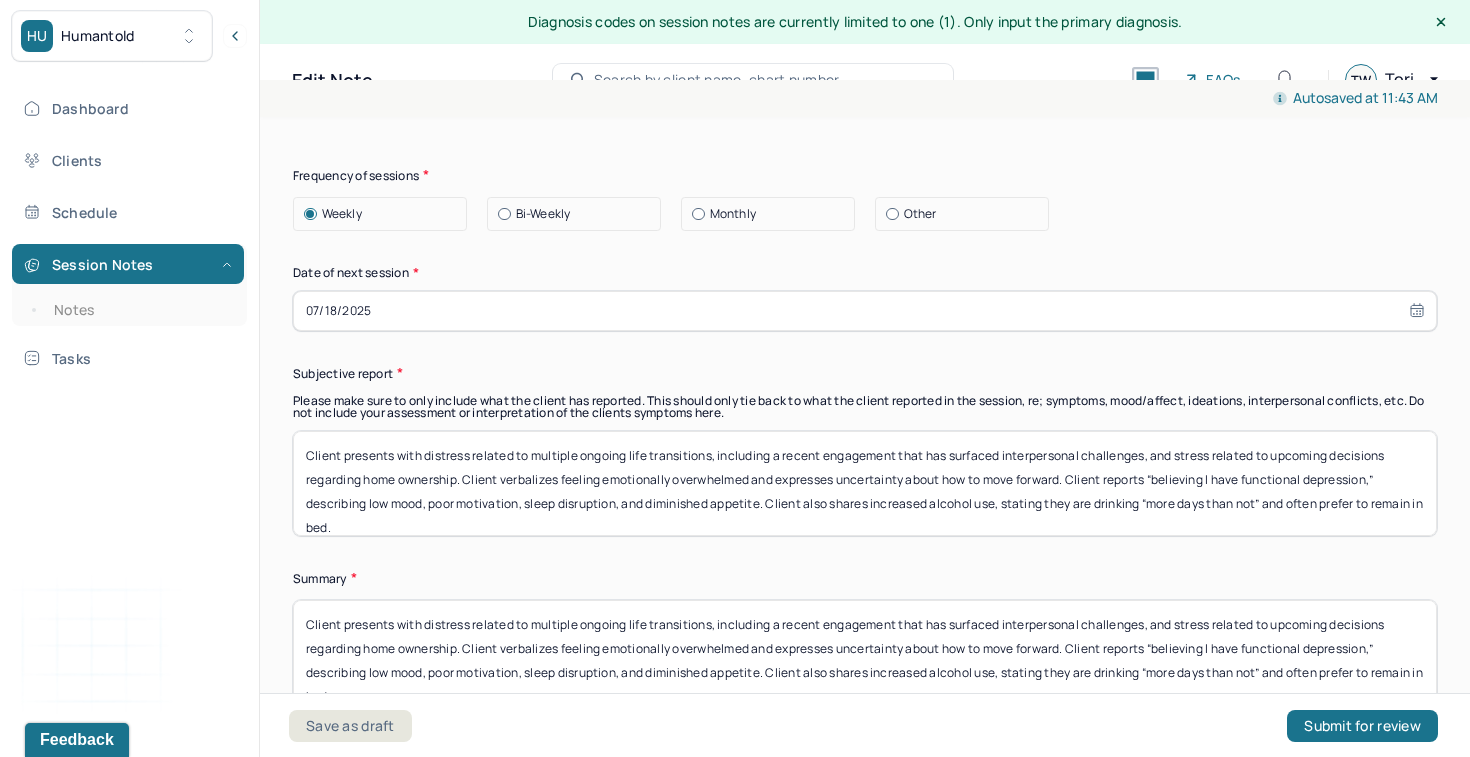 scroll, scrollTop: 12205, scrollLeft: 0, axis: vertical 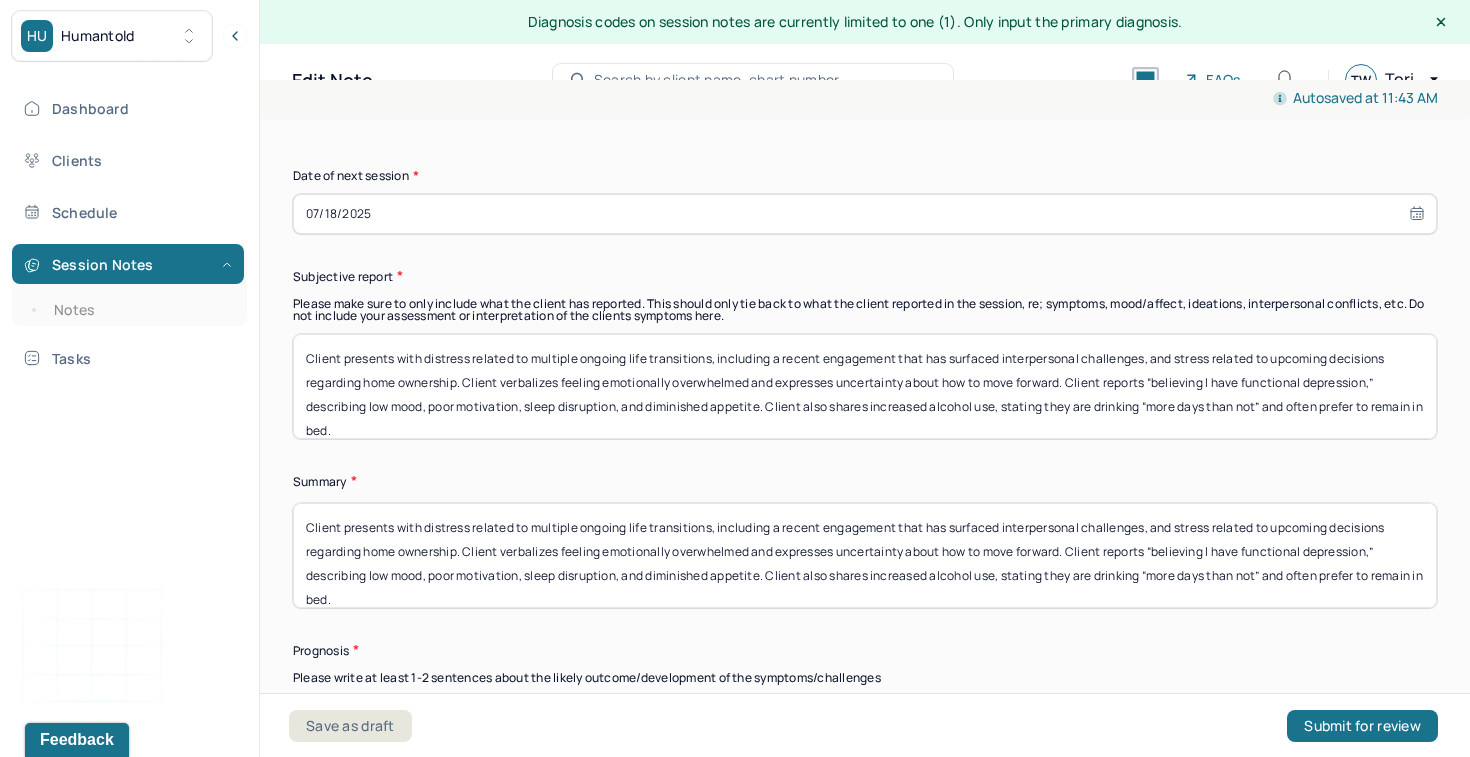 type on "None." 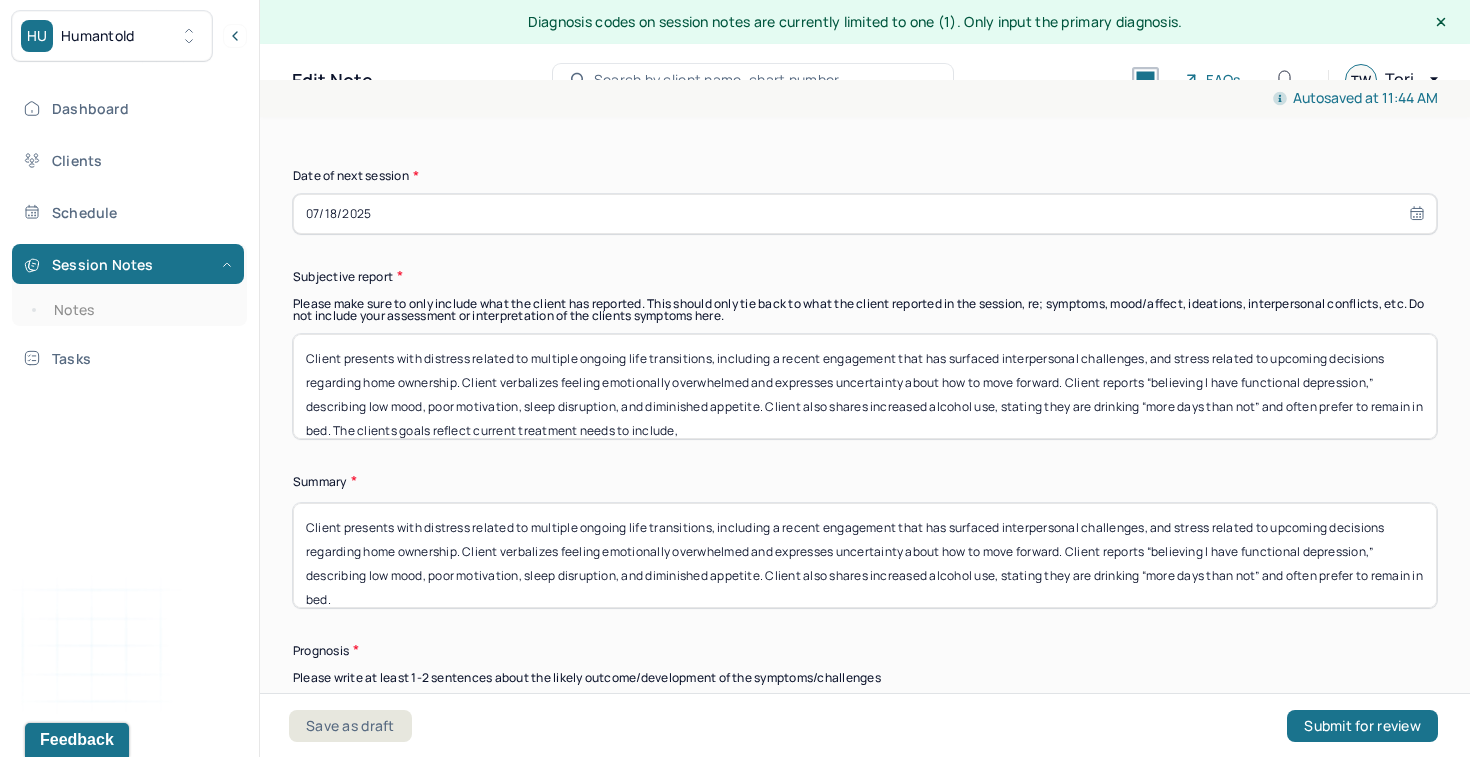 paste on "Reduce functional depressive symptoms and increase engagement in daily activities." 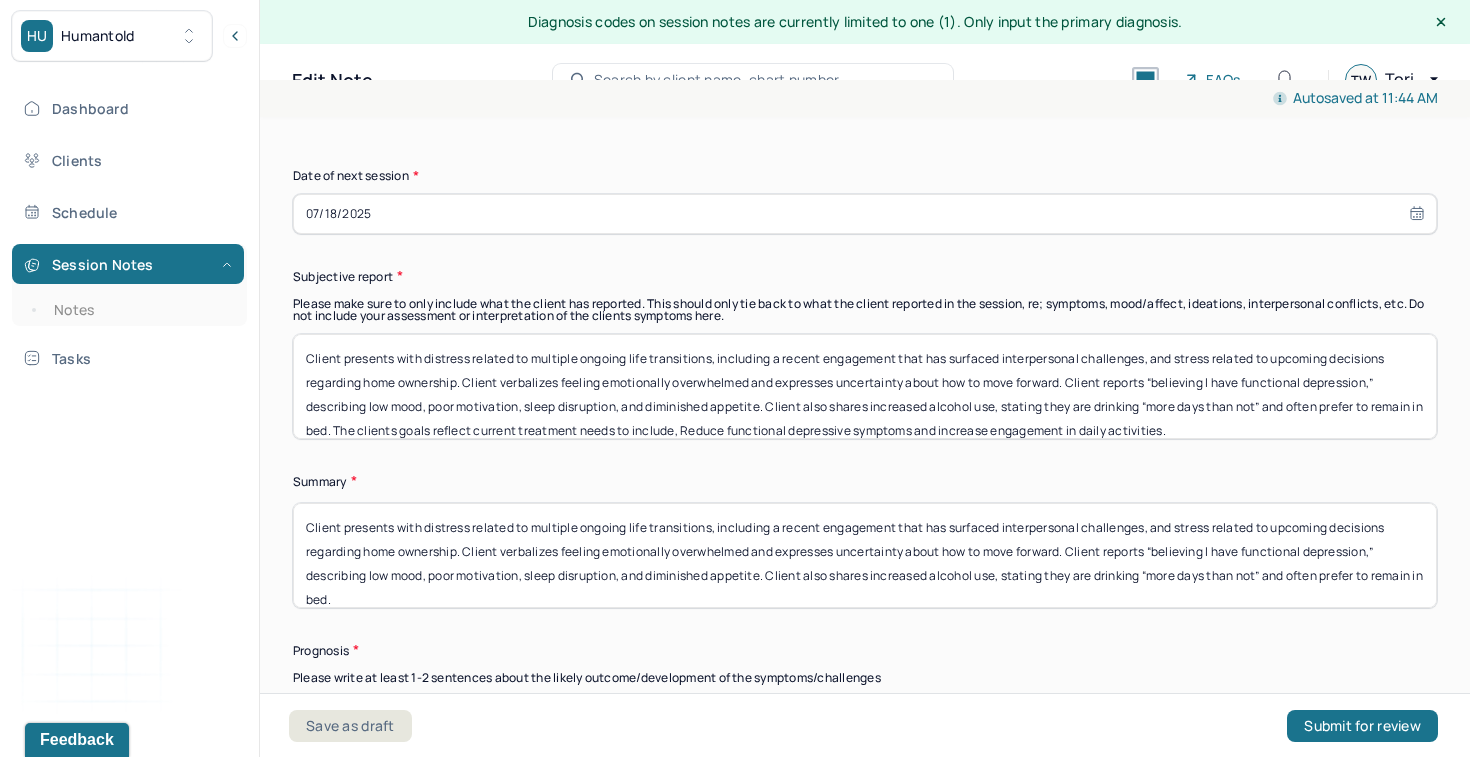 click on "Client presents with distress related to multiple ongoing life transitions, including a recent engagement that has surfaced interpersonal challenges, and stress related to upcoming decisions regarding home ownership. Client verbalizes feeling emotionally overwhelmed and expresses uncertainty about how to move forward. Client reports “believing I have functional depression,” describing low mood, poor motivation, sleep disruption, and diminished appetite. Client also shares increased alcohol use, stating they are drinking “more days than not” and often prefer to remain in bed. The clients goals reflect current treatment needs to include, Reduce functional depressive symptoms and increase engagement in daily activities." at bounding box center (865, 386) 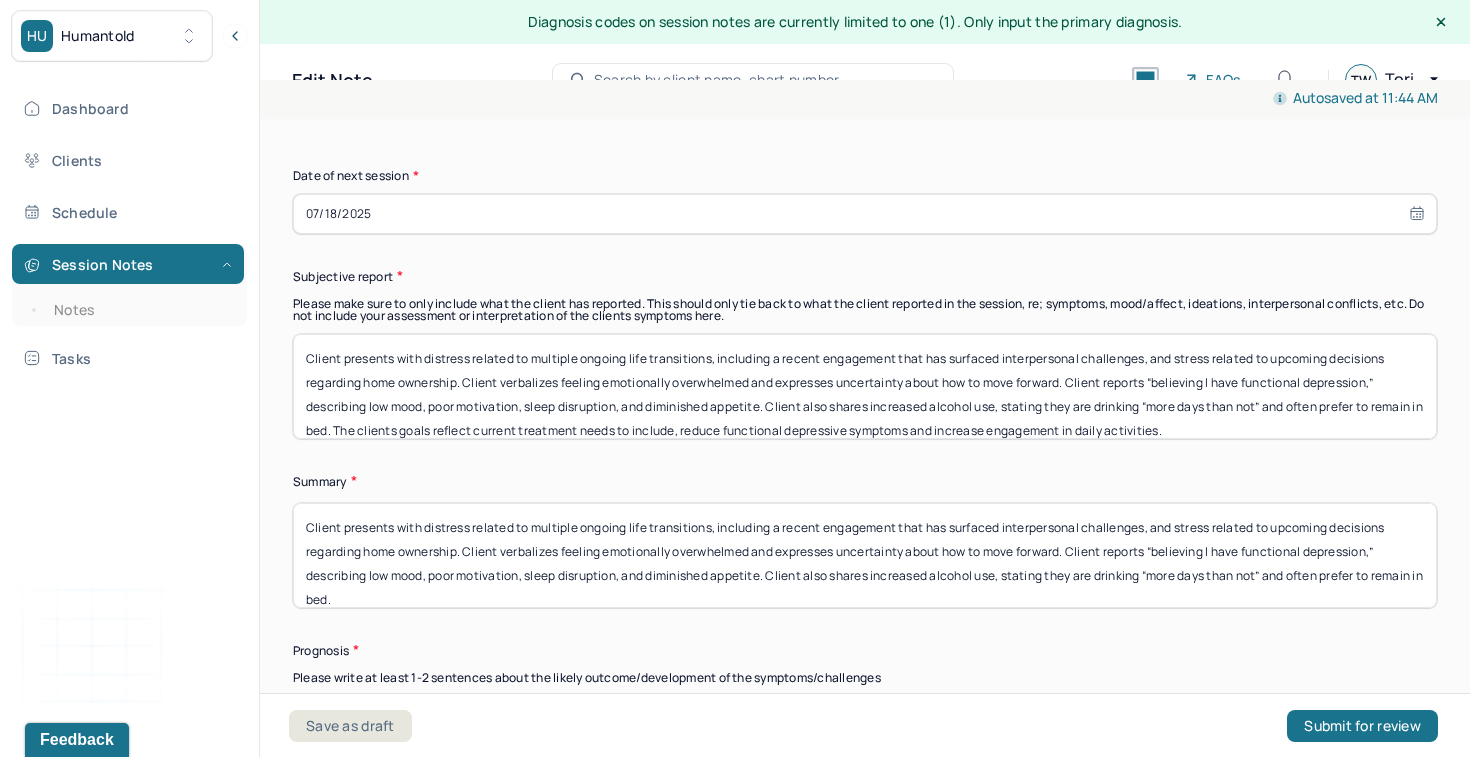 click on "Client presents with distress related to multiple ongoing life transitions, including a recent engagement that has surfaced interpersonal challenges, and stress related to upcoming decisions regarding home ownership. Client verbalizes feeling emotionally overwhelmed and expresses uncertainty about how to move forward. Client reports “believing I have functional depression,” describing low mood, poor motivation, sleep disruption, and diminished appetite. Client also shares increased alcohol use, stating they are drinking “more days than not” and often prefer to remain in bed. The clients goals reflect current treatment needs to include, reduce functional depressive symptoms and increase engagement in daily activities." at bounding box center (865, 386) 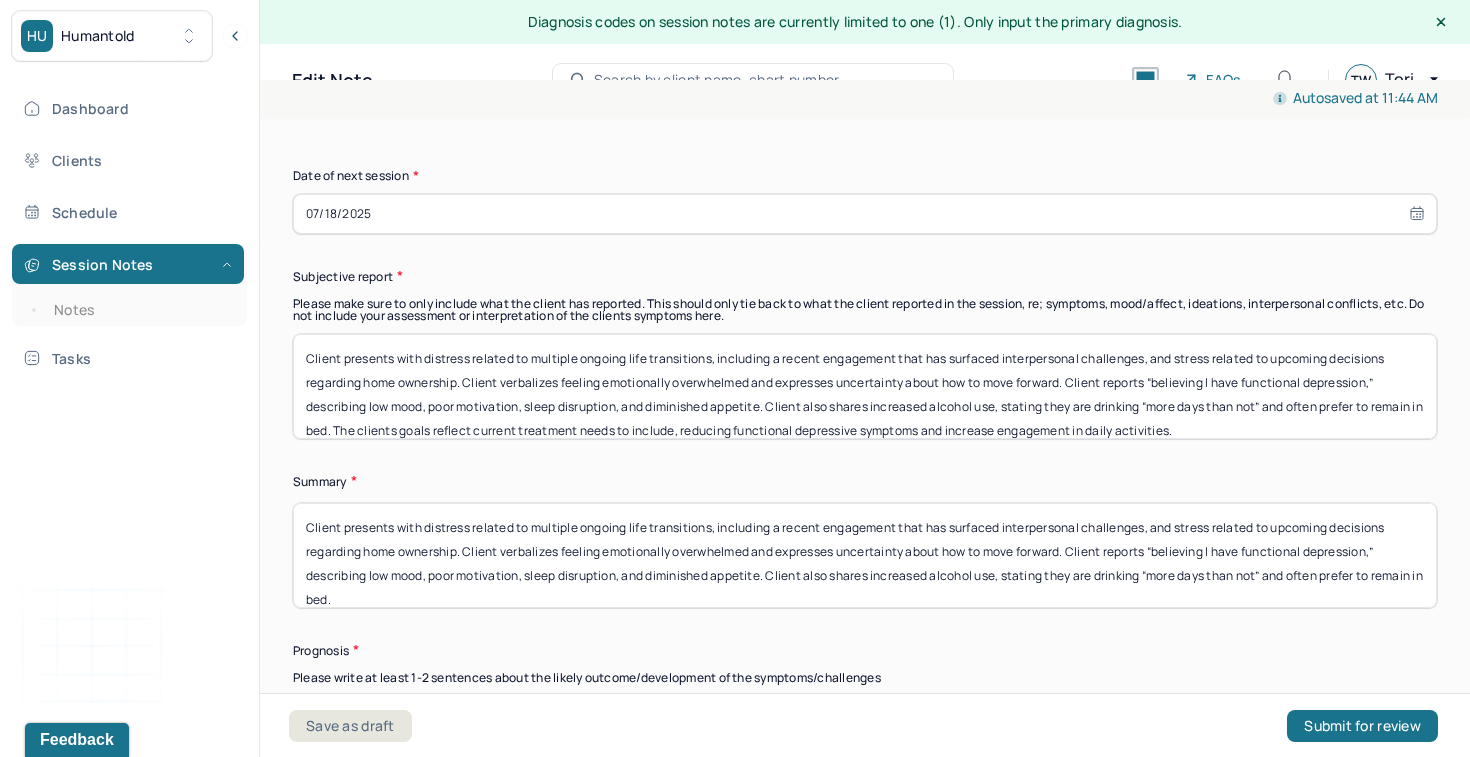 click on "Client presents with distress related to multiple ongoing life transitions, including a recent engagement that has surfaced interpersonal challenges, and stress related to upcoming decisions regarding home ownership. Client verbalizes feeling emotionally overwhelmed and expresses uncertainty about how to move forward. Client reports “believing I have functional depression,” describing low mood, poor motivation, sleep disruption, and diminished appetite. Client also shares increased alcohol use, stating they are drinking “more days than not” and often prefer to remain in bed. The clients goals reflect current treatment needs to include, reducing functional depressive symptoms and increase engagement in daily activities." at bounding box center (865, 386) 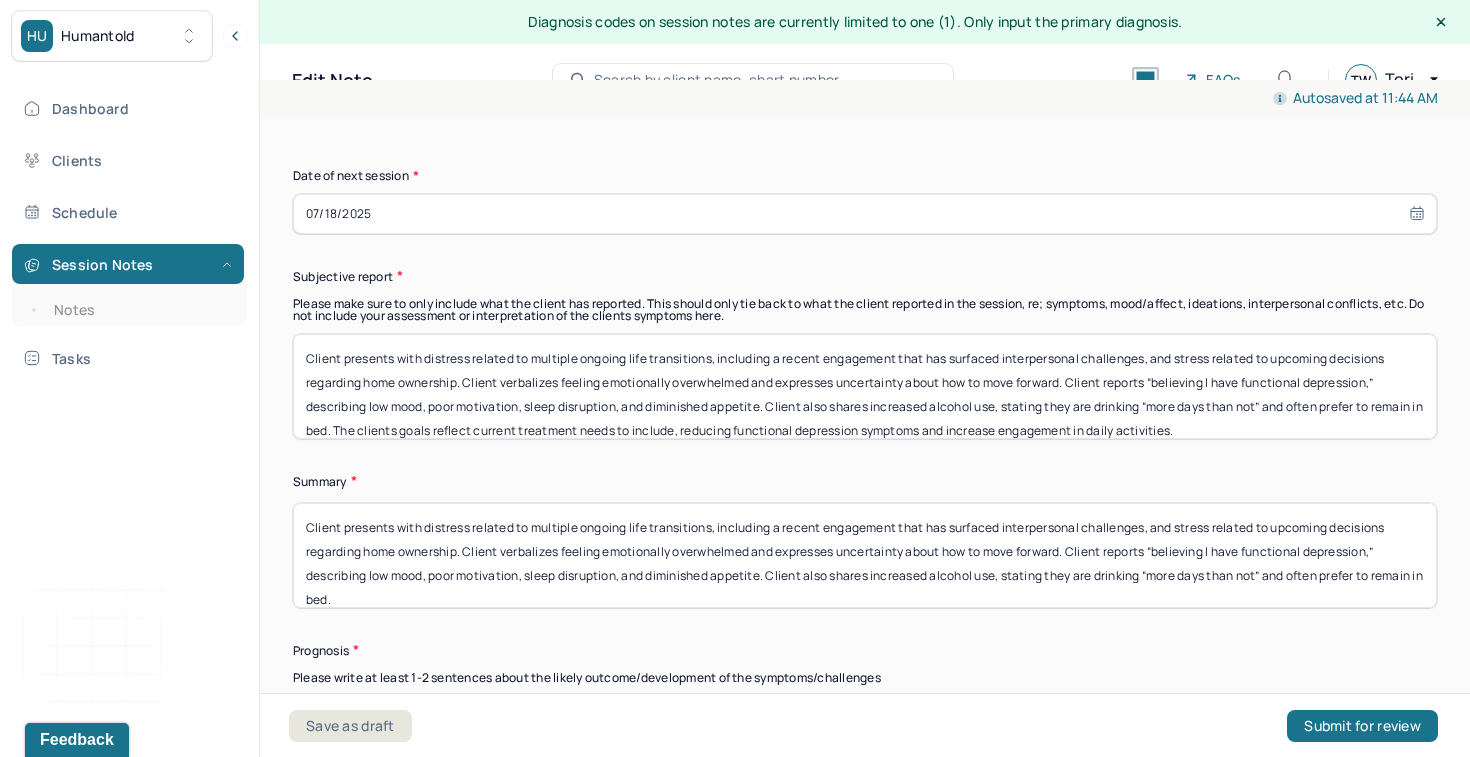 click on "Client presents with distress related to multiple ongoing life transitions, including a recent engagement that has surfaced interpersonal challenges, and stress related to upcoming decisions regarding home ownership. Client verbalizes feeling emotionally overwhelmed and expresses uncertainty about how to move forward. Client reports “believing I have functional depression,” describing low mood, poor motivation, sleep disruption, and diminished appetite. Client also shares increased alcohol use, stating they are drinking “more days than not” and often prefer to remain in bed. The clients goals reflect current treatment needs to include, reducing functional depression symptoms and increase engagement in daily activities." at bounding box center [865, 386] 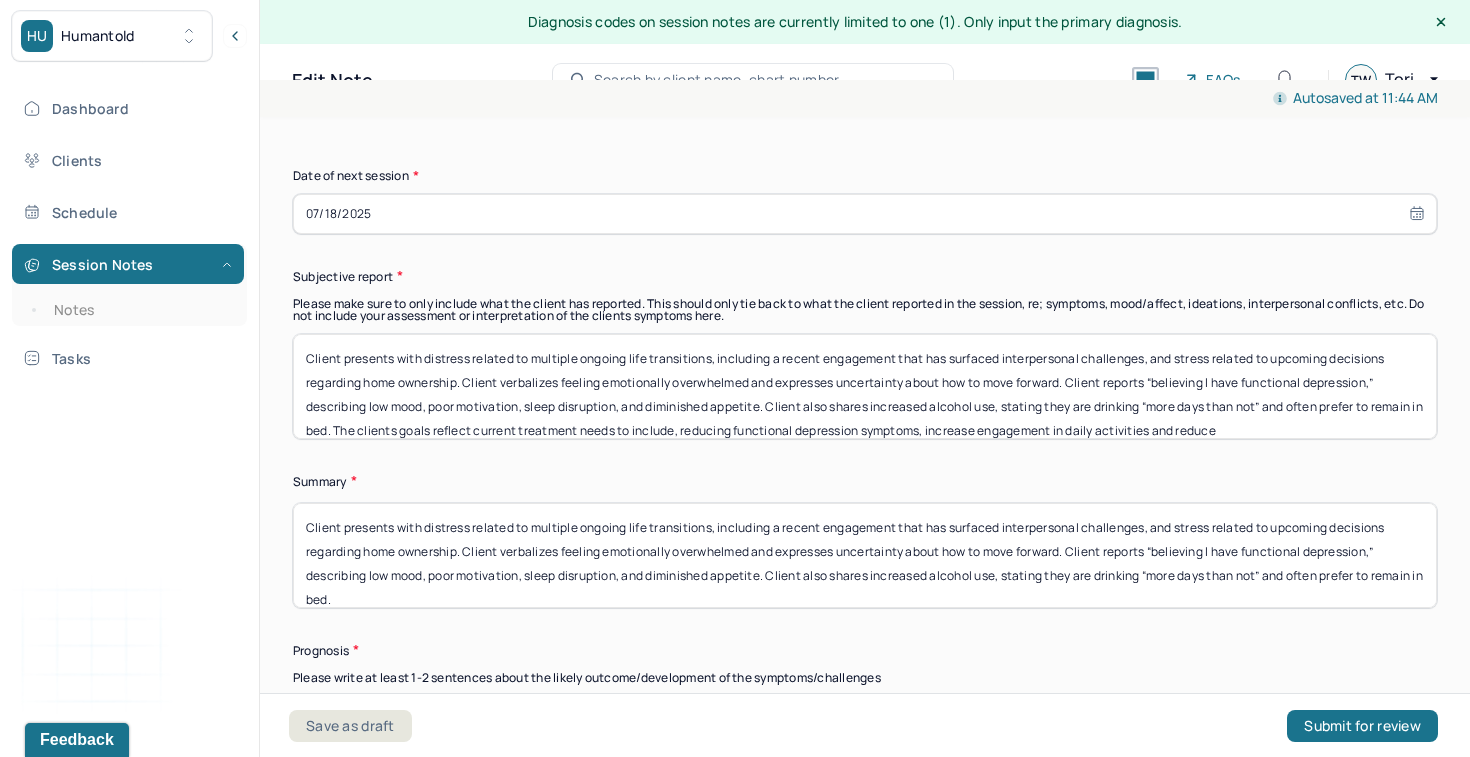 click on "Client presents with distress related to multiple ongoing life transitions, including a recent engagement that has surfaced interpersonal challenges, and stress related to upcoming decisions regarding home ownership. Client verbalizes feeling emotionally overwhelmed and expresses uncertainty about how to move forward. Client reports “believing I have functional depression,” describing low mood, poor motivation, sleep disruption, and diminished appetite. Client also shares increased alcohol use, stating they are drinking “more days than not” and often prefer to remain in bed. The clients goals reflect current treatment needs to include, reducing functional depression symptoms, increase engagement in daily activities and reduce" at bounding box center (865, 386) 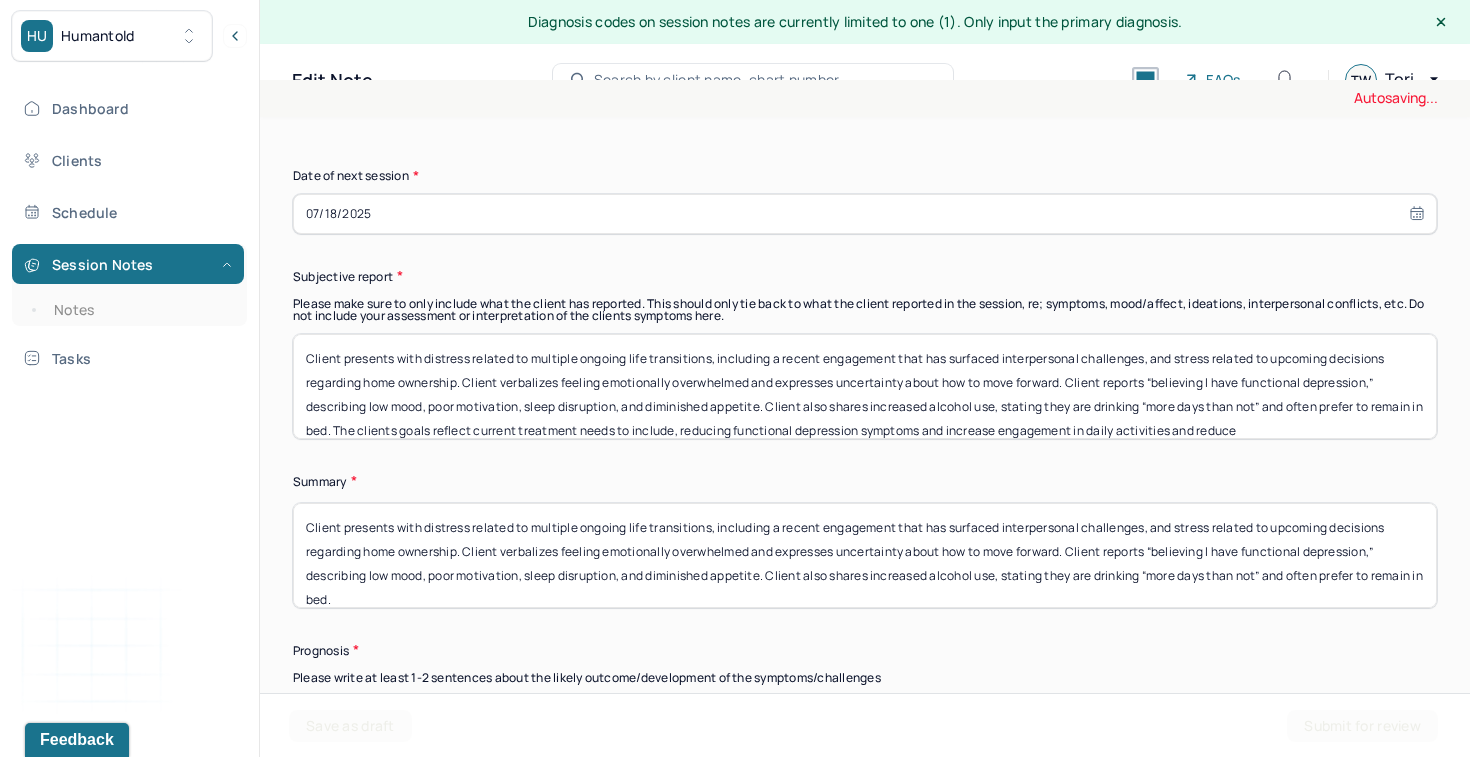 click on "Summary Present at session Patient Mother Stepfather Spouse Father Stepmother Partner Guardian Other Specify Other (optional) Type of treatment recommended Individual Family Group Collateral/Parenting Treatment Modality/Intervention(s) Cognitive/Behavioral Behavioral Modification Supportive Marital/Couples Therapy  Family Therapy Stress Management Psychodynamic Parent Training Crisis Intervention Other Specify other treatment/modality (optional) Treatment goals Treatment goal one * Client will replace avoidance or shutdown behaviors with one alternative coping strategy (e.g., breathing exercises, reaching out to a support person, grounding techniques). Treatment goal two * Client will track mood, sleep, appetite, and alcohol use weekly to increase awareness of depressive patterns and triggers. Treatment goal three (optional) Client will explore and implement two healthier coping strategies to replace alcohol use, with the goal of decreasing frequency of alcohol consumption Frequency of sessions Weekly Monthly" at bounding box center [865, 139] 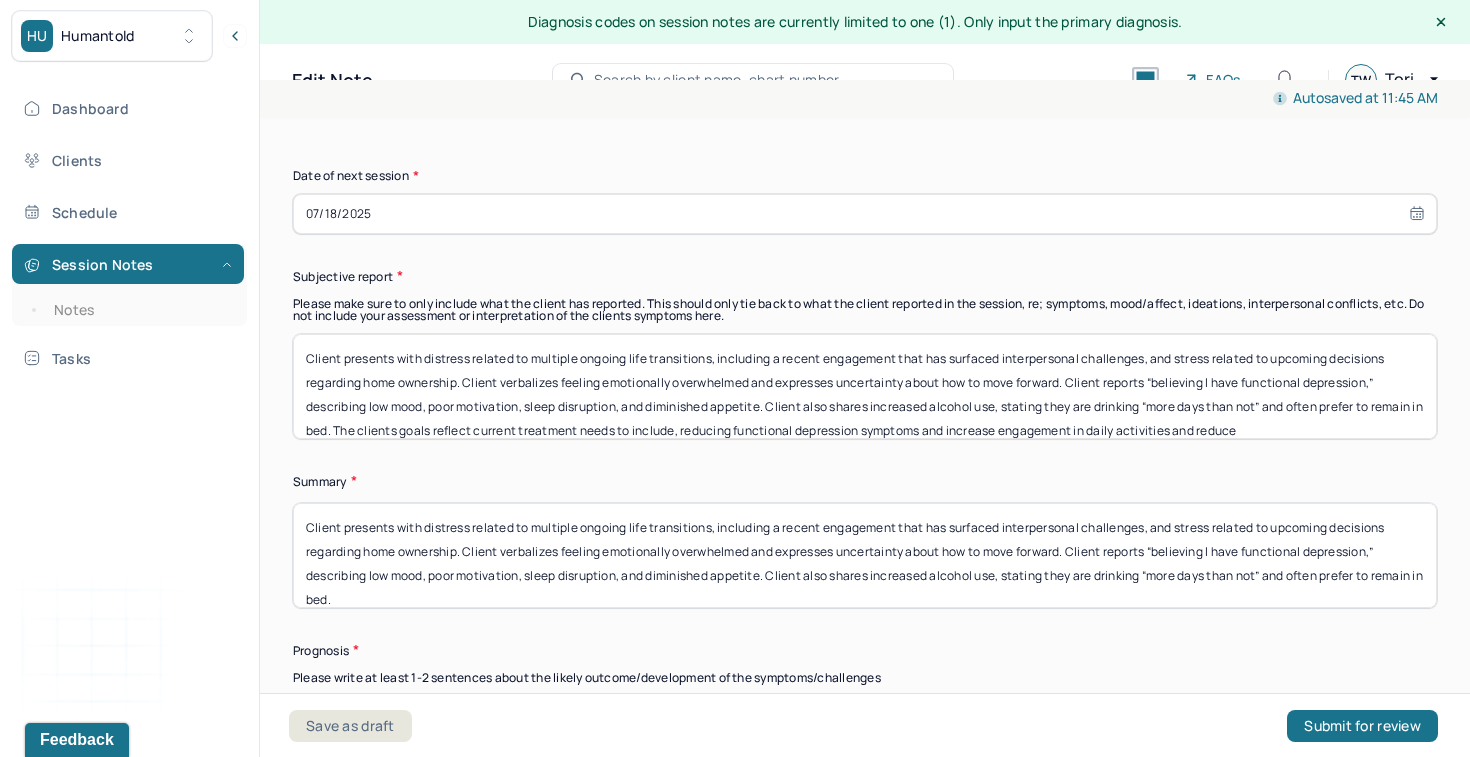 click on "Client presents with distress related to multiple ongoing life transitions, including a recent engagement that has surfaced interpersonal challenges, and stress related to upcoming decisions regarding home ownership. Client verbalizes feeling emotionally overwhelmed and expresses uncertainty about how to move forward. Client reports “believing I have functional depression,” describing low mood, poor motivation, sleep disruption, and diminished appetite. Client also shares increased alcohol use, stating they are drinking “more days than not” and often prefer to remain in bed. The clients goals reflect current treatment needs to include, reducing functional depression symptoms and increase engagement in daily activities and reduce" at bounding box center [865, 386] 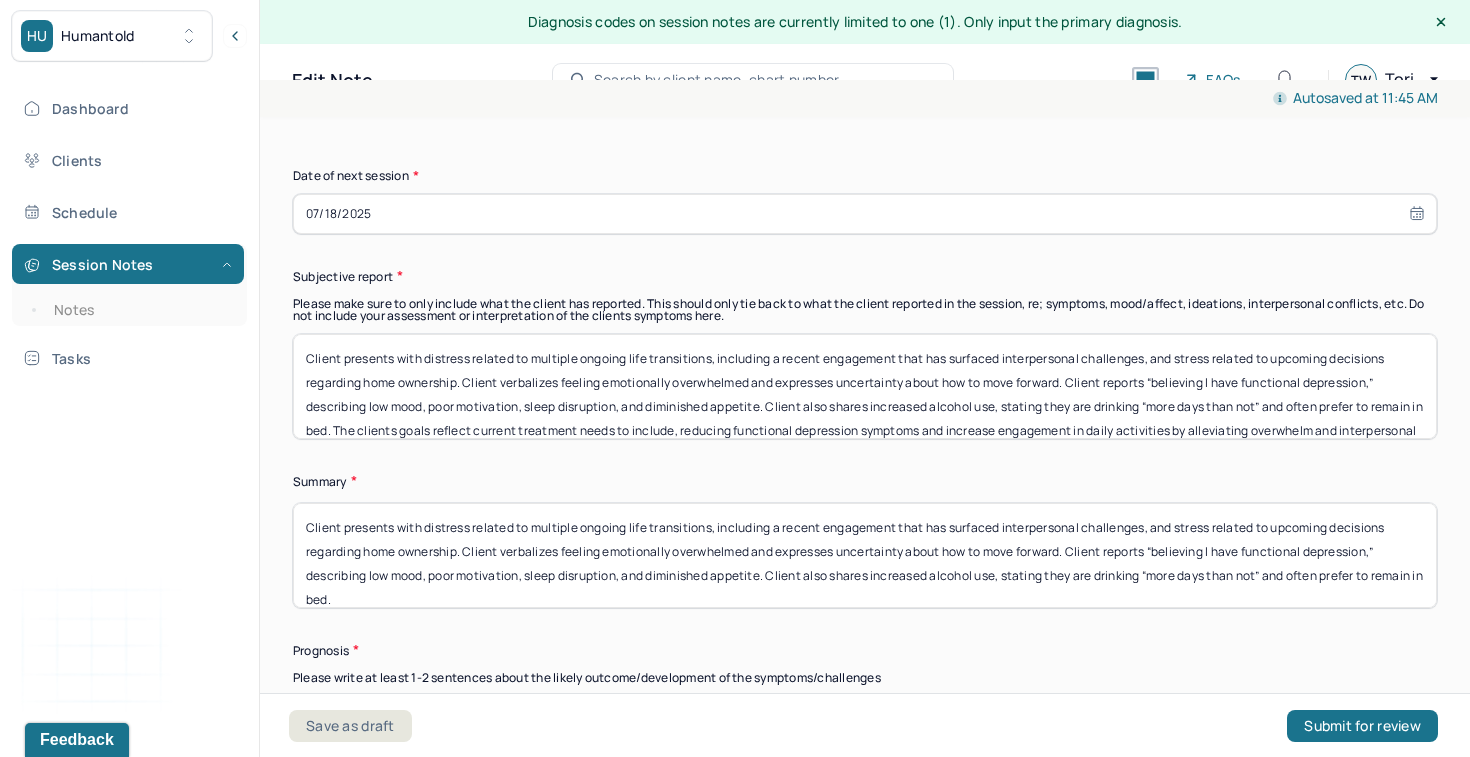 scroll, scrollTop: 0, scrollLeft: 0, axis: both 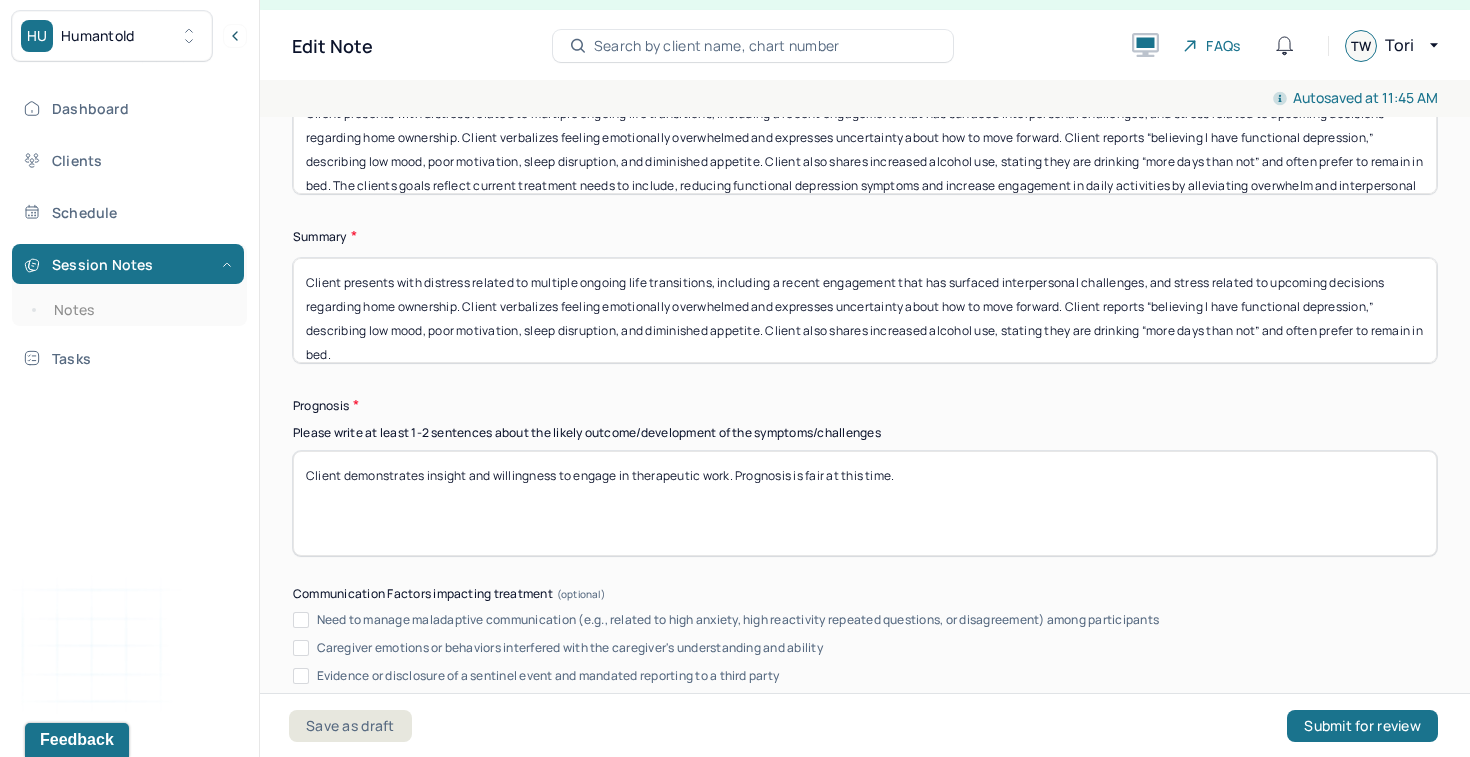 drag, startPoint x: 1069, startPoint y: 458, endPoint x: 555, endPoint y: 391, distance: 518.3483 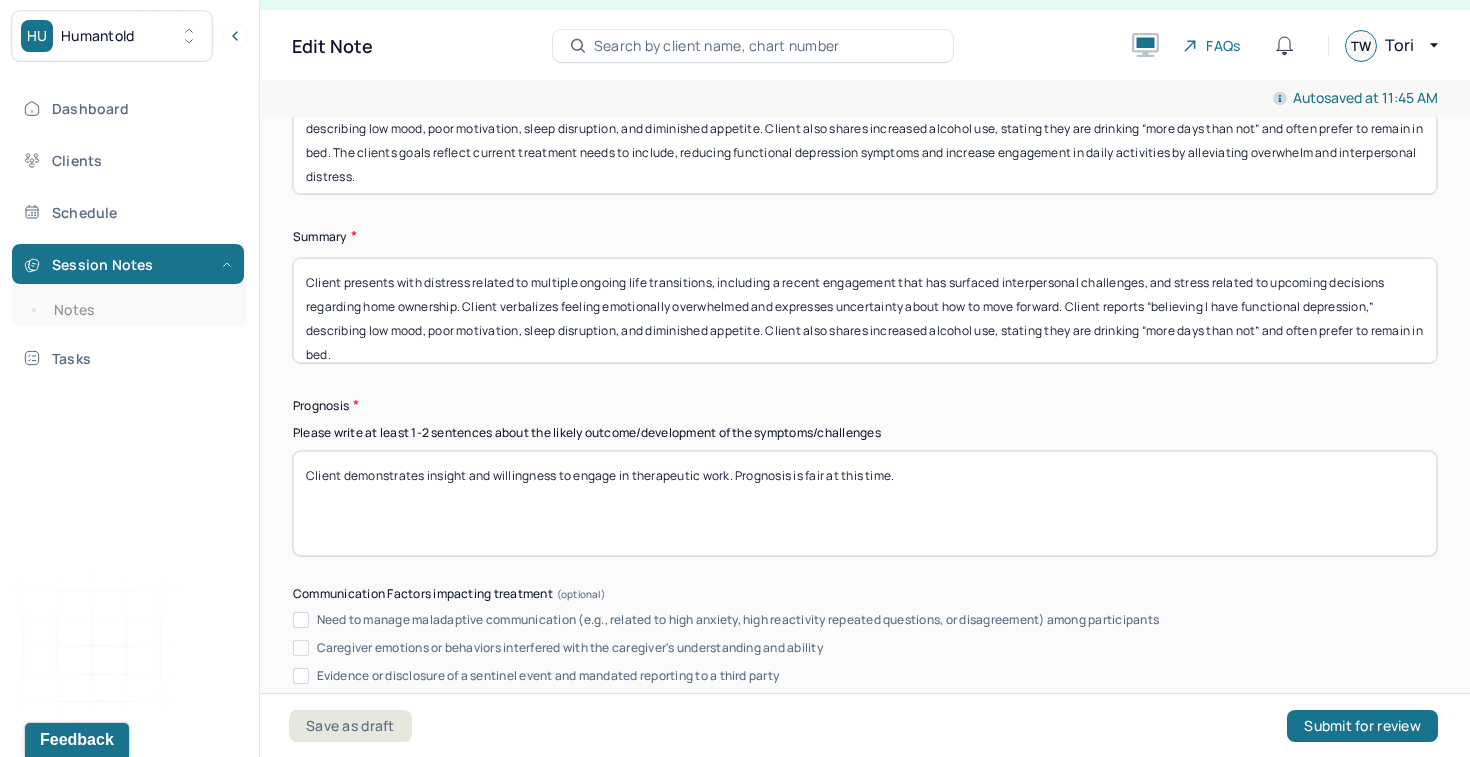 click on "Client presents with distress related to multiple ongoing life transitions, including a recent engagement that has surfaced interpersonal challenges, and stress related to upcoming decisions regarding home ownership. Client verbalizes feeling emotionally overwhelmed and expresses uncertainty about how to move forward. Client reports “believing I have functional depression,” describing low mood, poor motivation, sleep disruption, and diminished appetite. Client also shares increased alcohol use, stating they are drinking “more days than not” and often prefer to remain in bed. The clients goals reflect current treatment needs to include, reducing functional depression symptoms and increase engagement in daily activities by alleviating overwhelm and interpersonal distress." at bounding box center [865, 141] 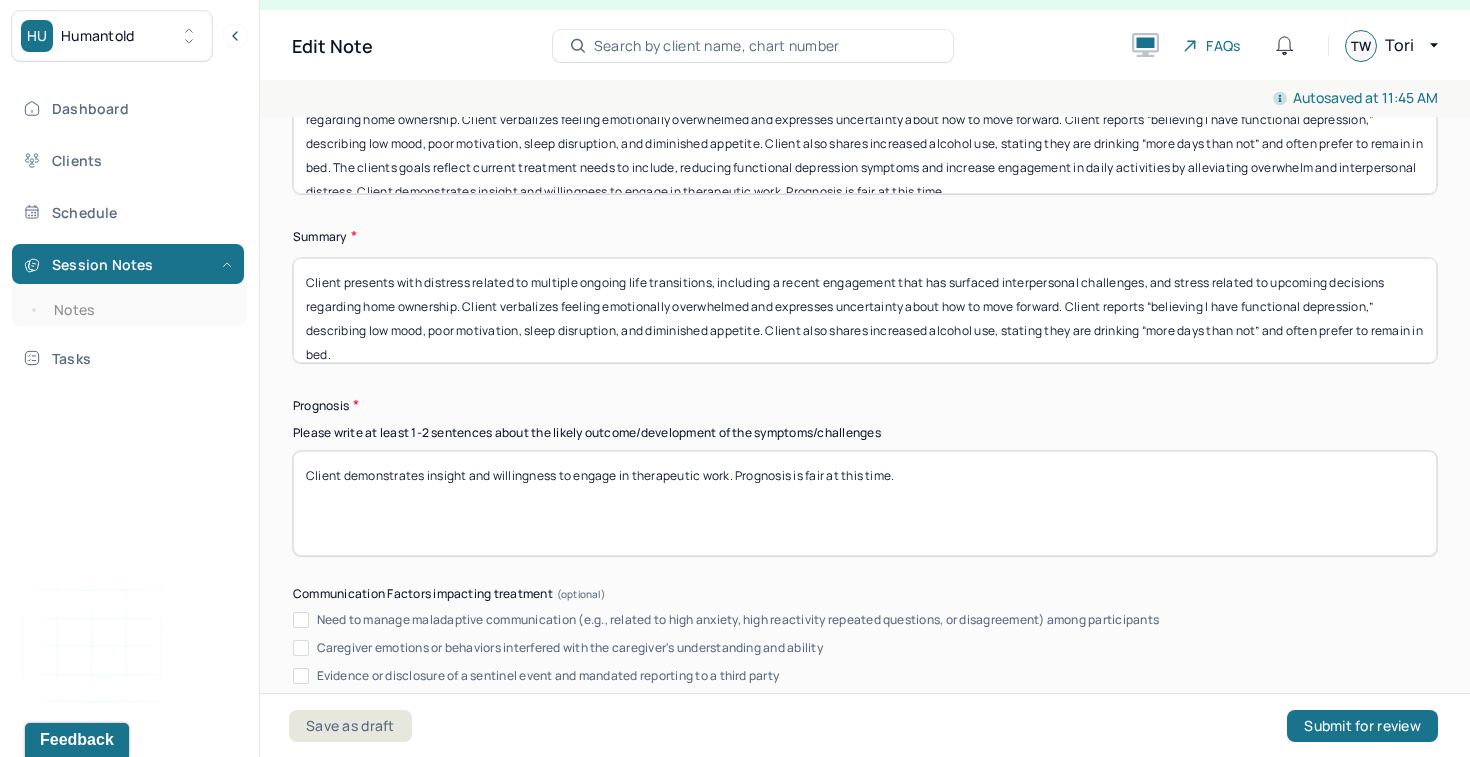 scroll, scrollTop: 27, scrollLeft: 0, axis: vertical 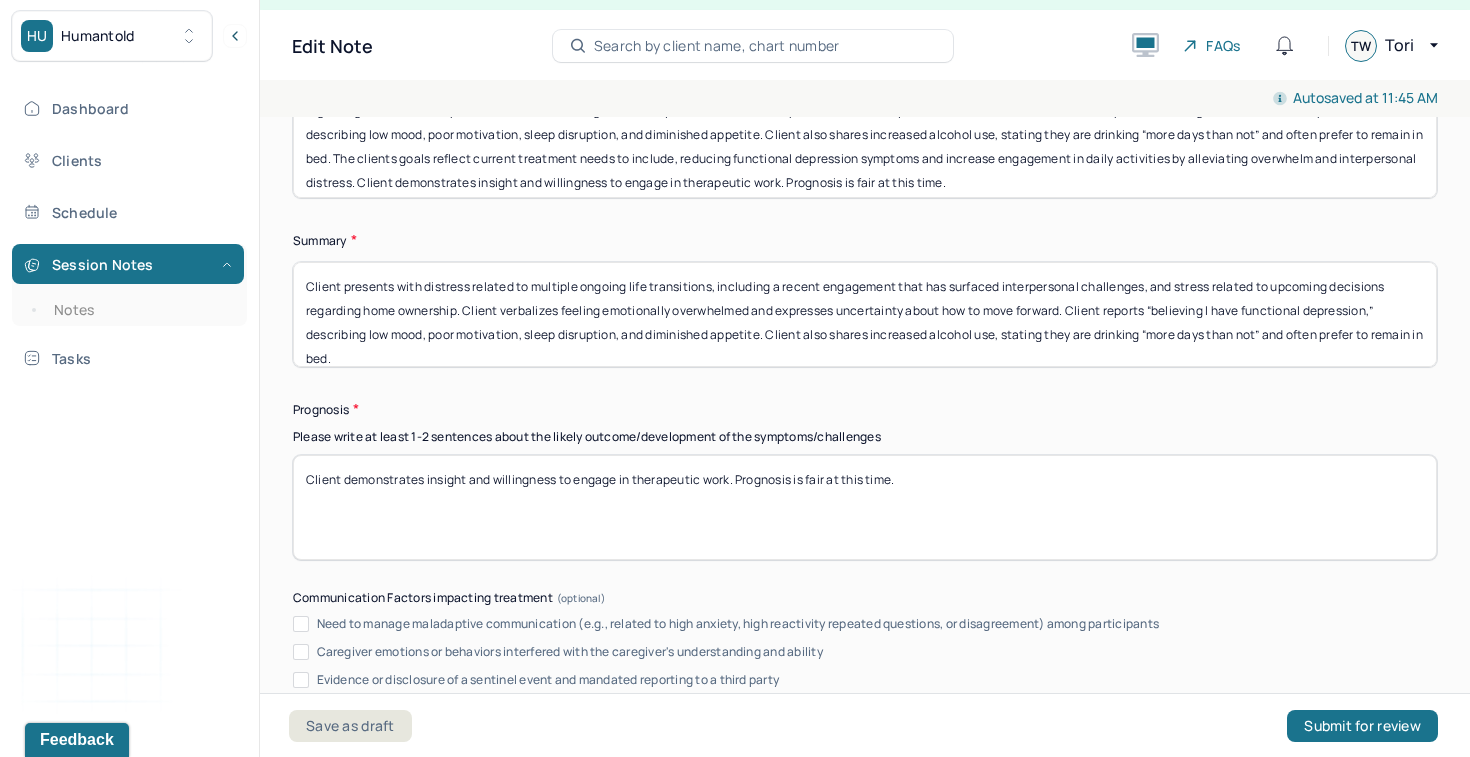 drag, startPoint x: 1206, startPoint y: 137, endPoint x: 434, endPoint y: 160, distance: 772.3425 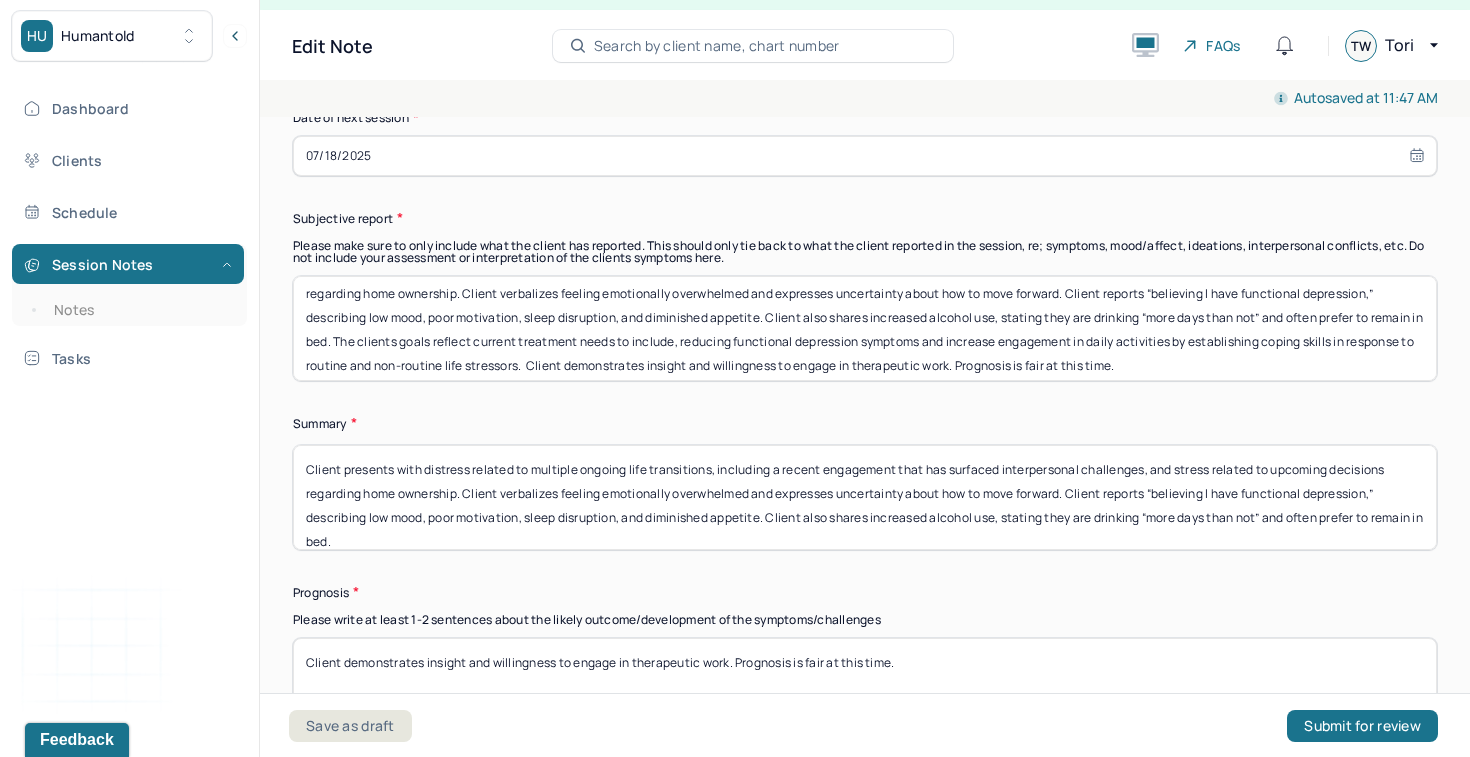 scroll, scrollTop: 12241, scrollLeft: 0, axis: vertical 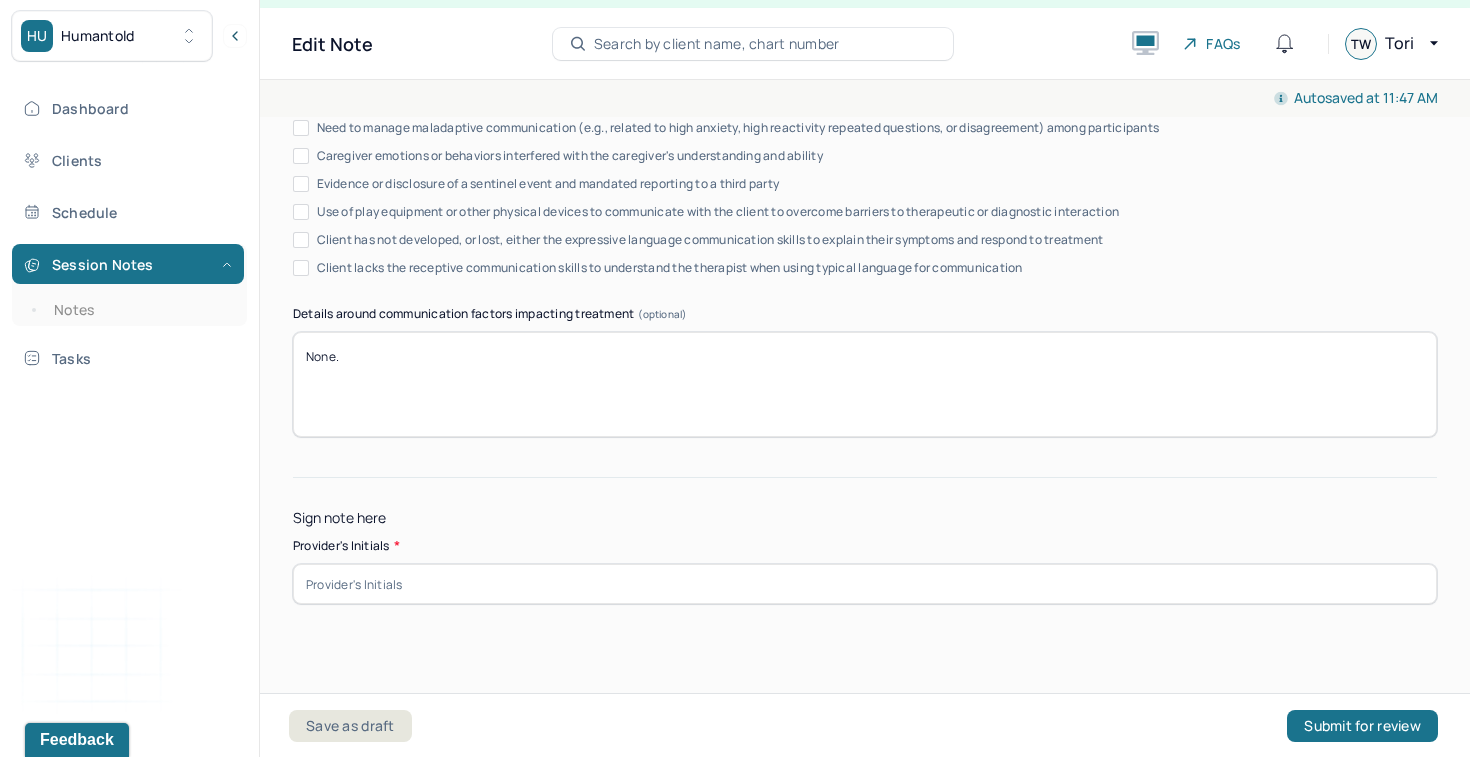 type on "Client presents with distress related to multiple ongoing life transitions, including a recent engagement that has surfaced interpersonal challenges, and stress related to upcoming decisions regarding home ownership. Client verbalizes feeling emotionally overwhelmed and expresses uncertainty about how to move forward. Client reports “believing I have functional depression,” describing low mood, poor motivation, sleep disruption, and diminished appetite. Client also shares increased alcohol use, stating they are drinking “more days than not” and often prefer to remain in bed. The clients goals reflect current treatment needs to include, reducing functional depression symptoms and increase engagement in daily activities by establishing coping skills in response to routine and non-routine life stressors.  Client demonstrates insight and willingness to engage in therapeutic work. Prognosis is fair at this time." 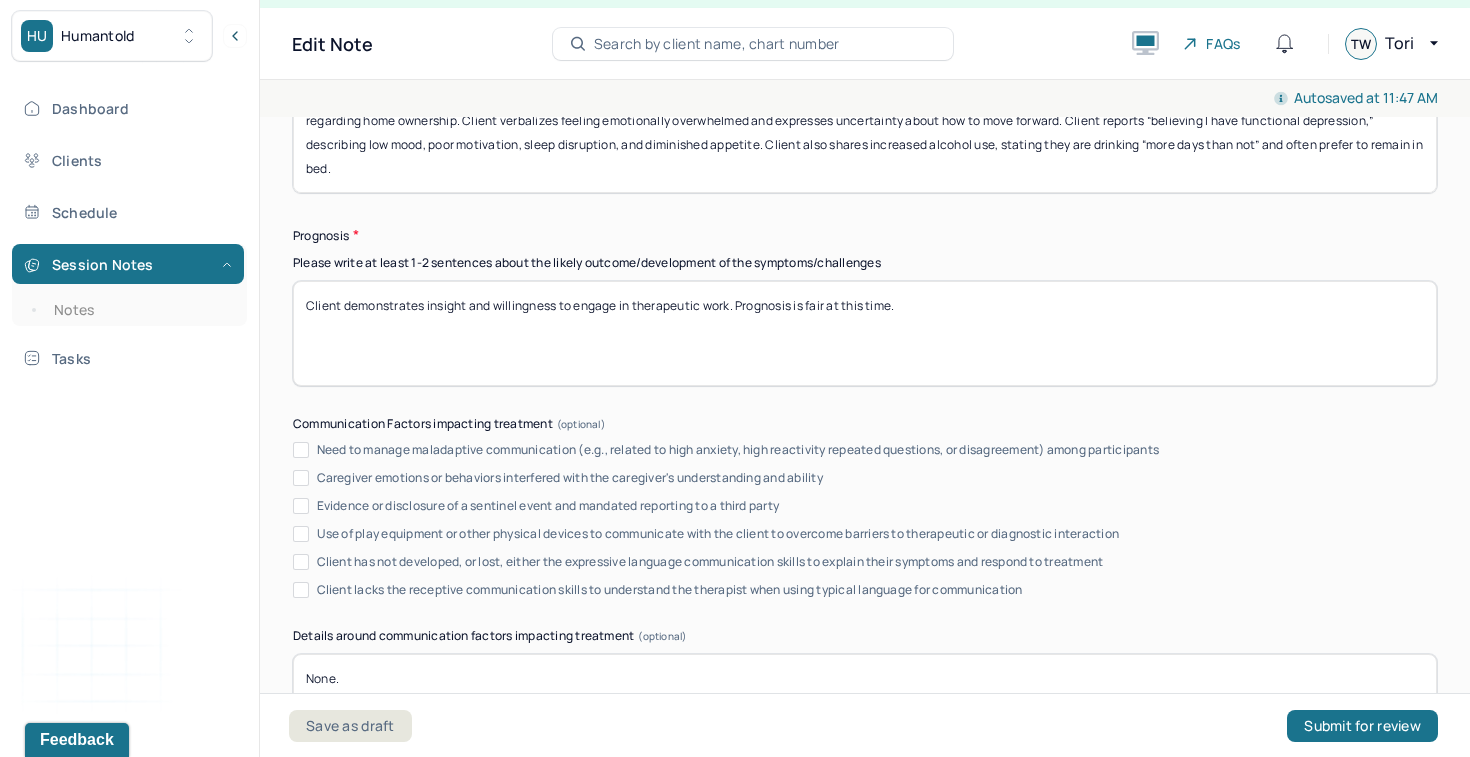 scroll, scrollTop: 12564, scrollLeft: 0, axis: vertical 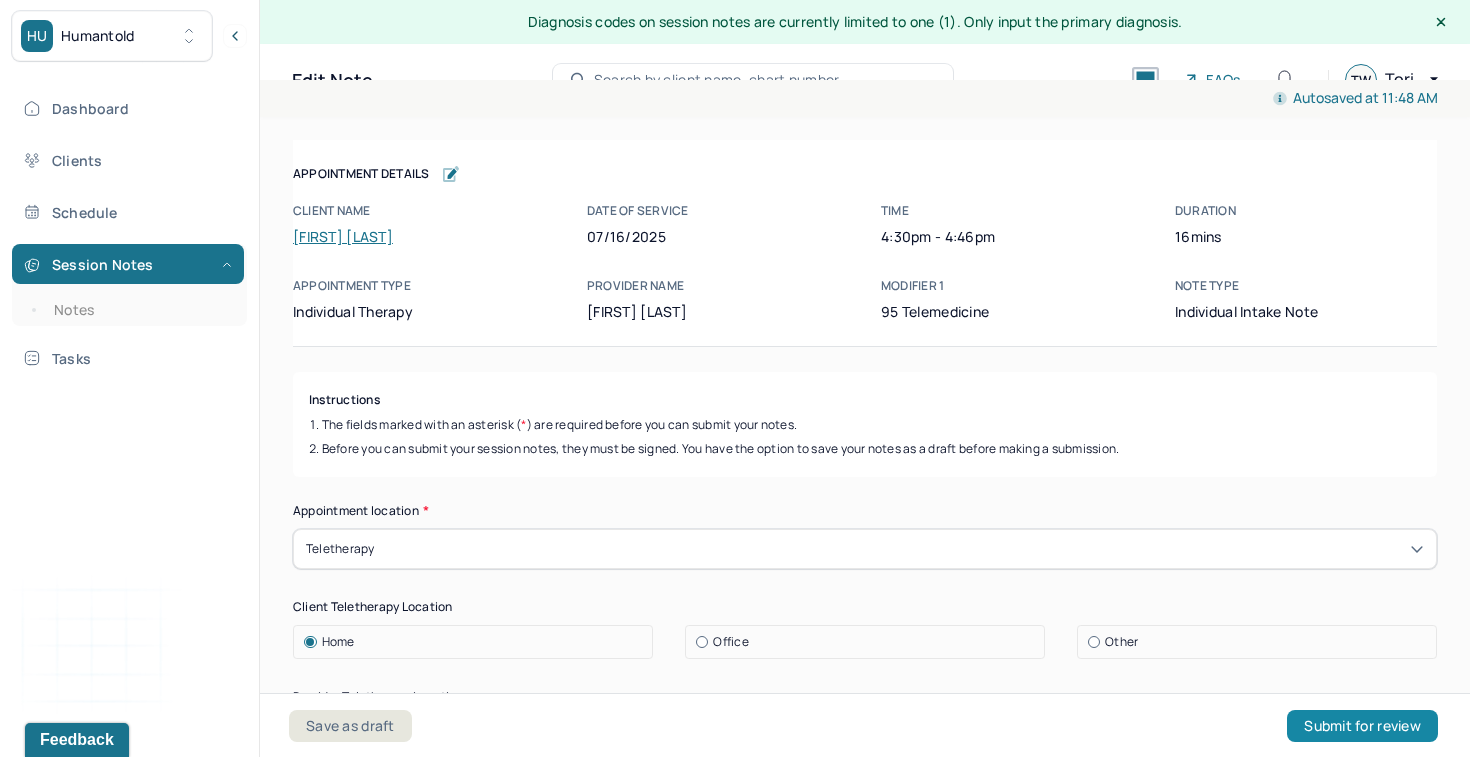 type on "TW" 